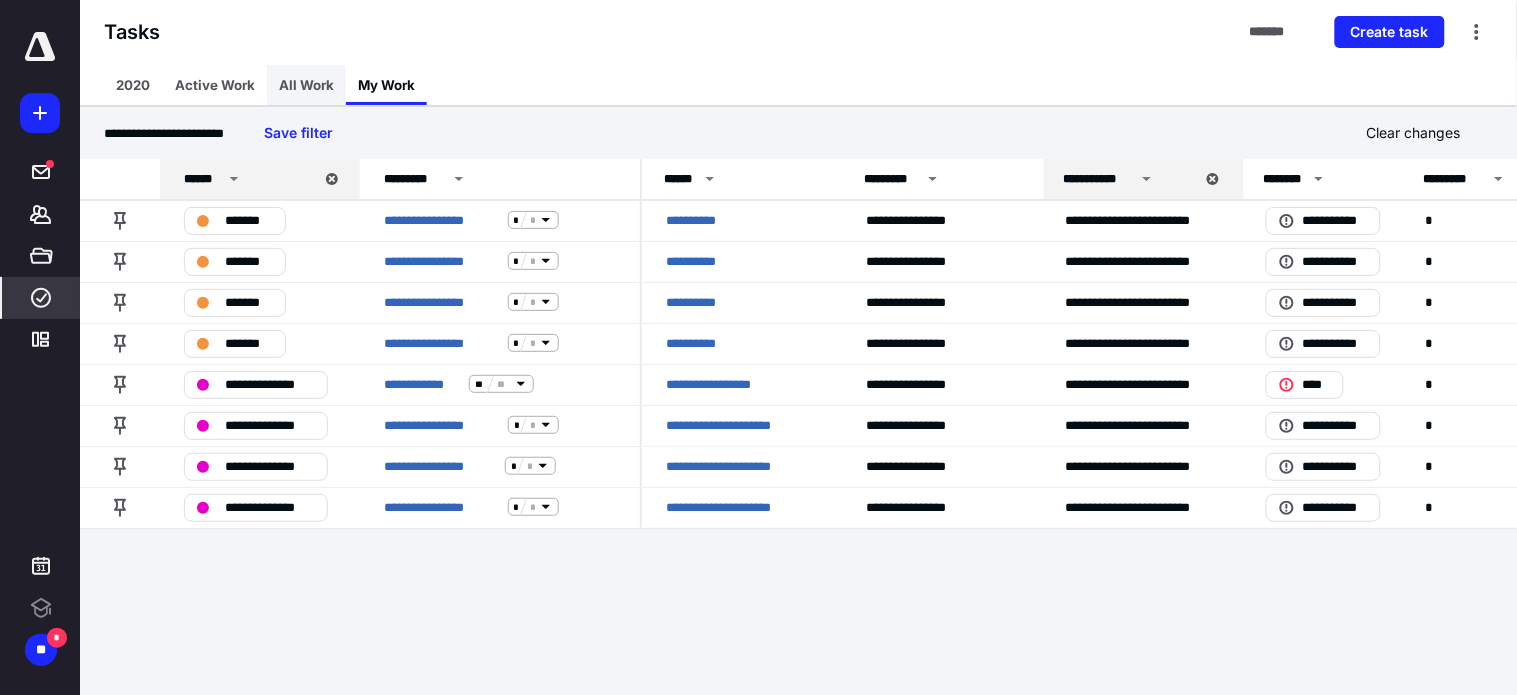 scroll, scrollTop: 0, scrollLeft: 0, axis: both 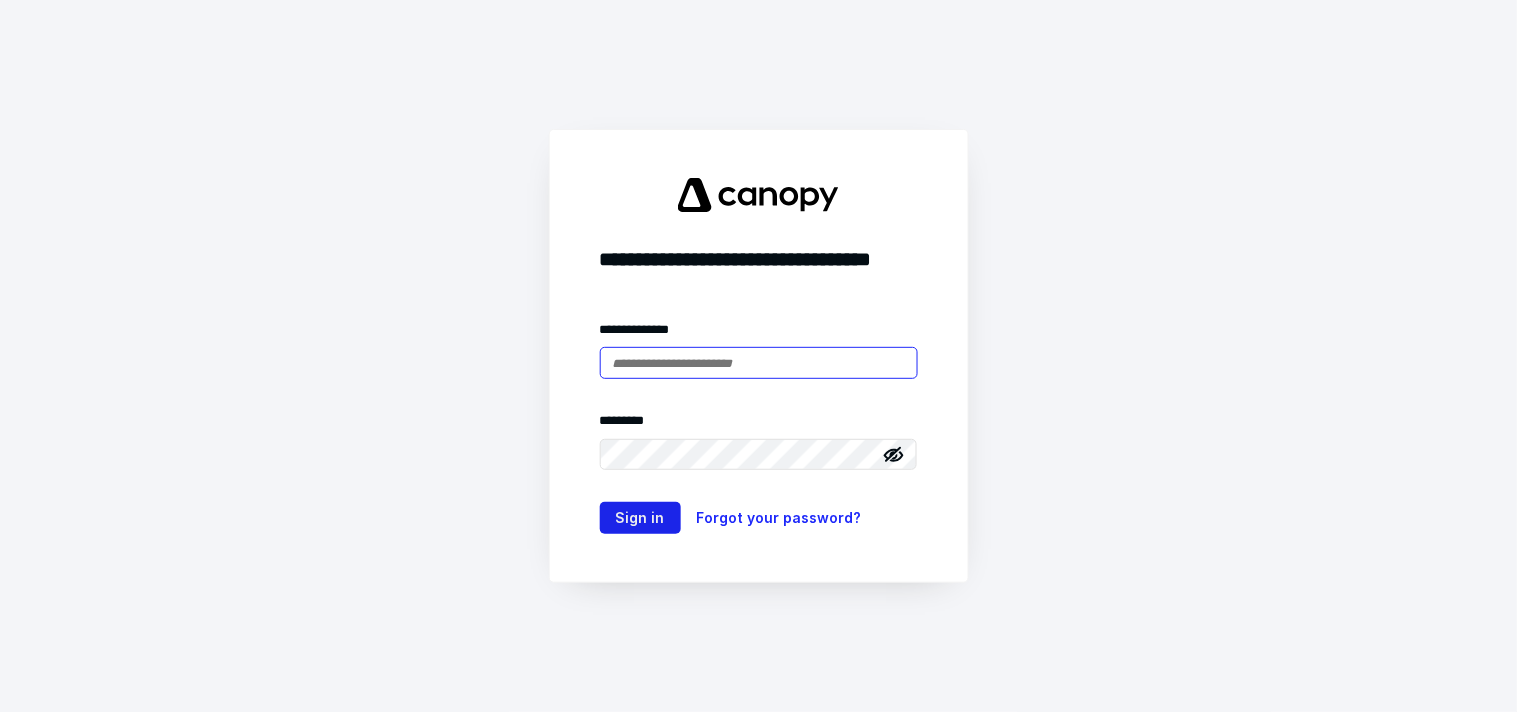 type on "**********" 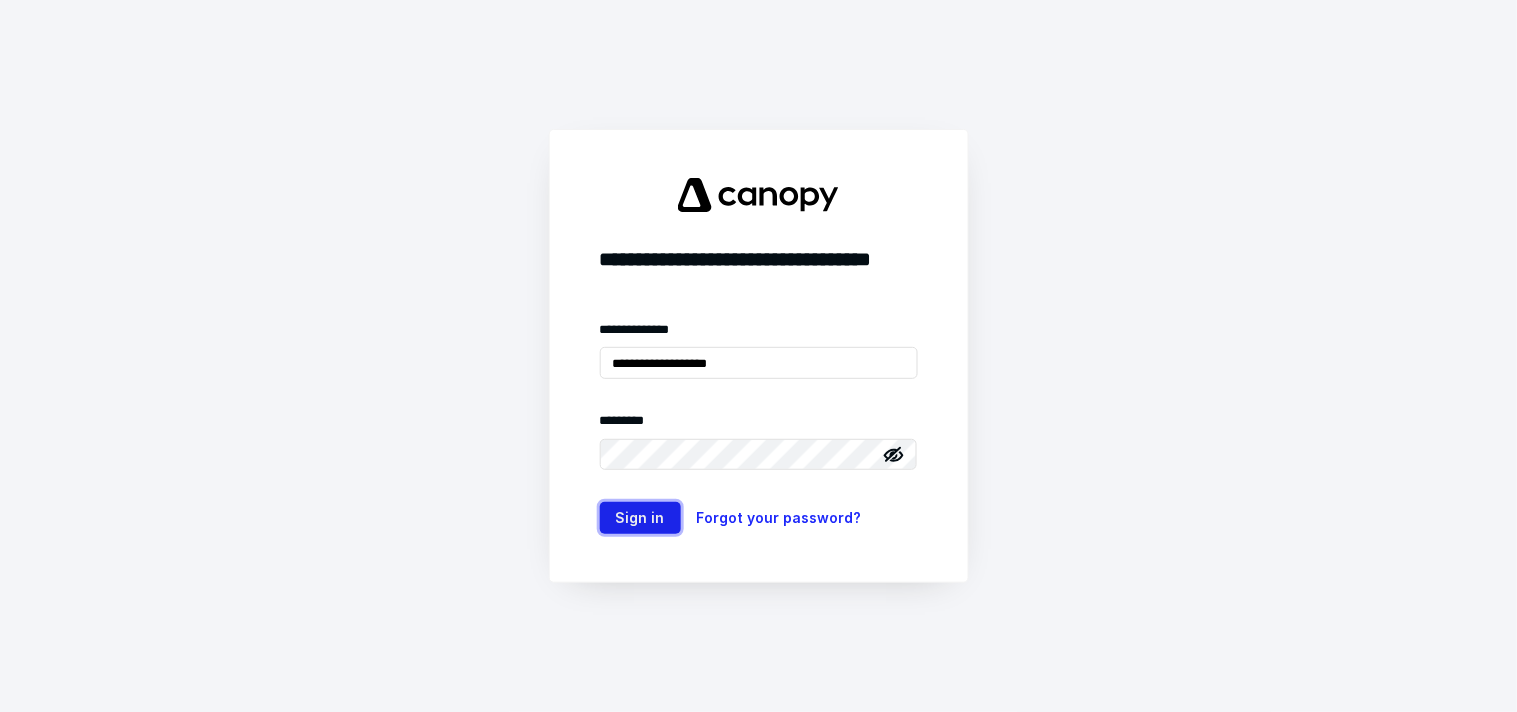 click on "Sign in" at bounding box center [640, 518] 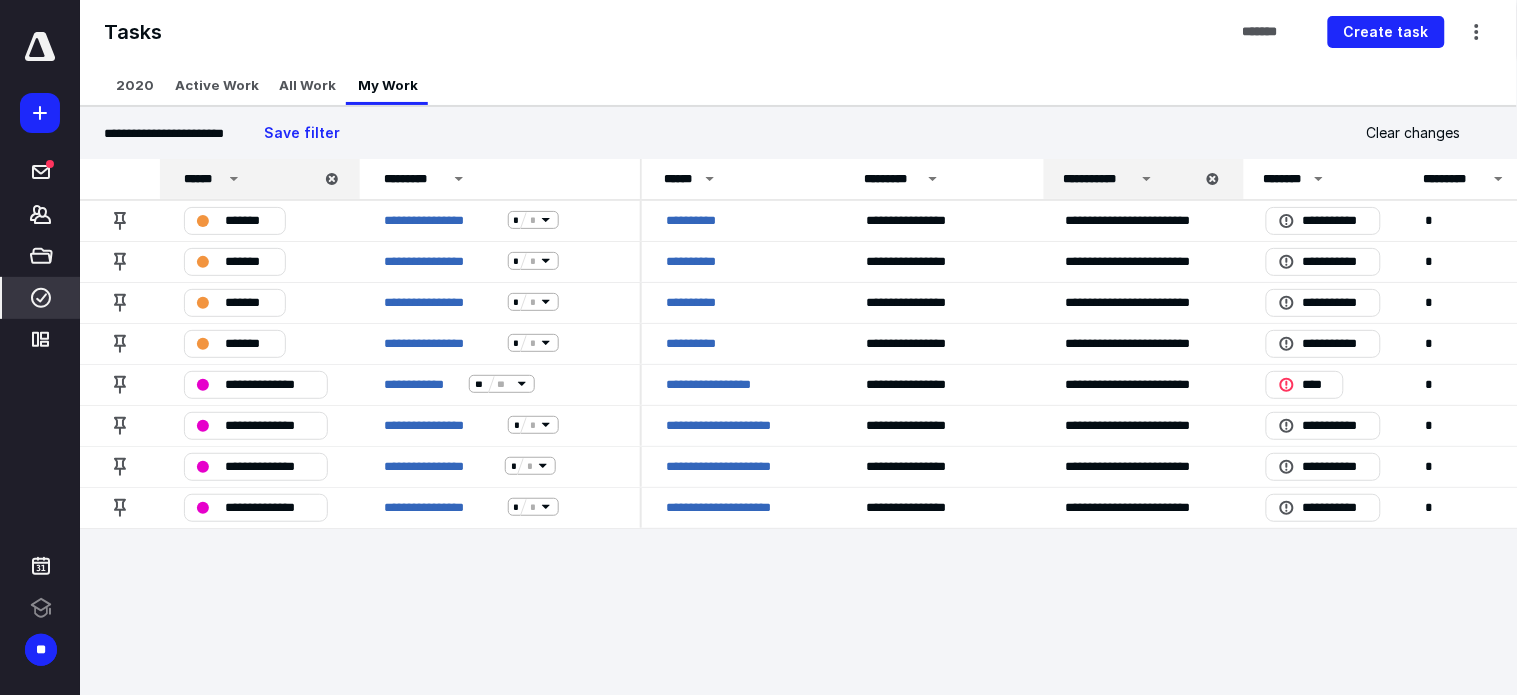 scroll, scrollTop: 0, scrollLeft: 6, axis: horizontal 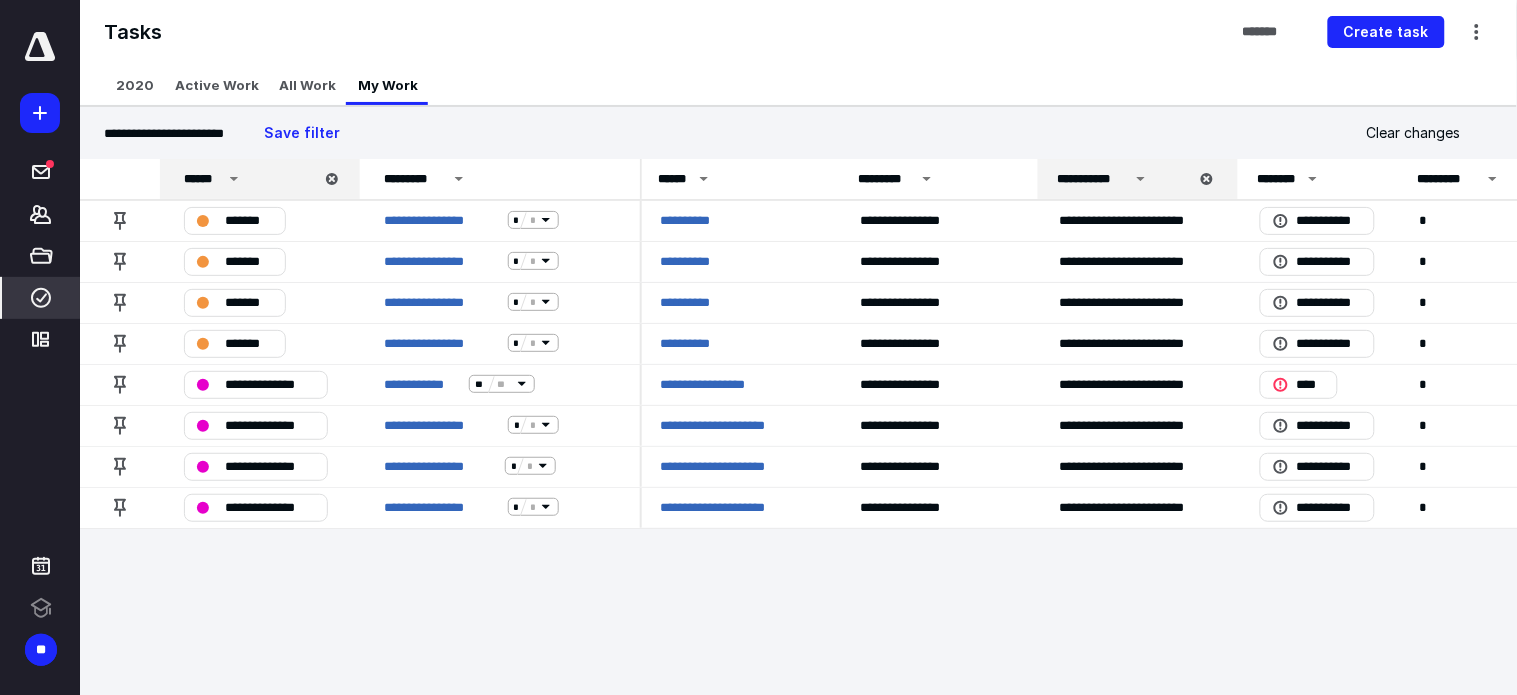 click on "**********" at bounding box center (753, 348) 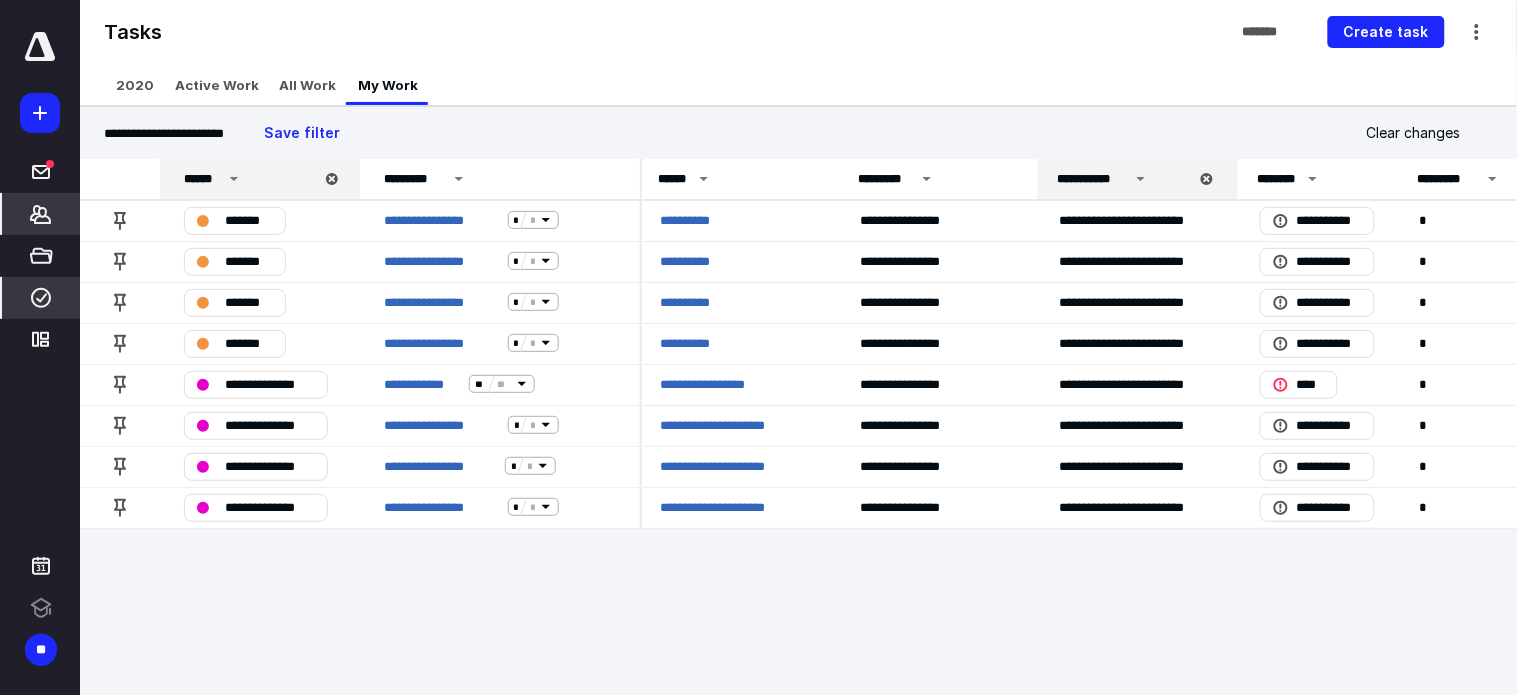 drag, startPoint x: 25, startPoint y: 197, endPoint x: 66, endPoint y: 215, distance: 44.777225 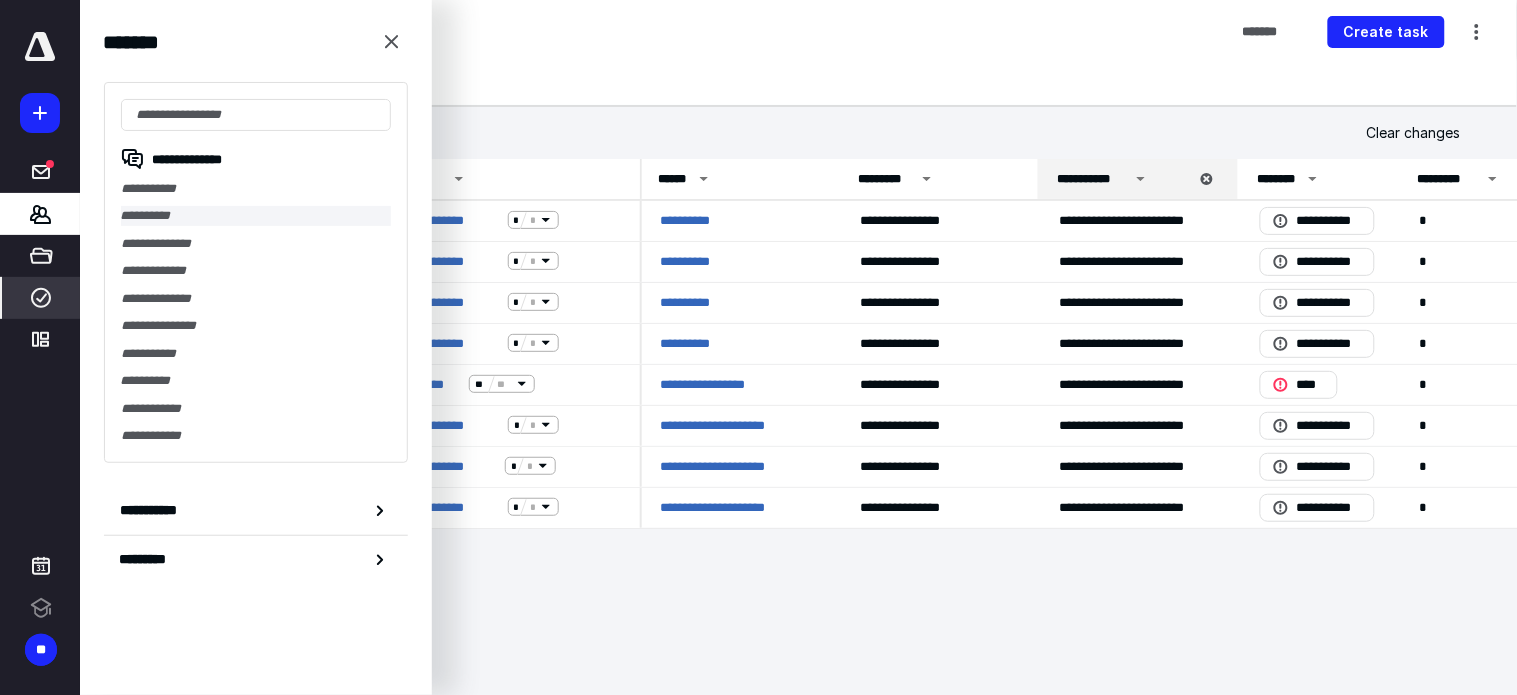 click on "**********" at bounding box center (256, 215) 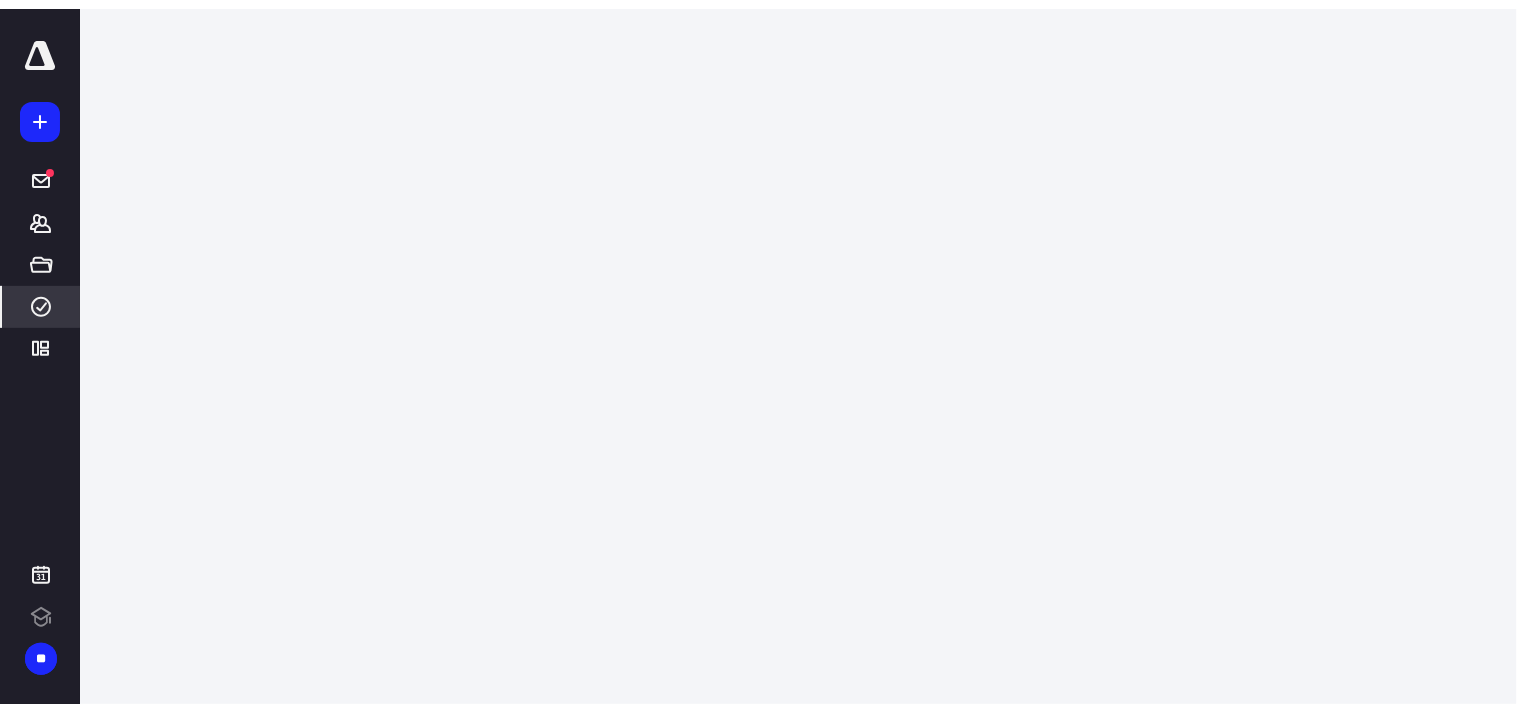 scroll, scrollTop: 0, scrollLeft: 0, axis: both 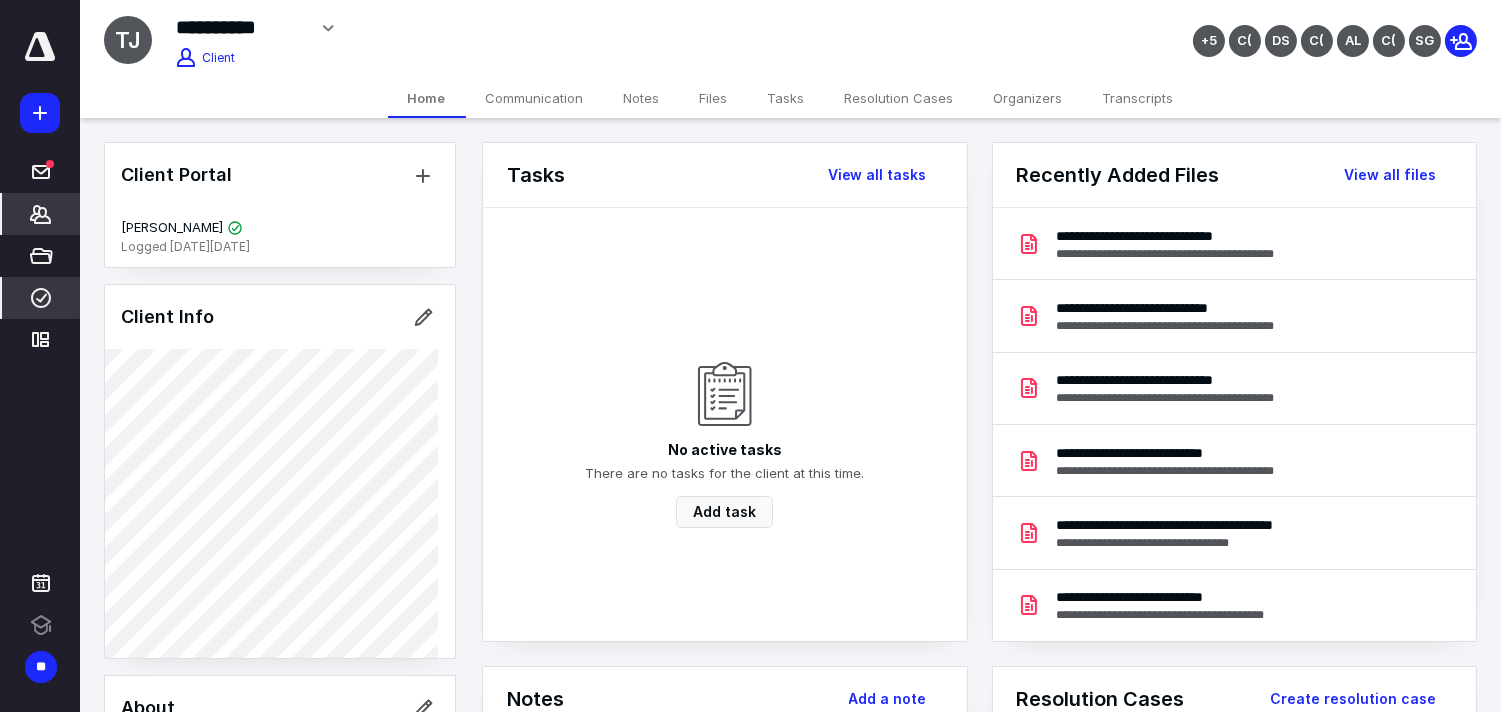 click on "****" at bounding box center (41, 298) 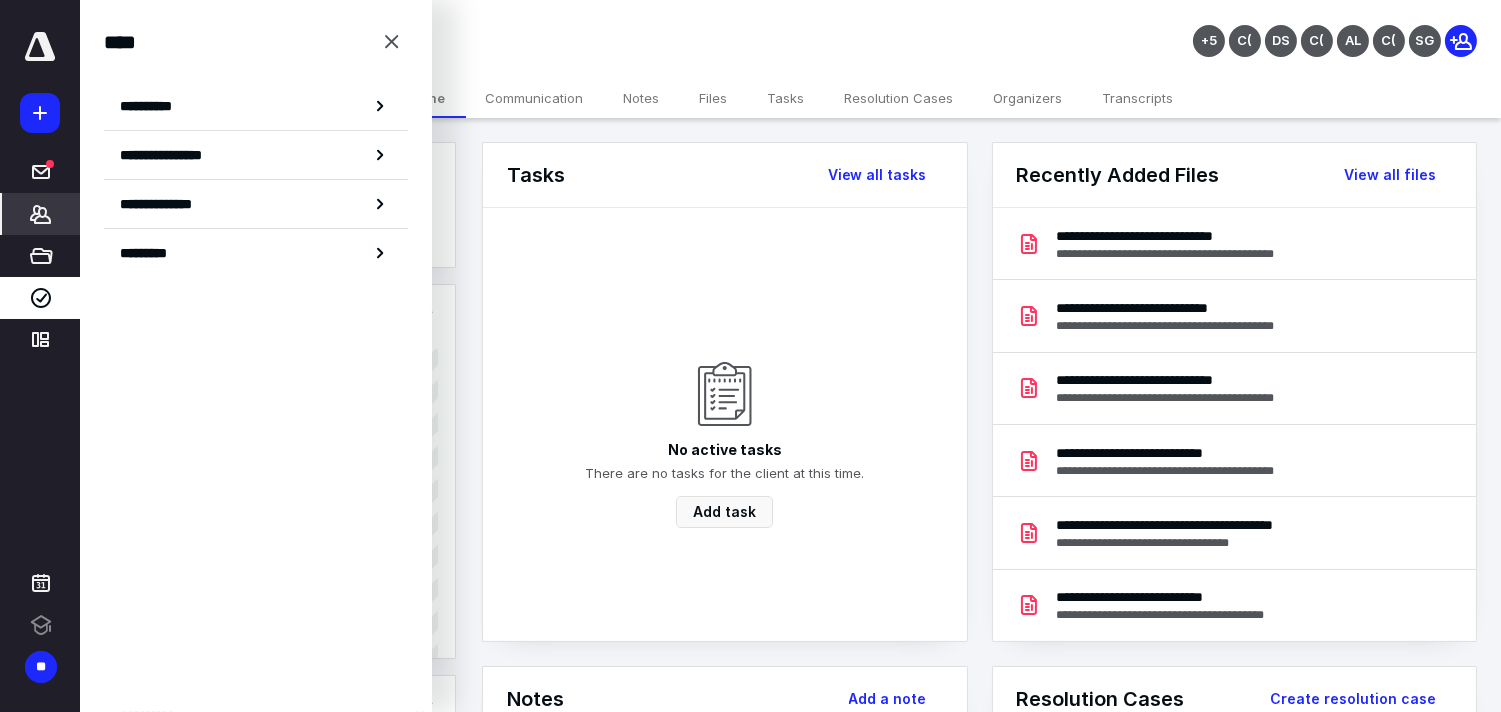 click on "**********" at bounding box center [256, 151] 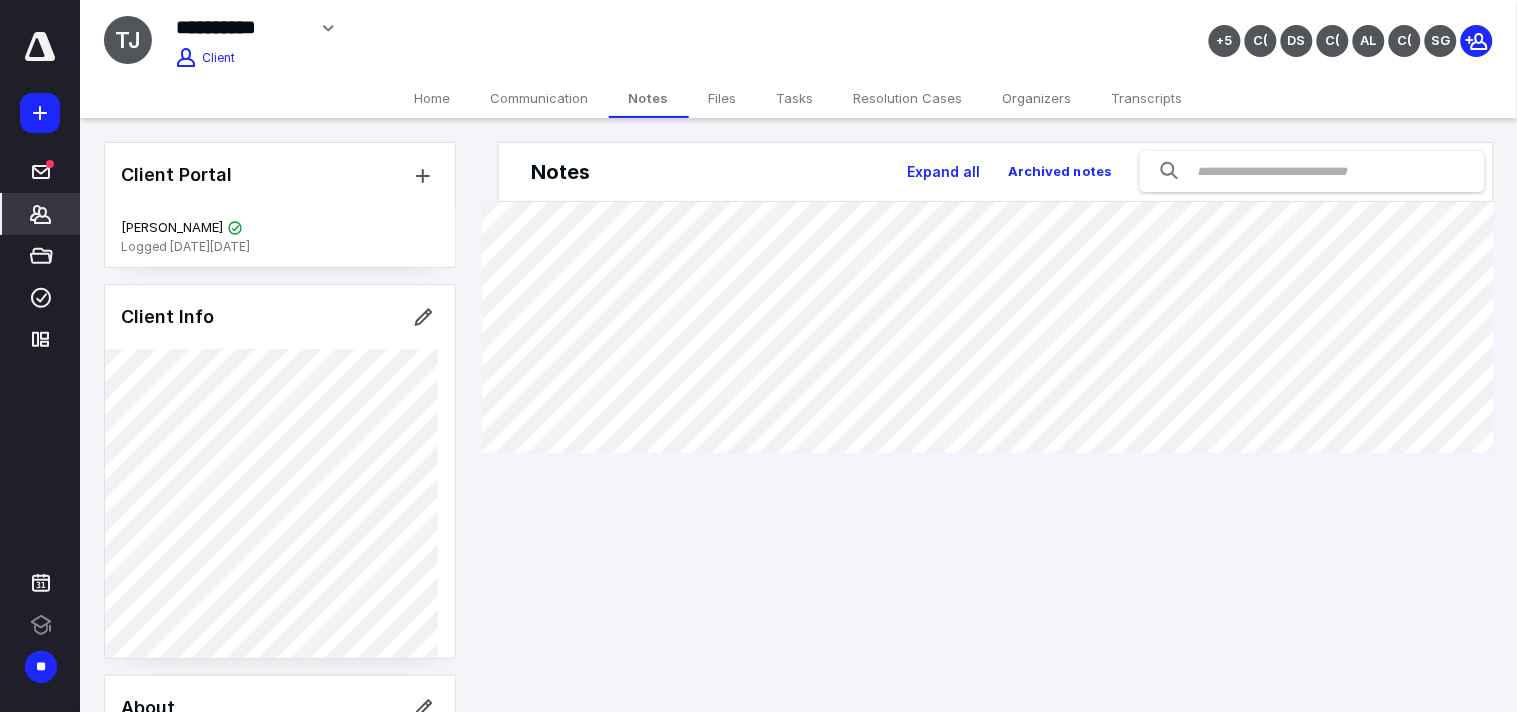 click on "Files" at bounding box center [723, 98] 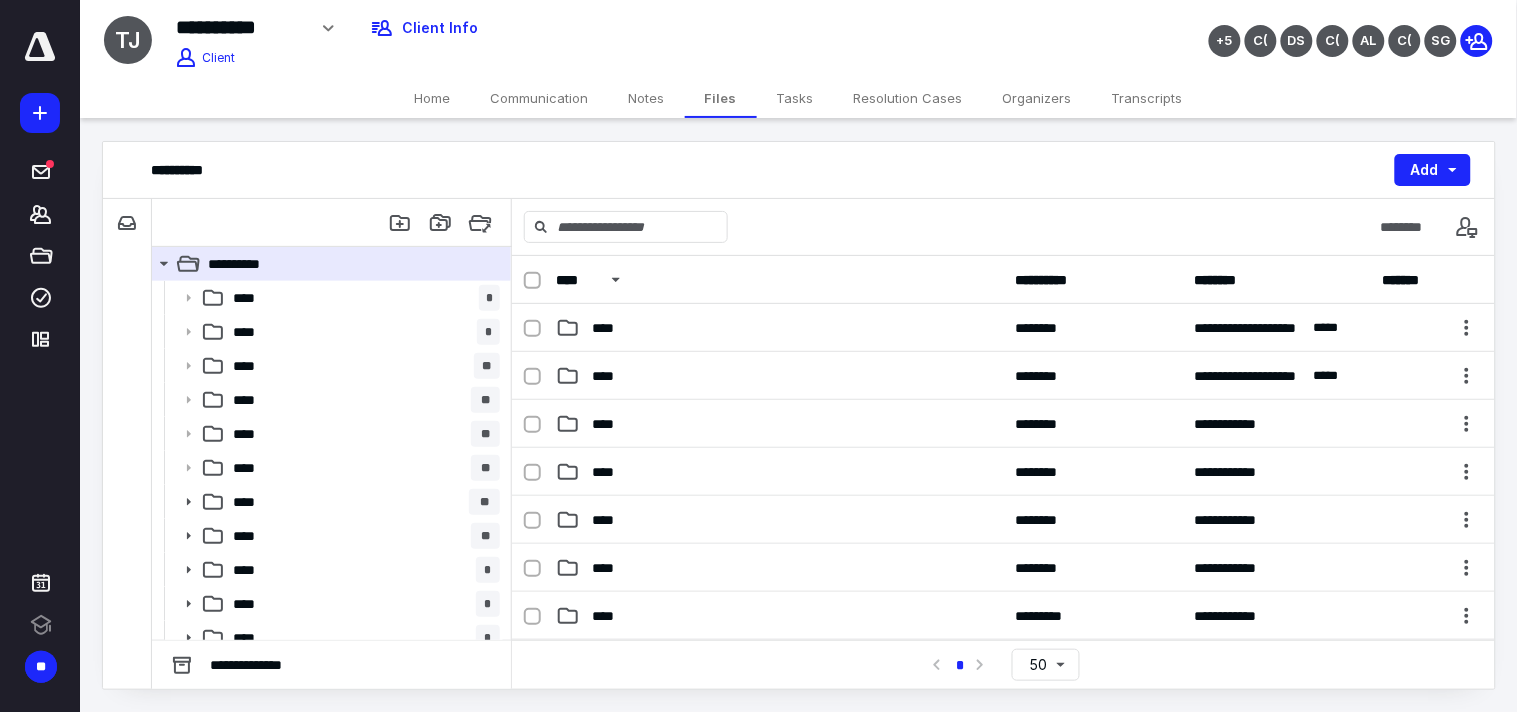 click on "Home" at bounding box center [433, 98] 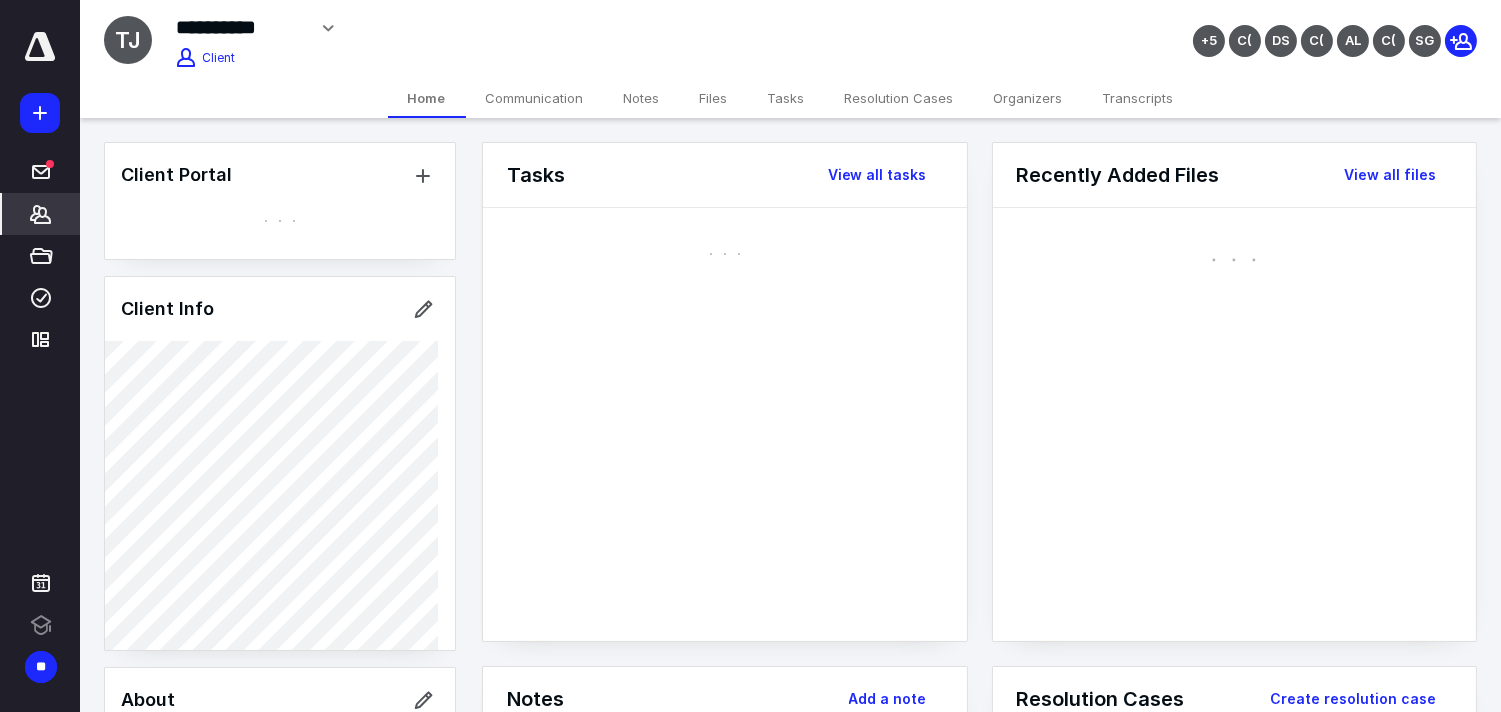 click on "Home" at bounding box center (427, 98) 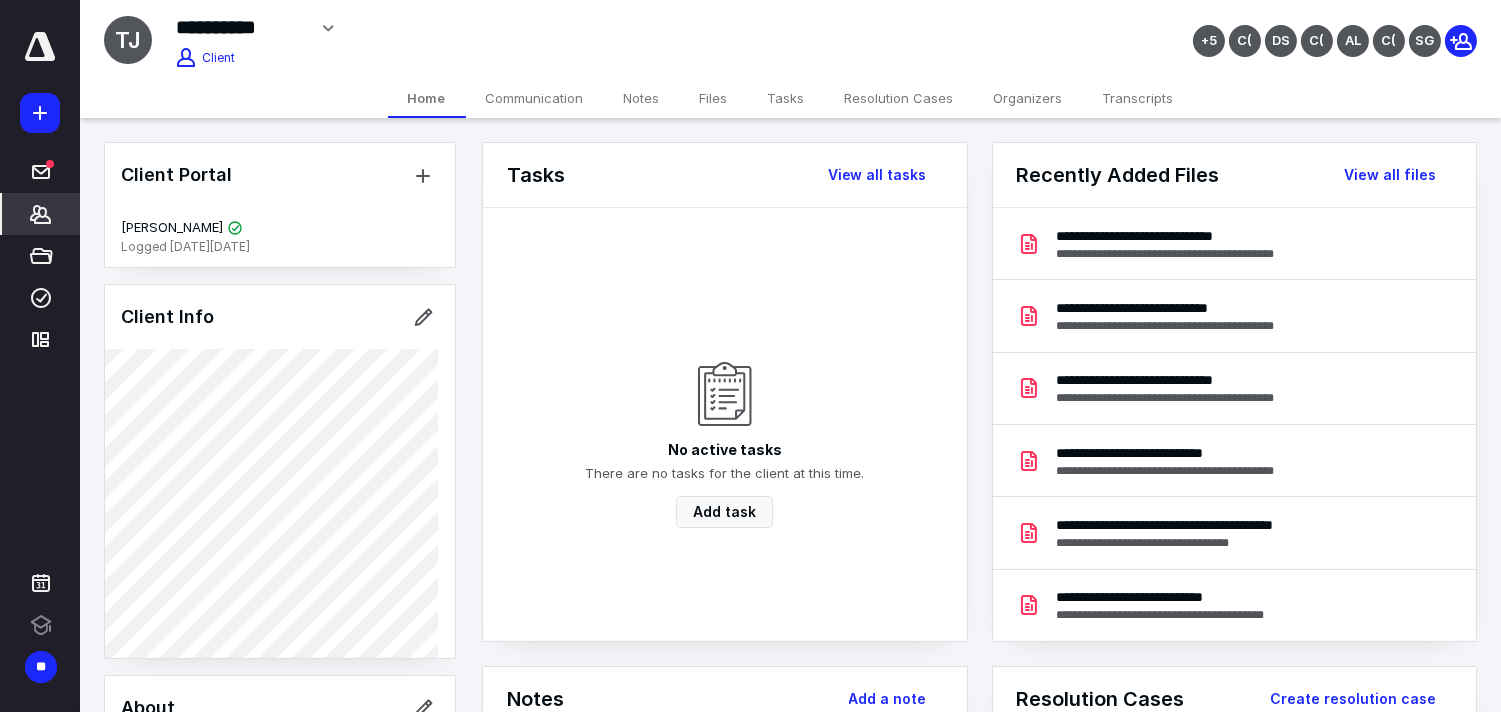 click on "Files" at bounding box center [714, 98] 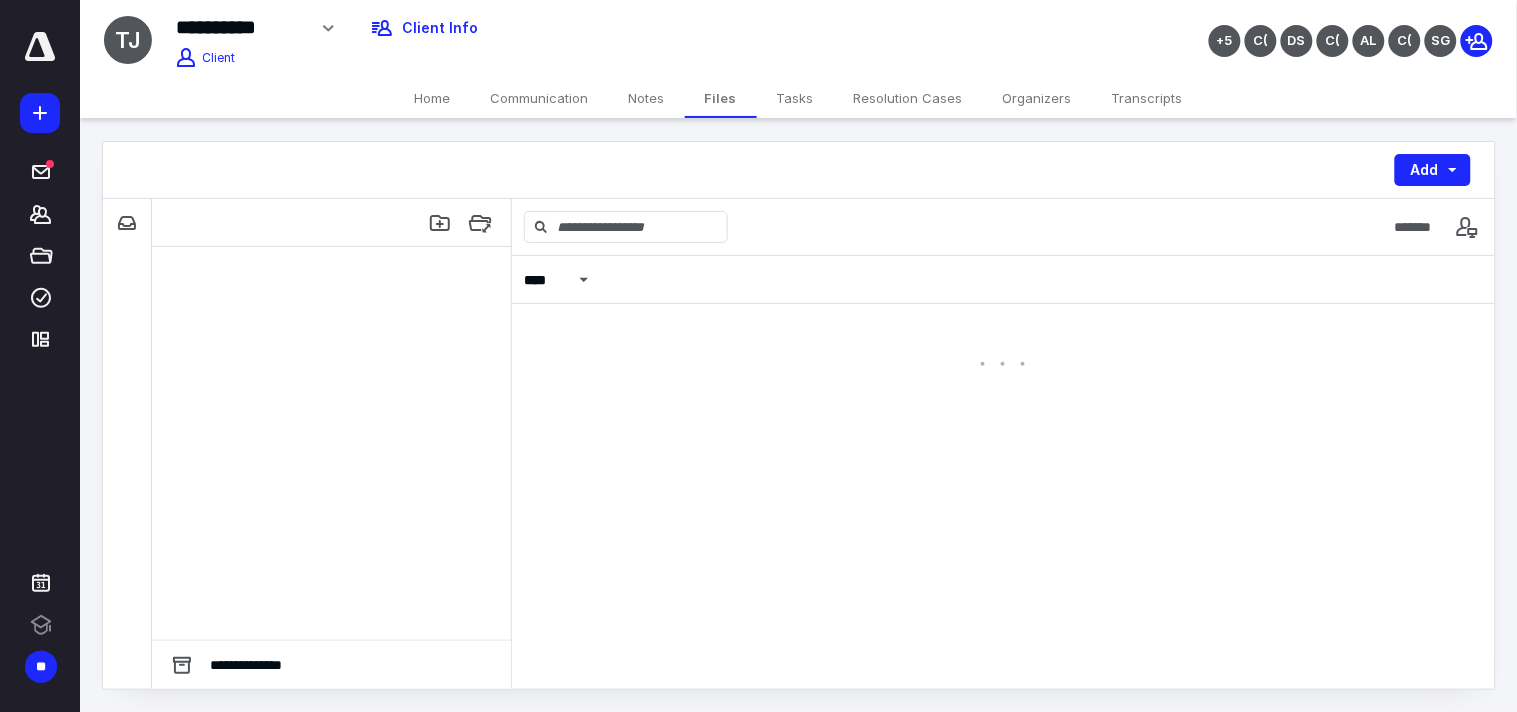 click on "Home" at bounding box center (433, 98) 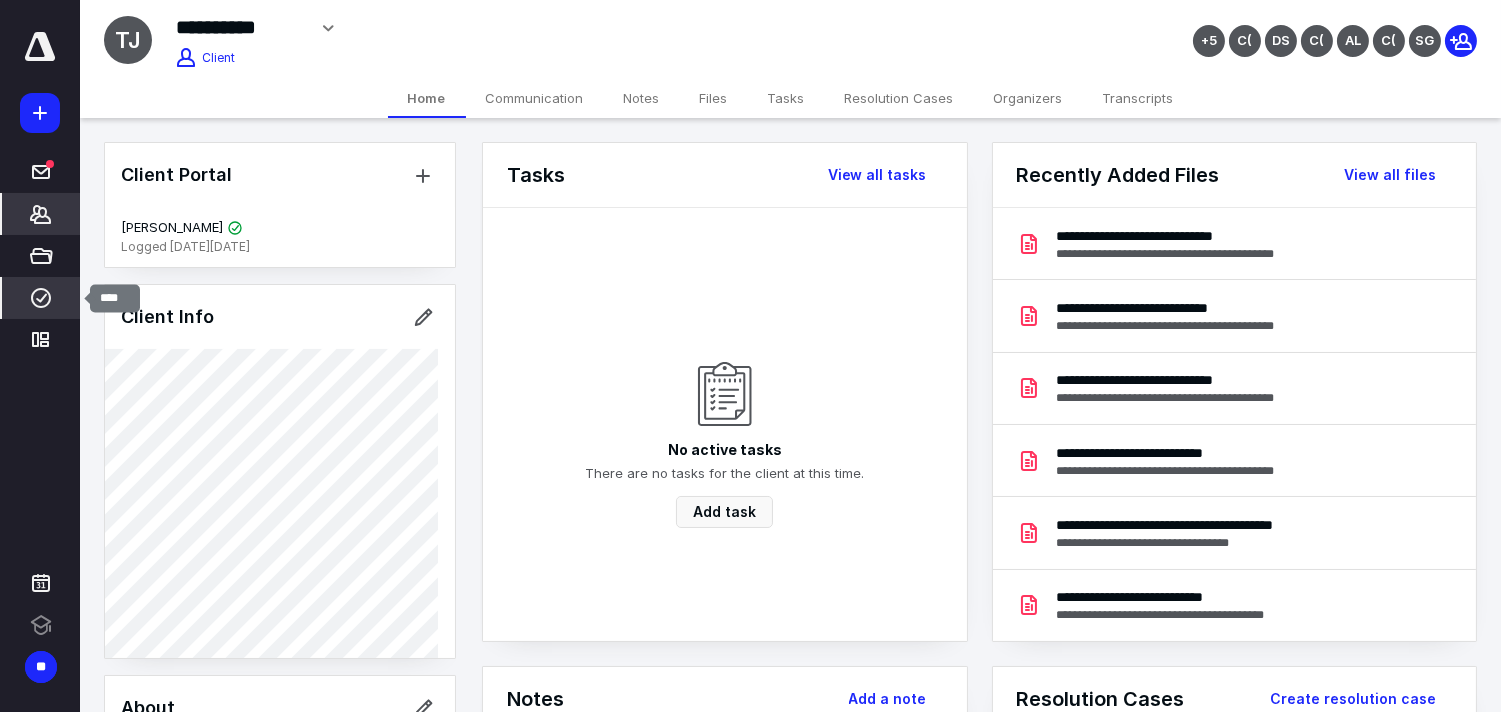 click on "****" at bounding box center (41, 298) 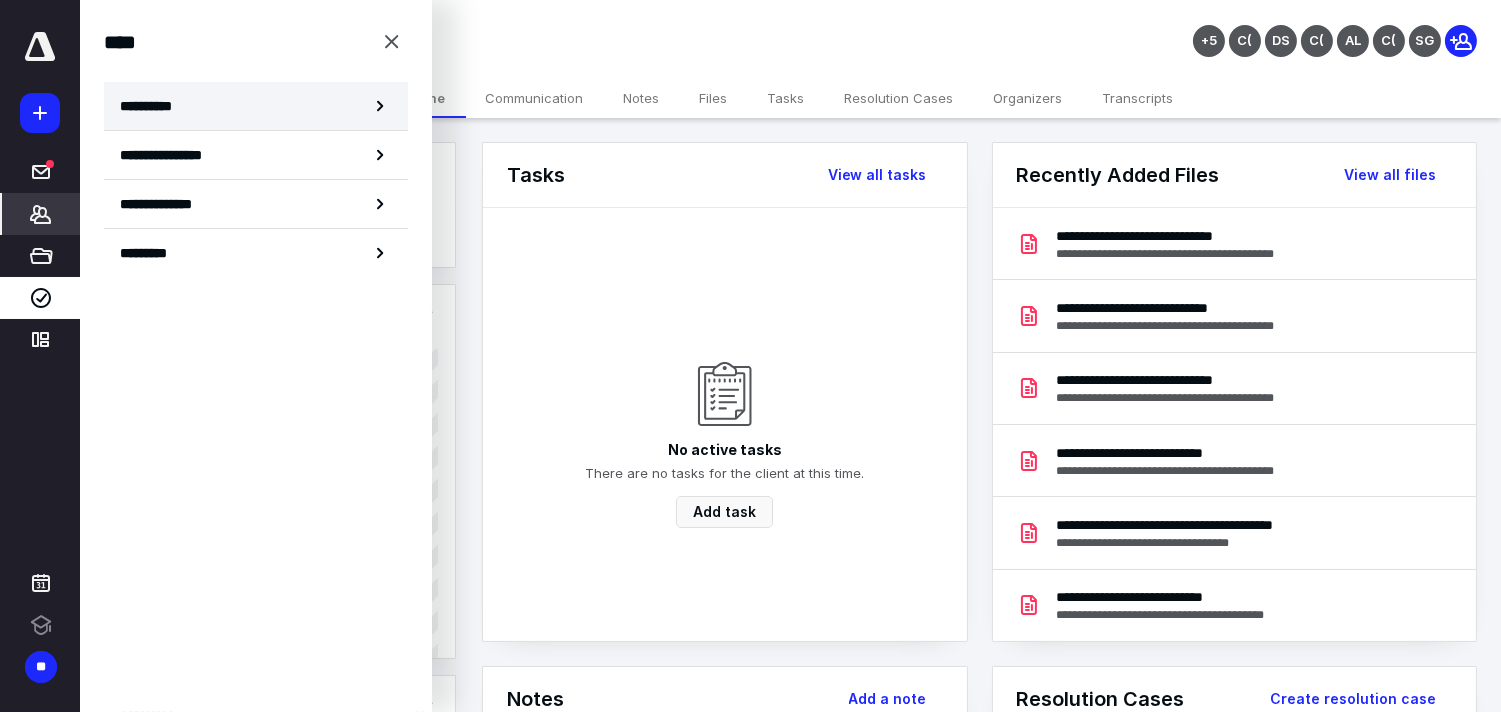 click on "**********" at bounding box center (153, 106) 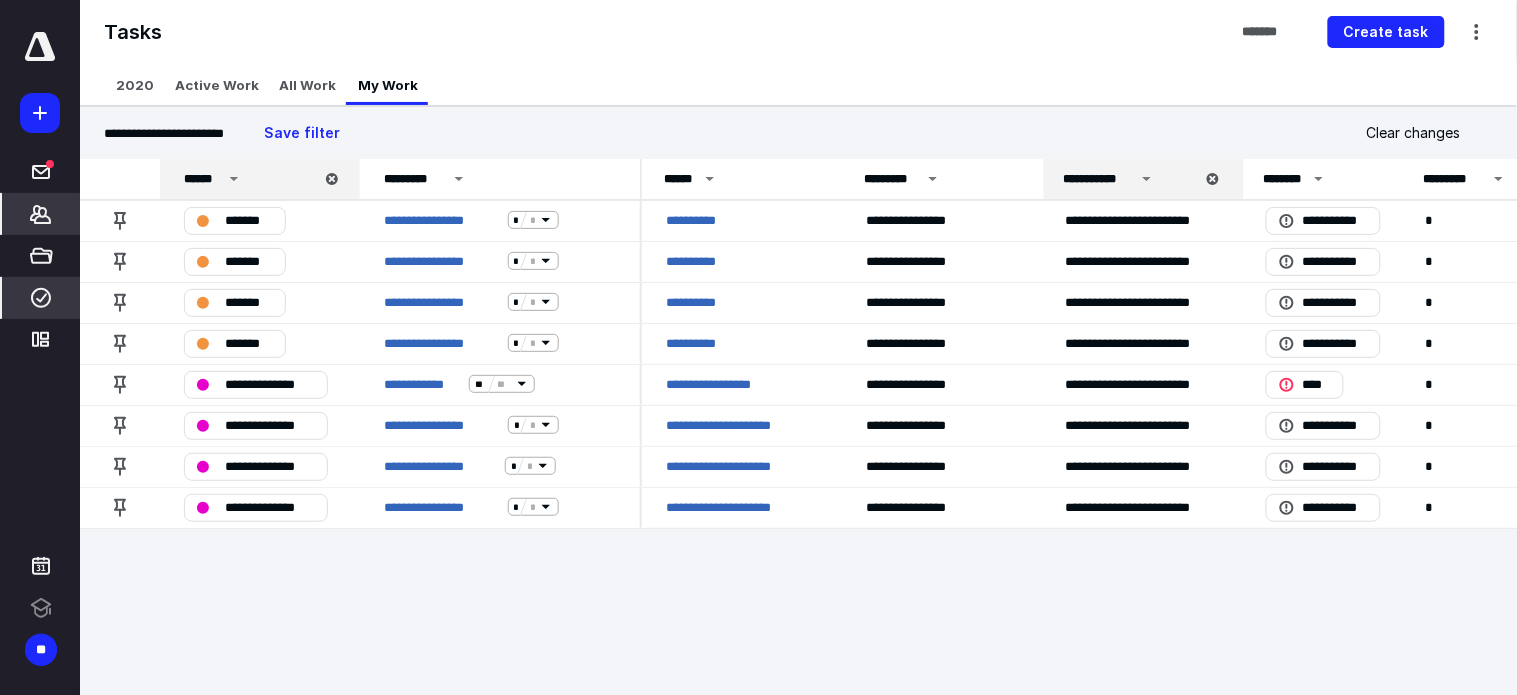 click on "*******" at bounding box center [41, 214] 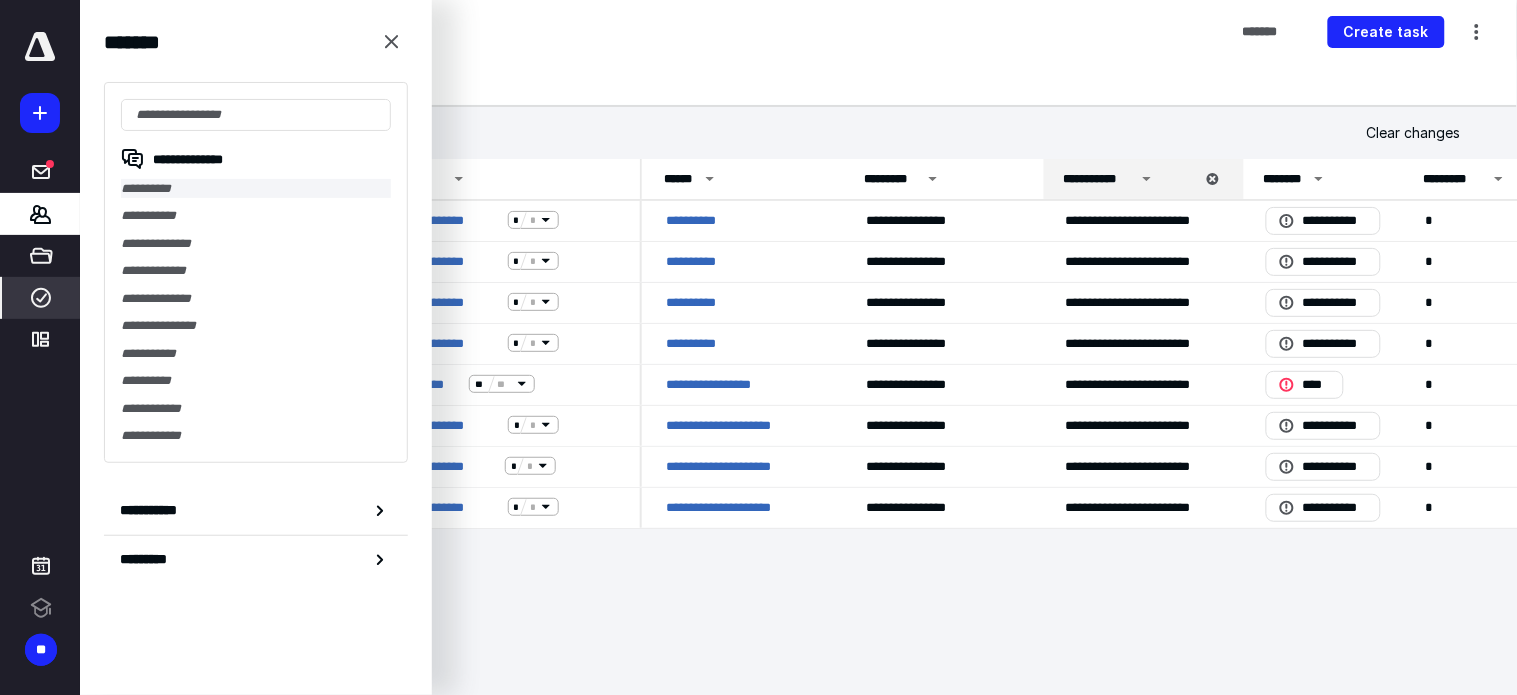 click on "**********" at bounding box center [256, 188] 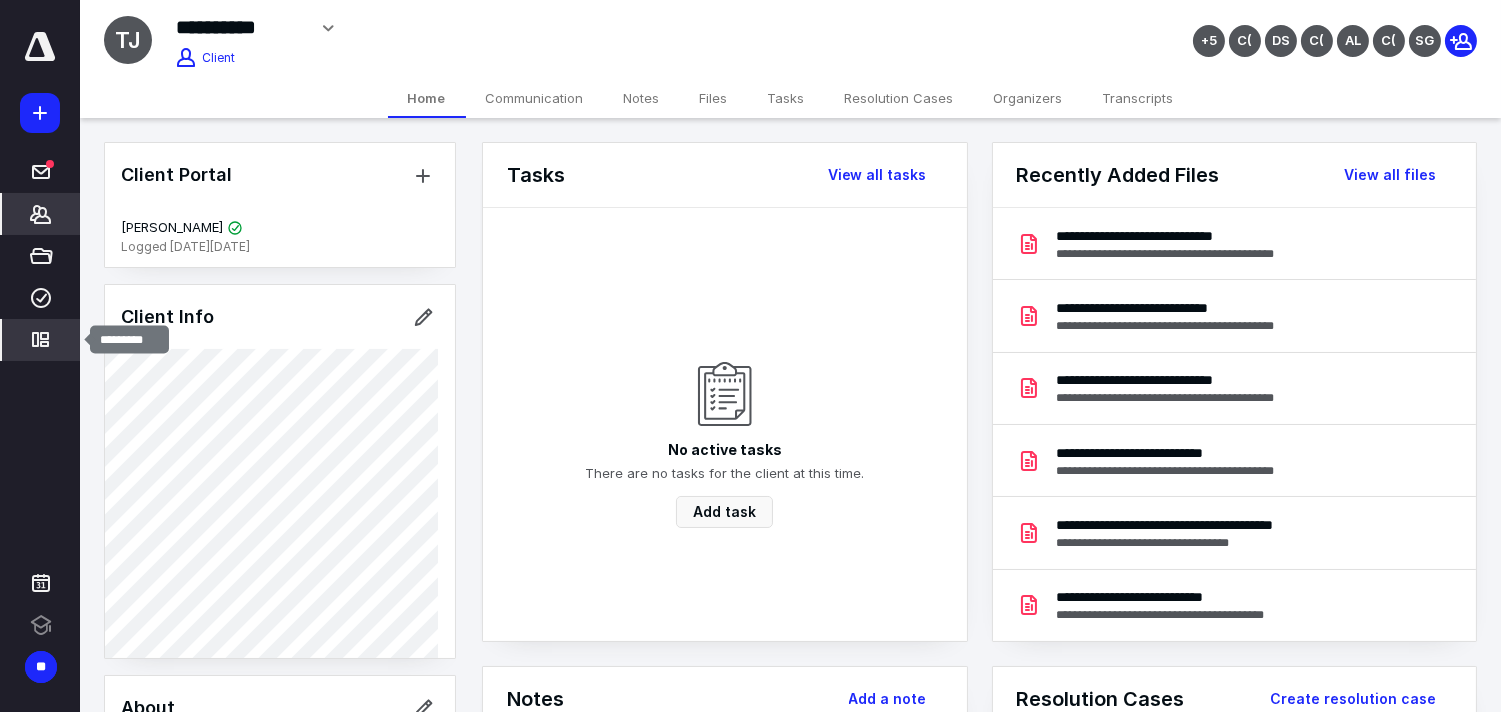 click on "*********" at bounding box center (41, 340) 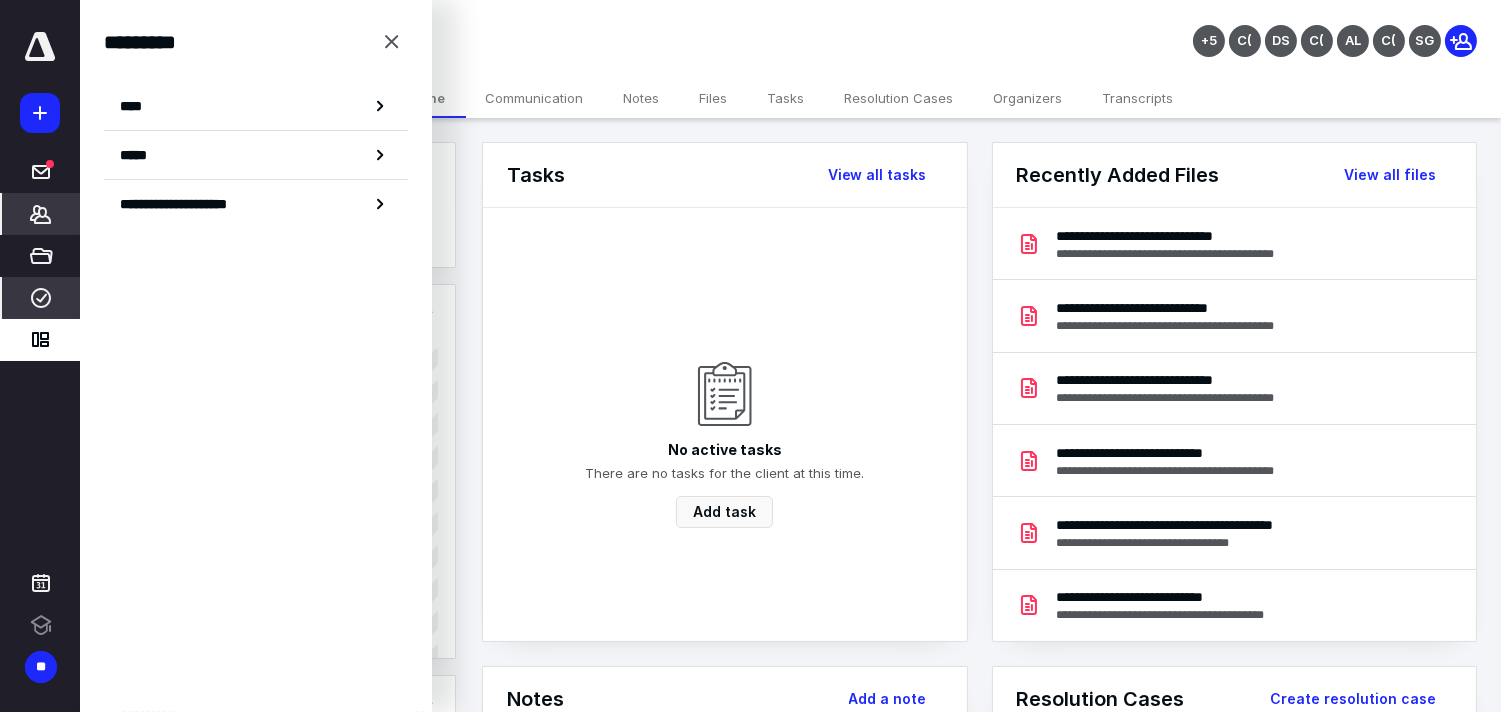 click on "****" at bounding box center [41, 298] 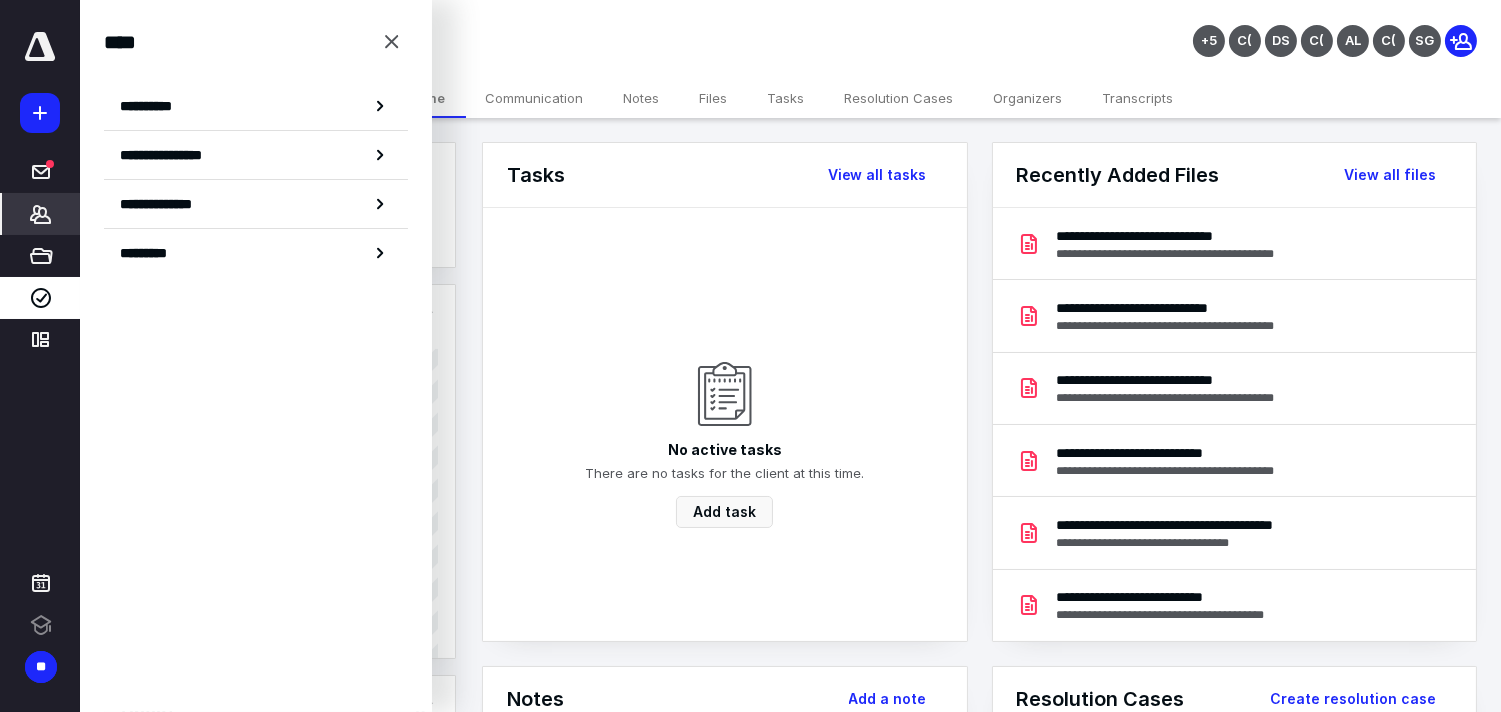 click on "**********" at bounding box center (256, 106) 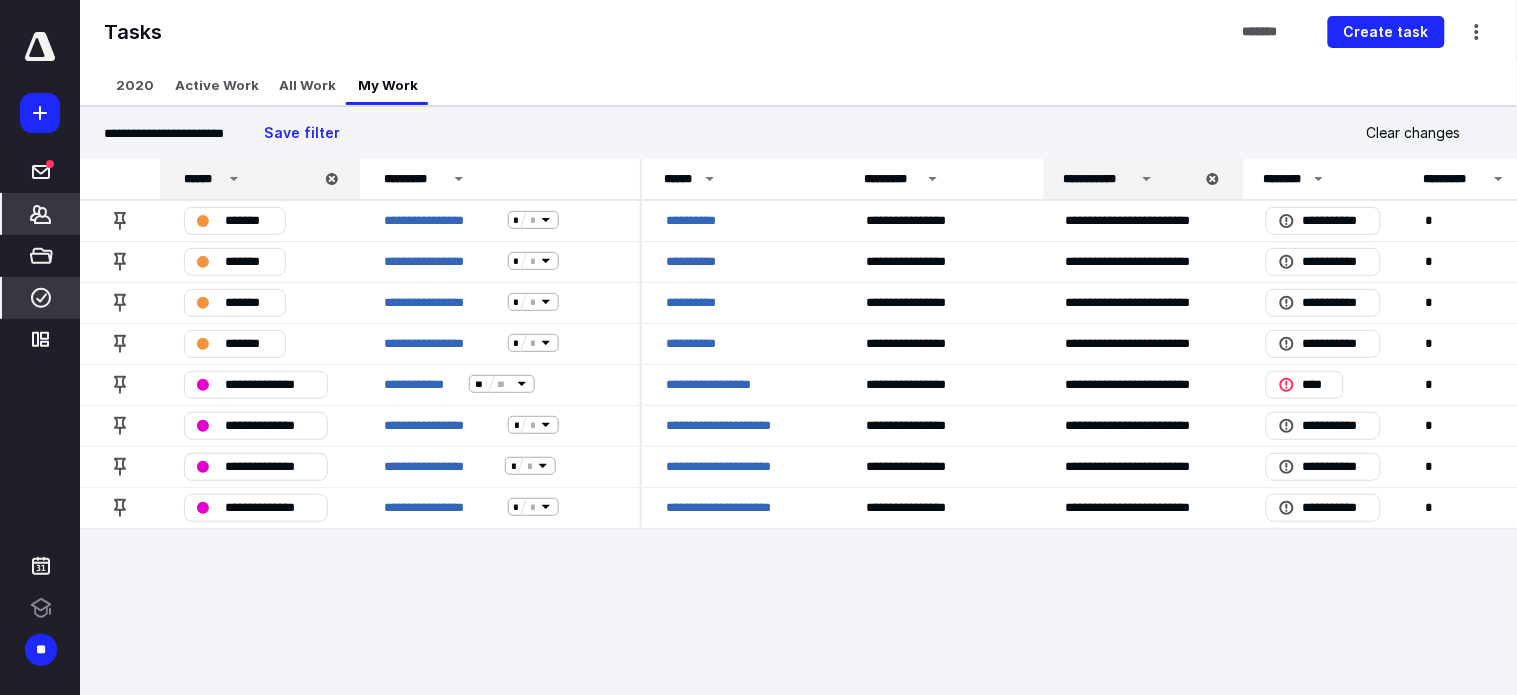 click on "*******" at bounding box center [41, 214] 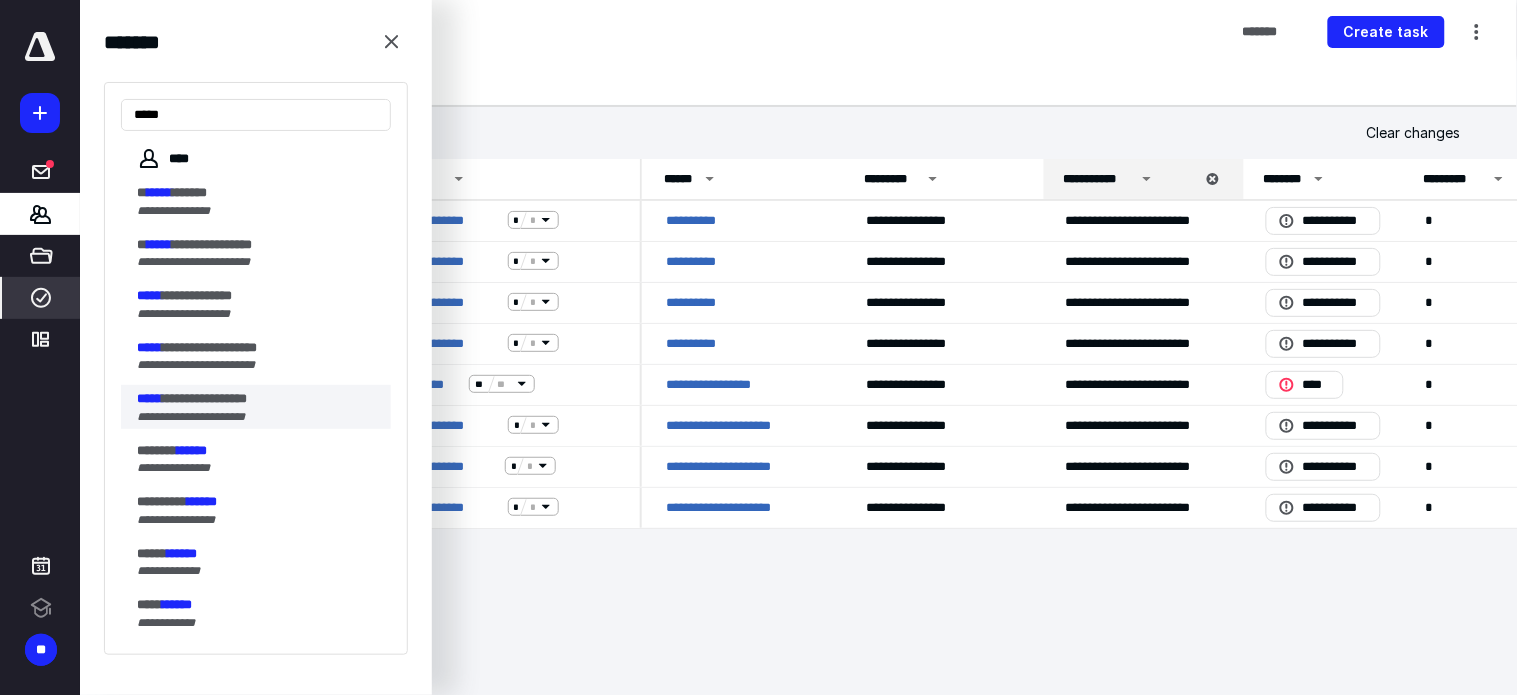 type on "*****" 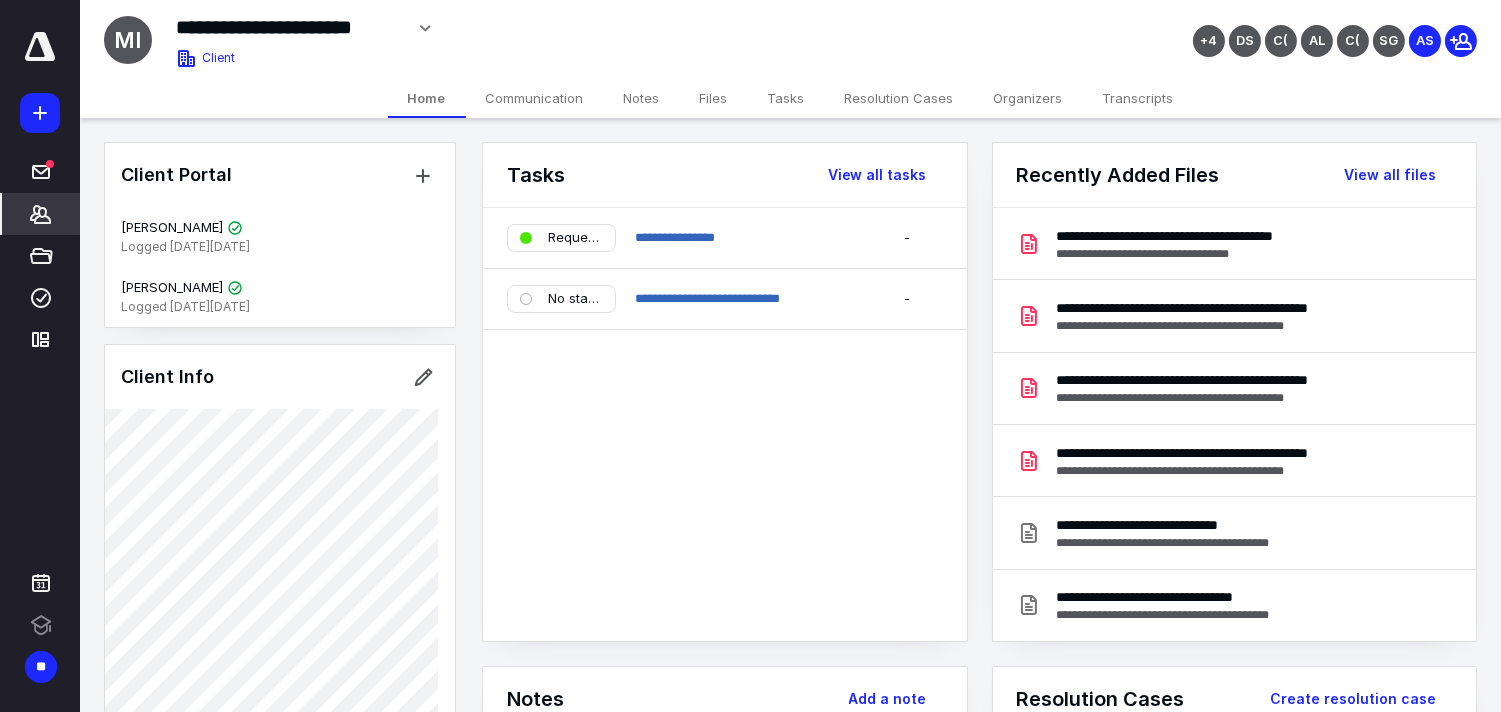 click on "Files" at bounding box center [714, 98] 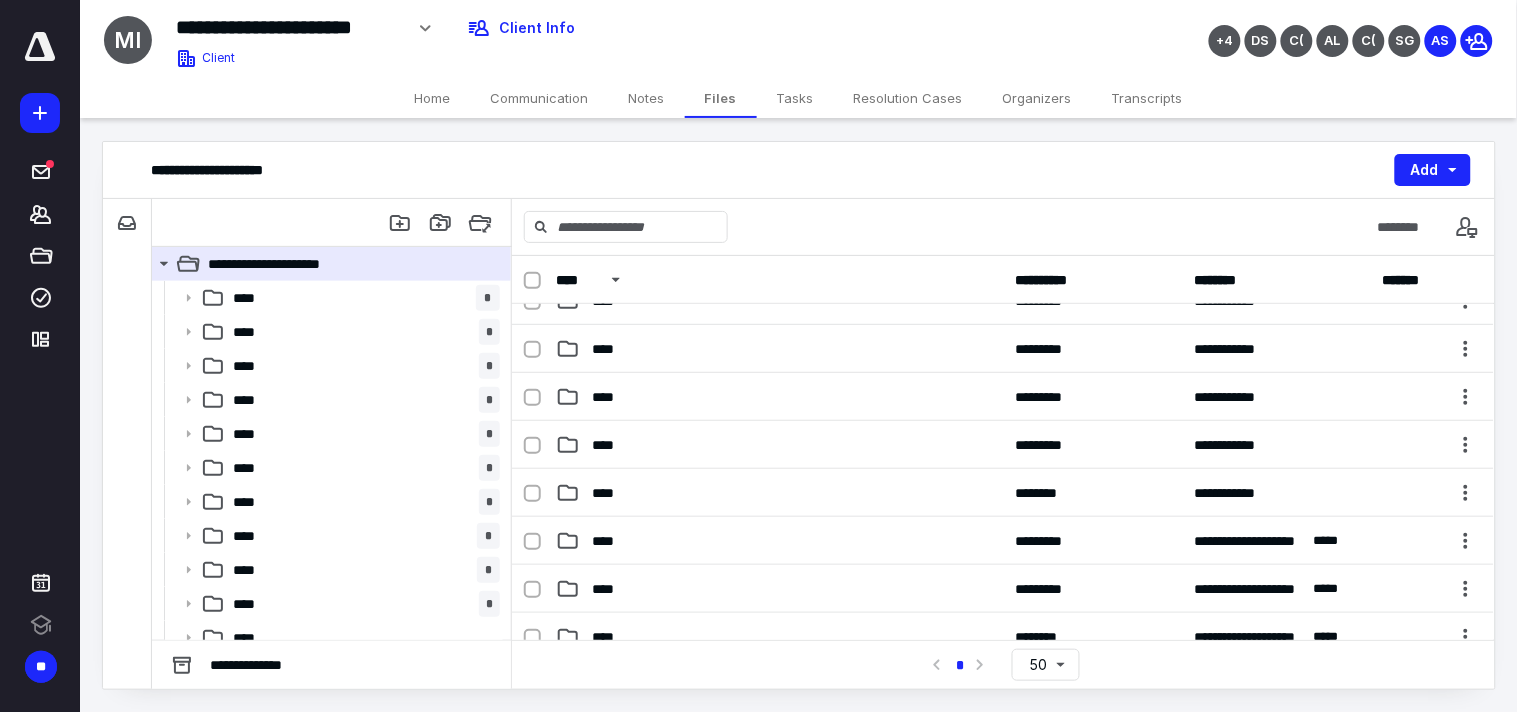 scroll, scrollTop: 777, scrollLeft: 0, axis: vertical 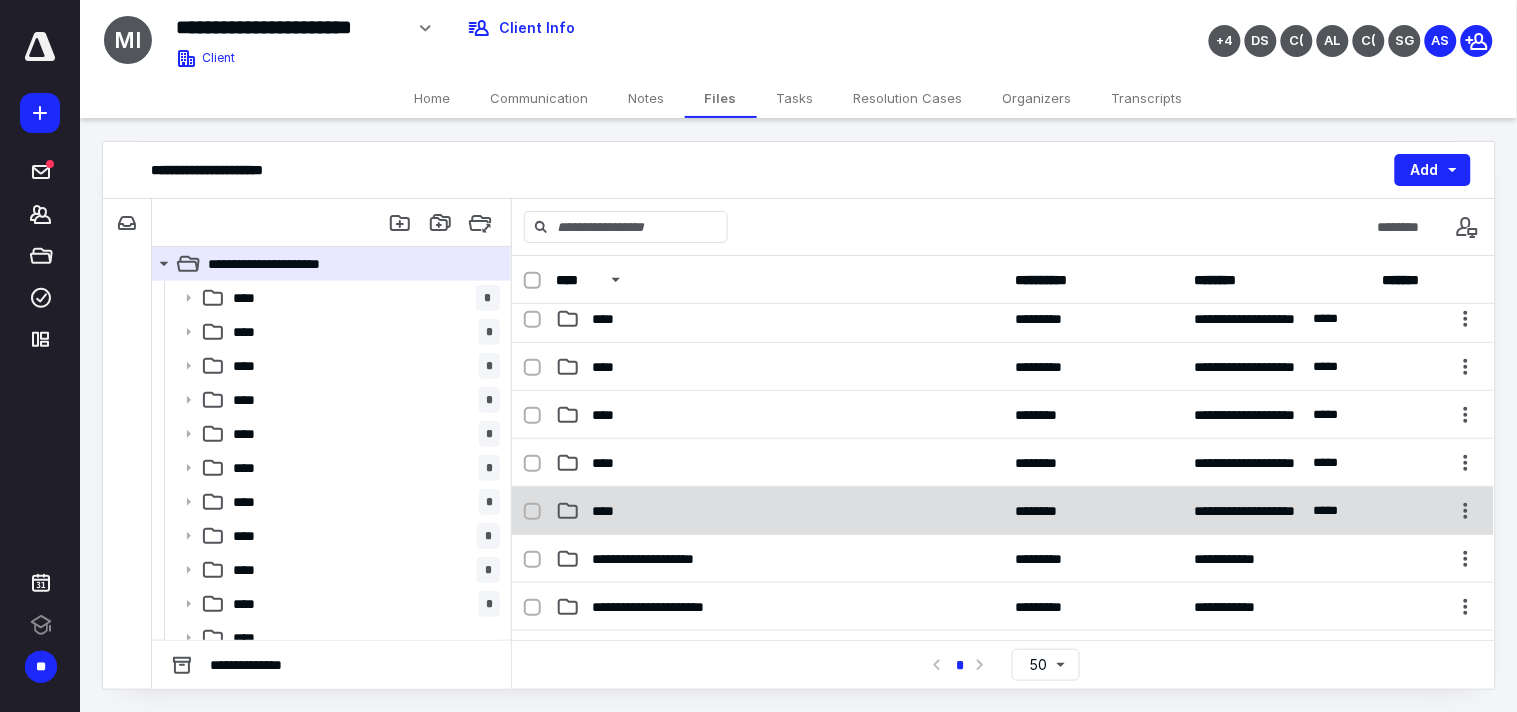 click on "**********" at bounding box center (1003, 511) 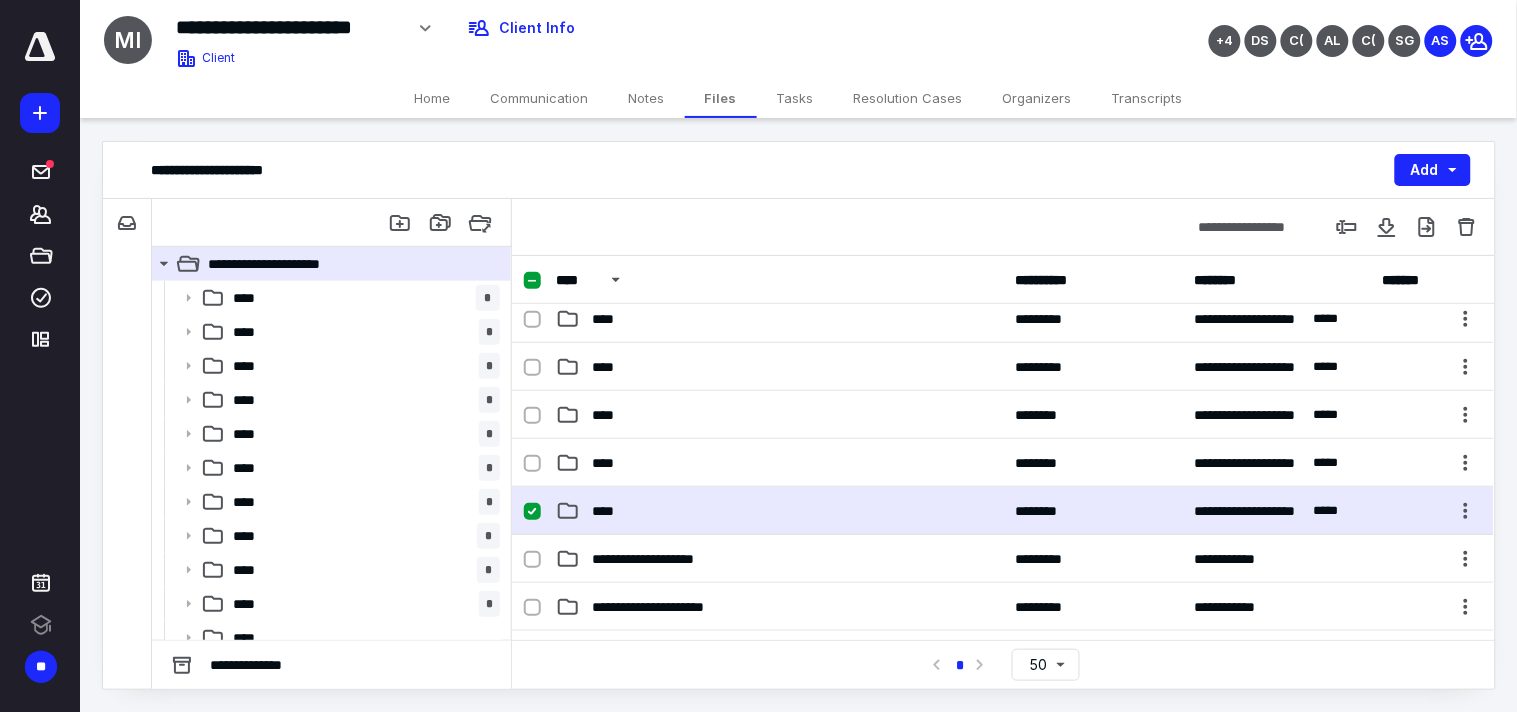 click on "**********" at bounding box center (1003, 511) 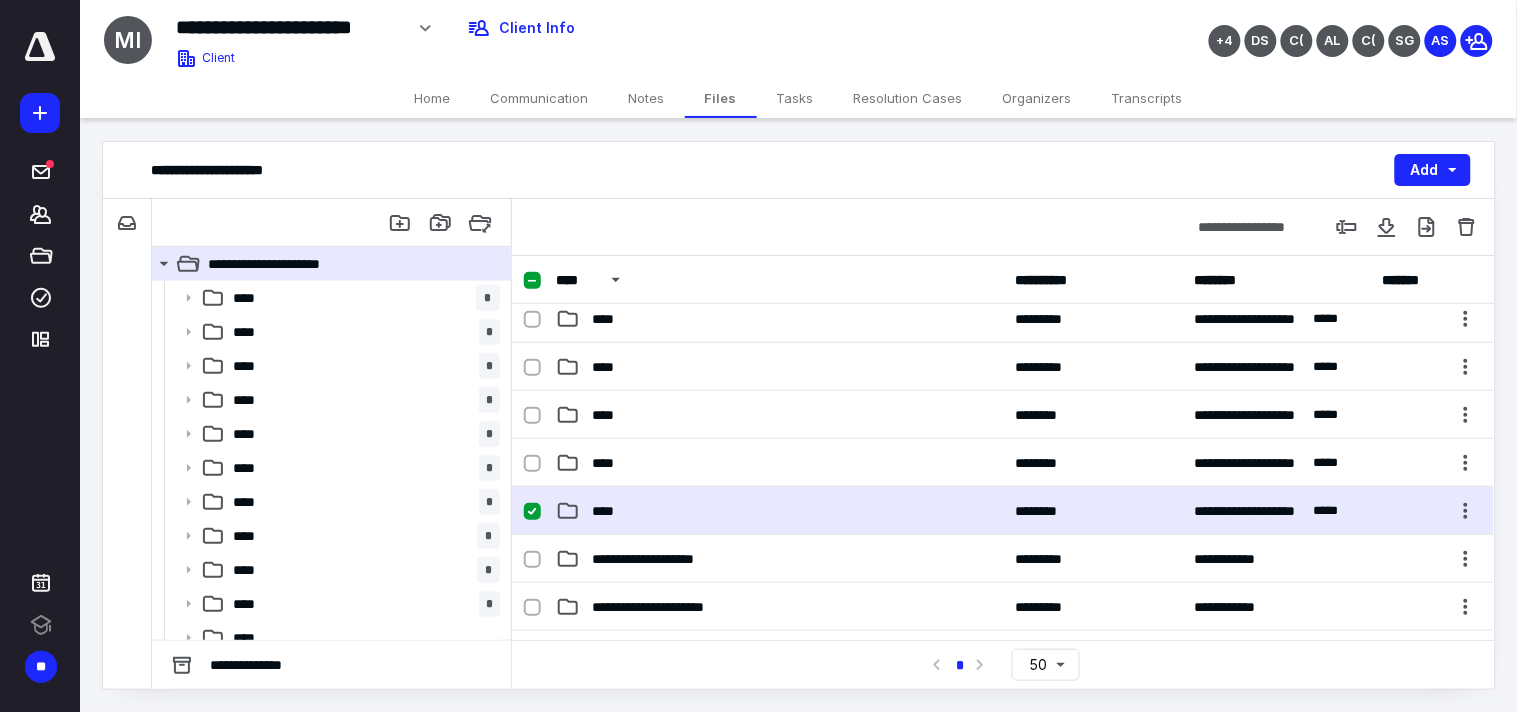 scroll, scrollTop: 0, scrollLeft: 0, axis: both 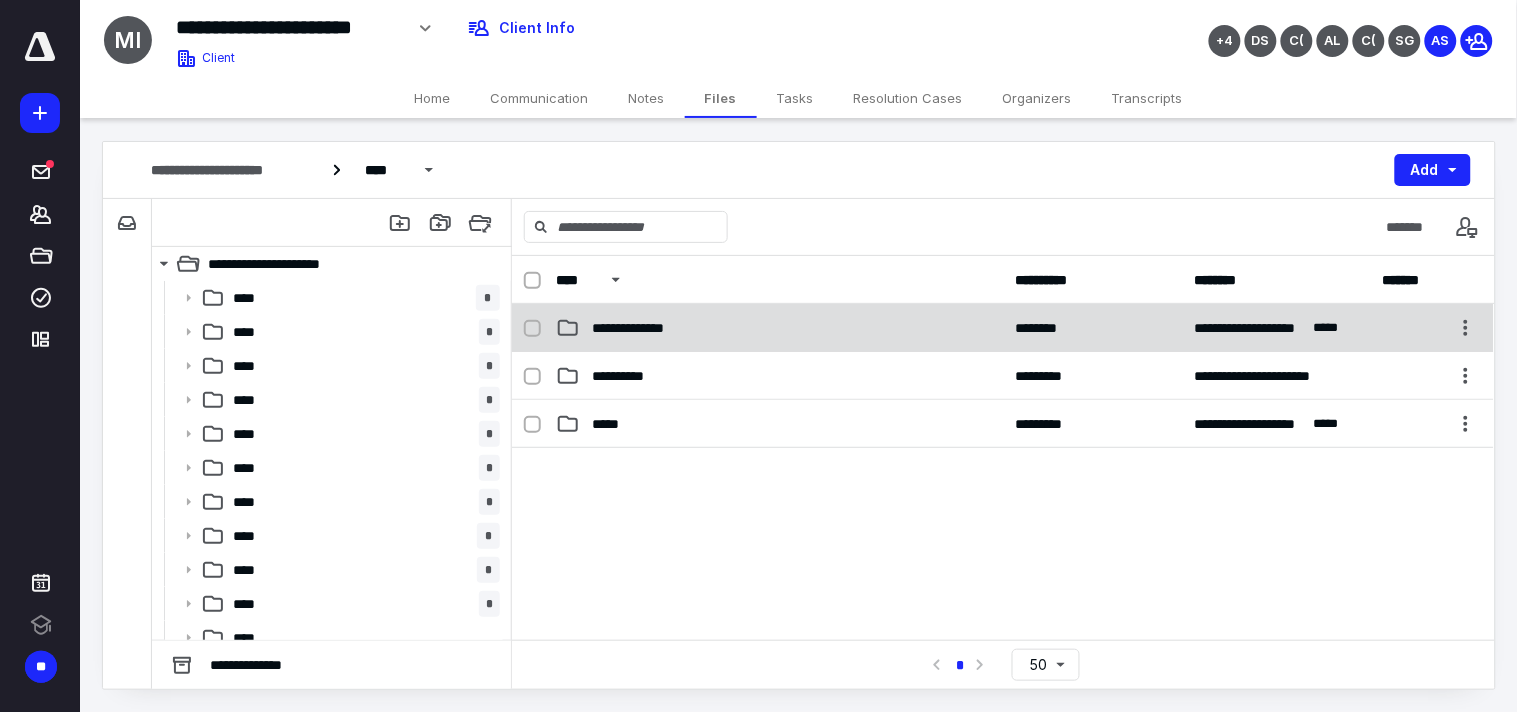 click on "**********" at bounding box center (779, 328) 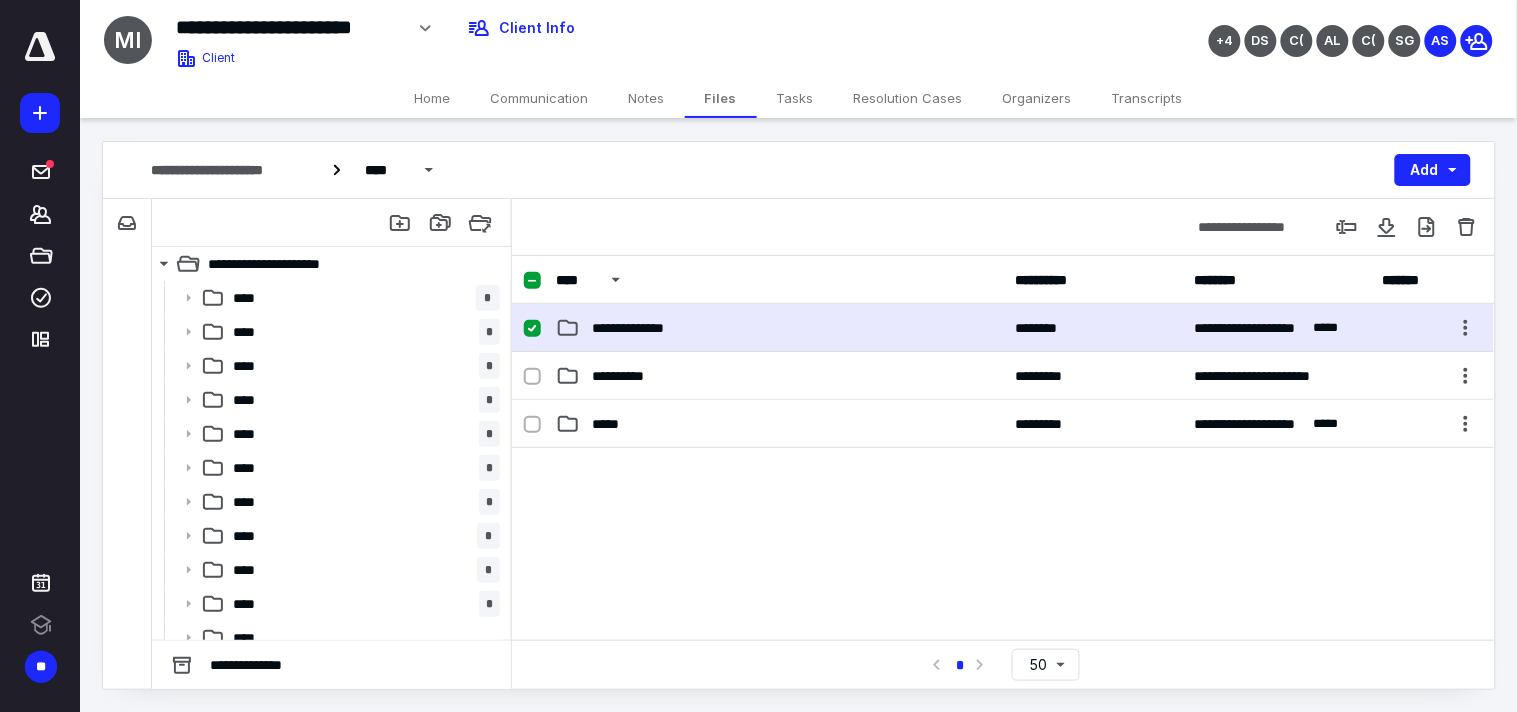 click on "**********" at bounding box center (779, 328) 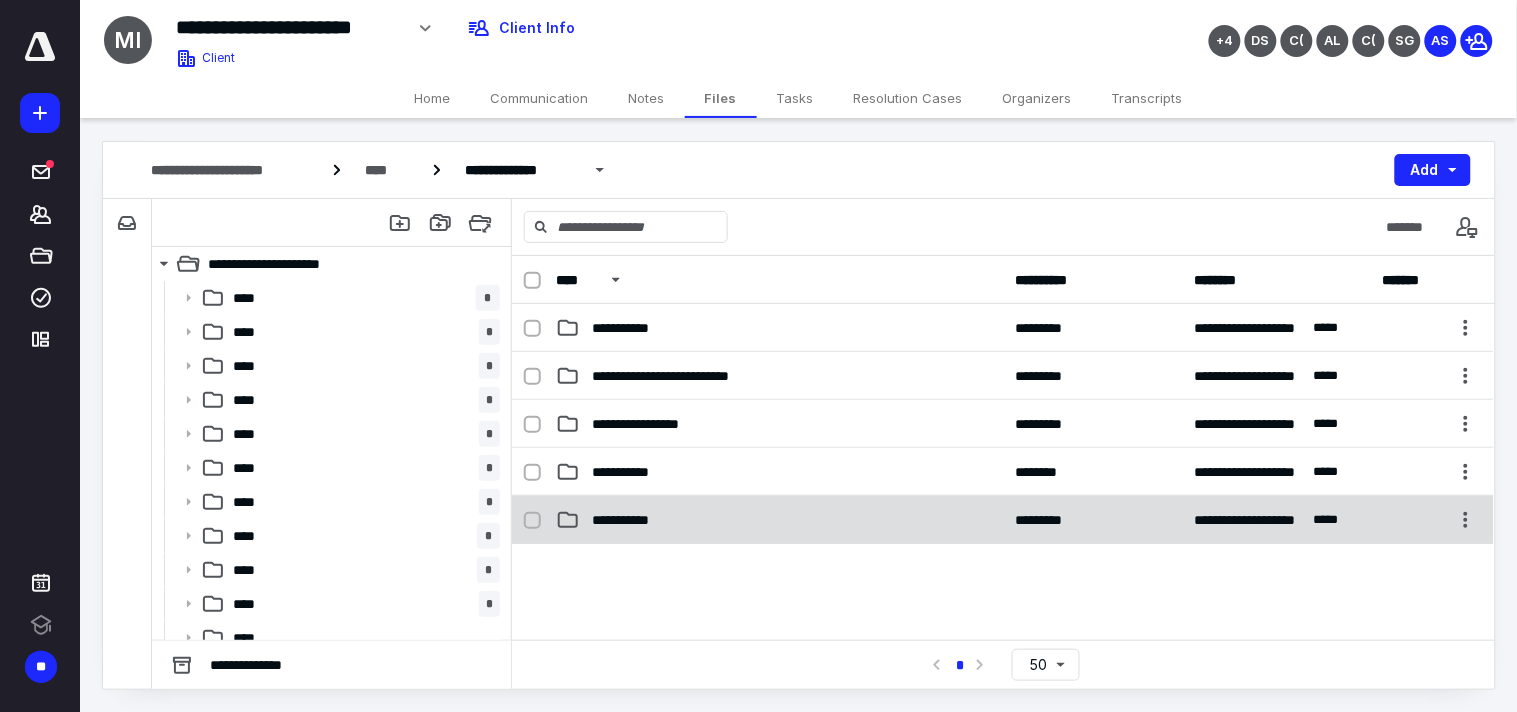 click on "**********" at bounding box center [779, 520] 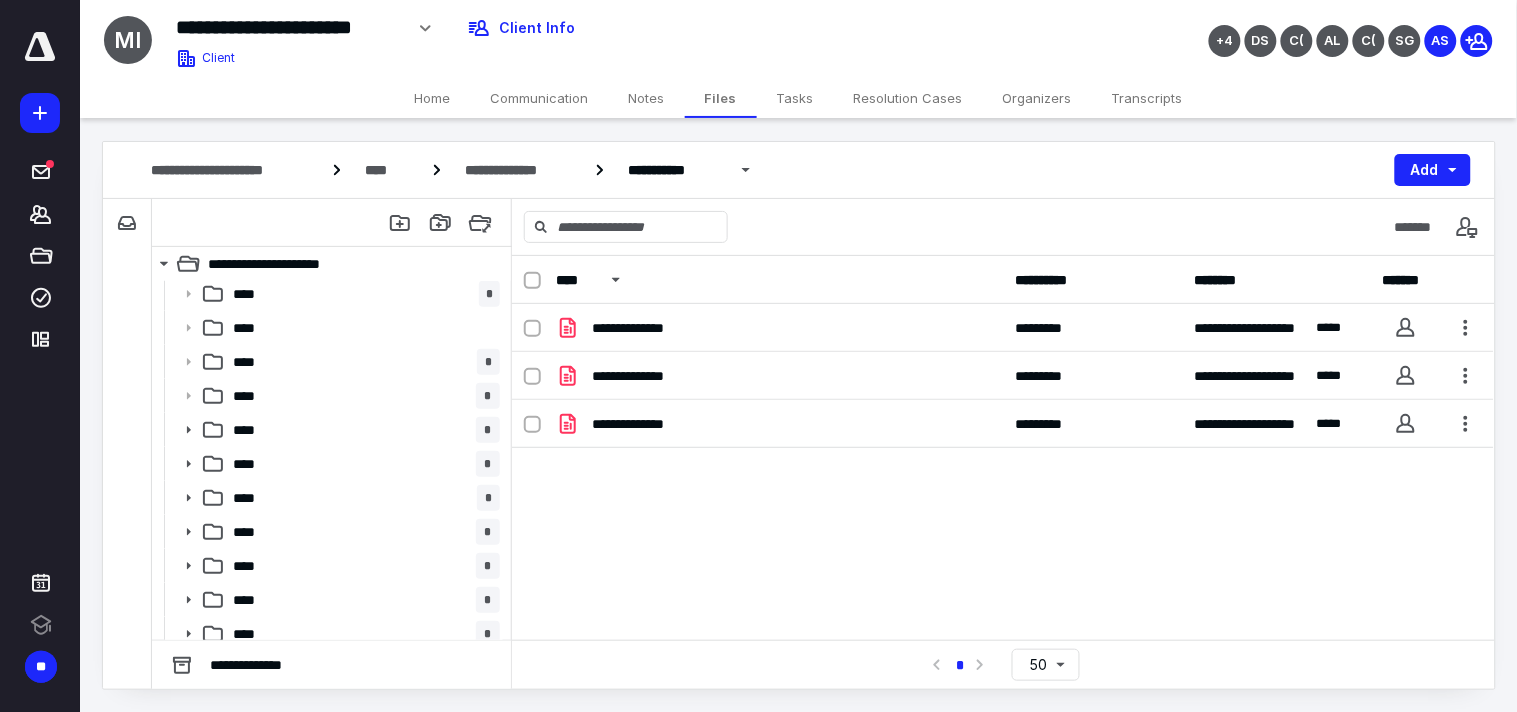 scroll, scrollTop: 444, scrollLeft: 0, axis: vertical 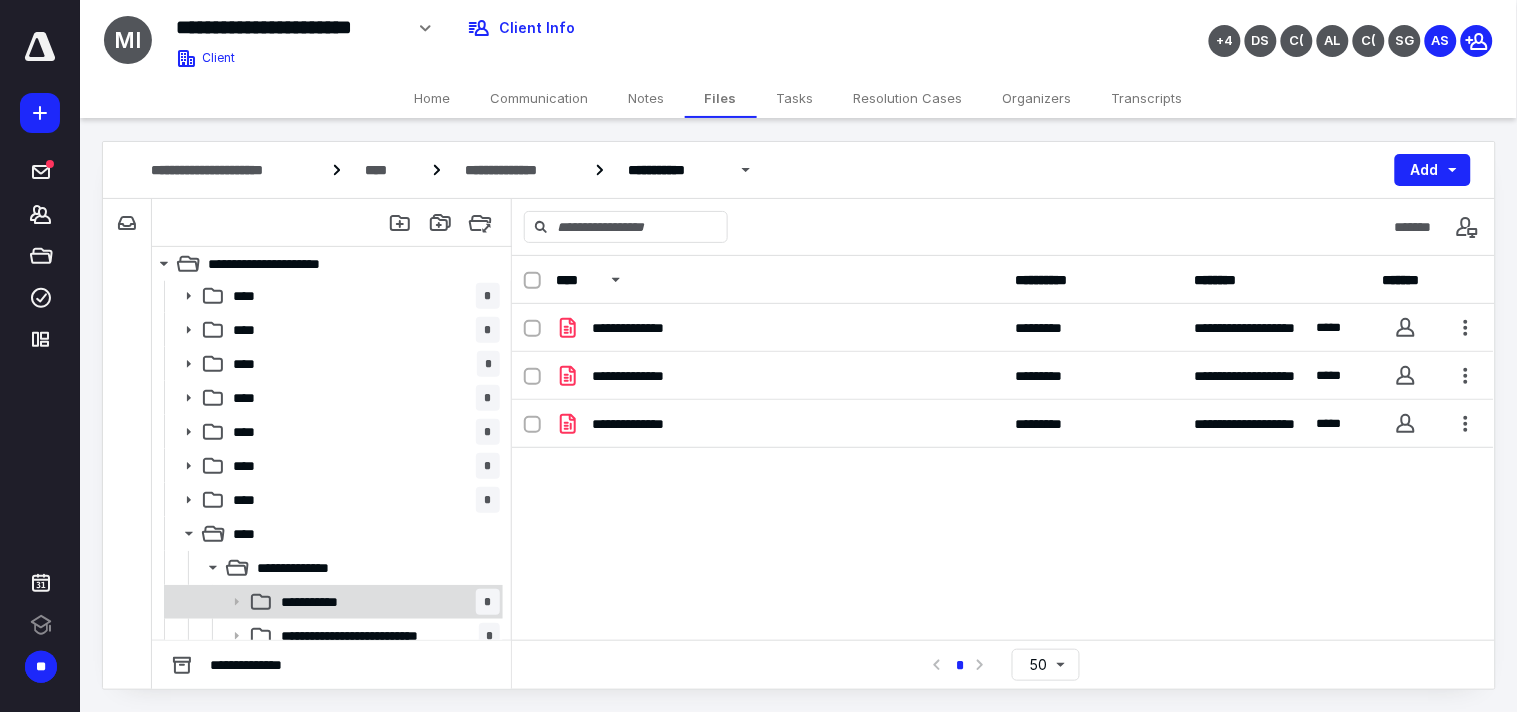 click on "**********" at bounding box center (326, 602) 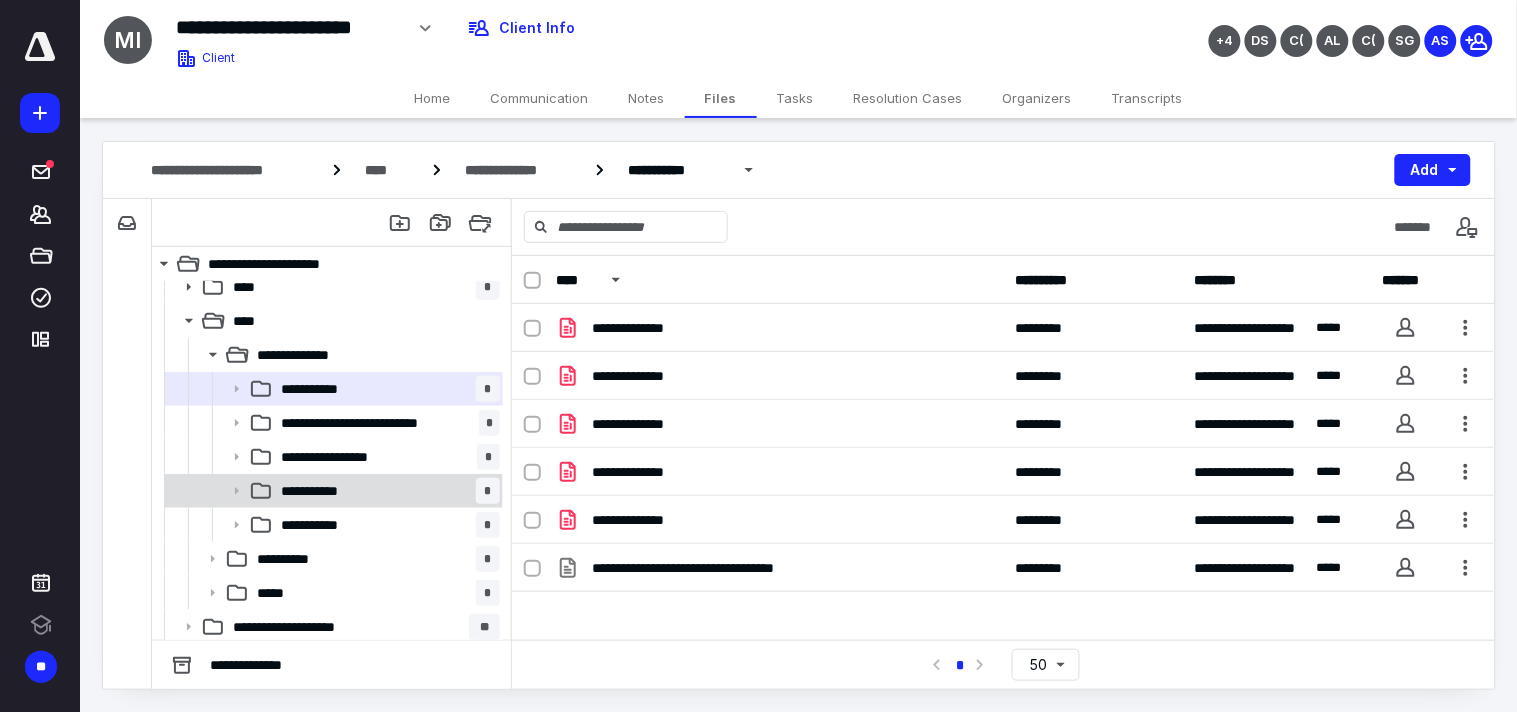 scroll, scrollTop: 666, scrollLeft: 0, axis: vertical 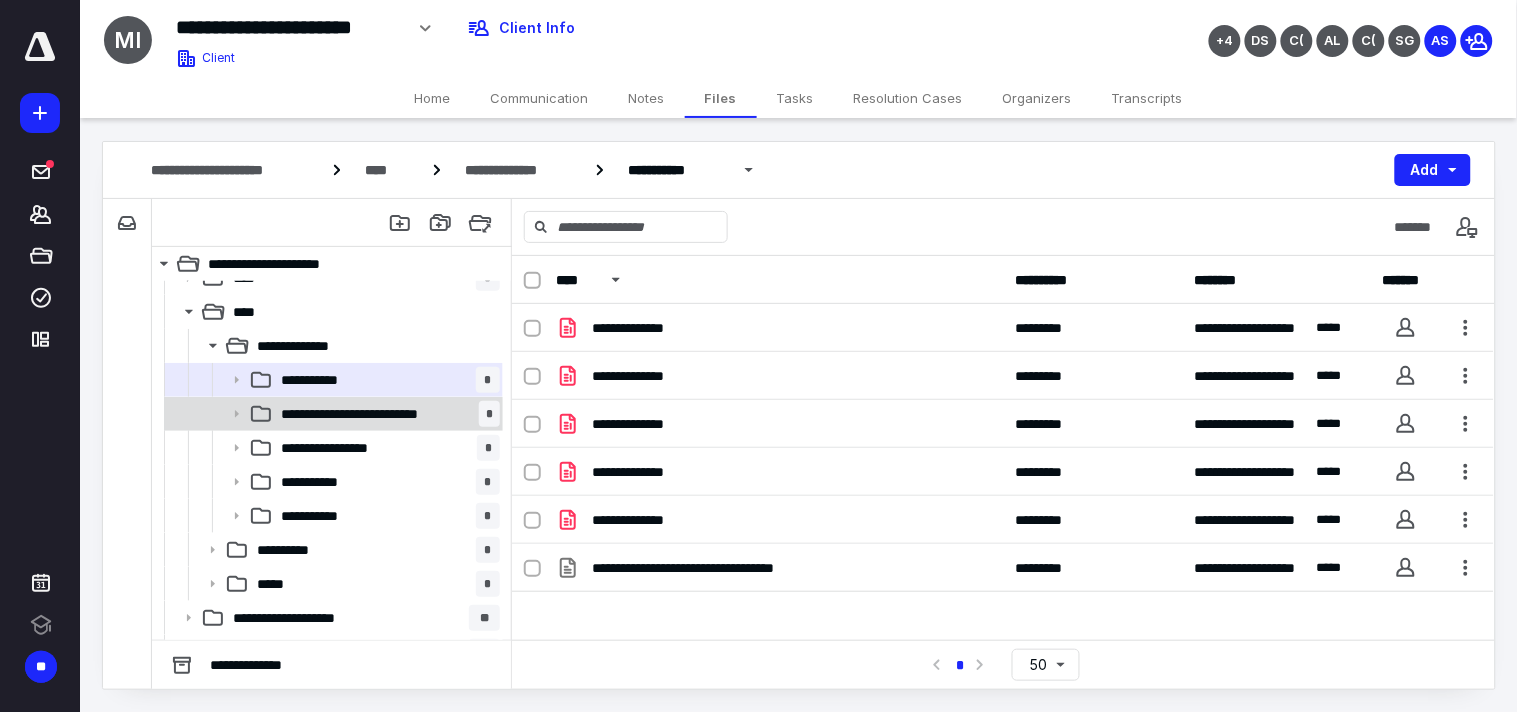 click on "**********" at bounding box center (332, 414) 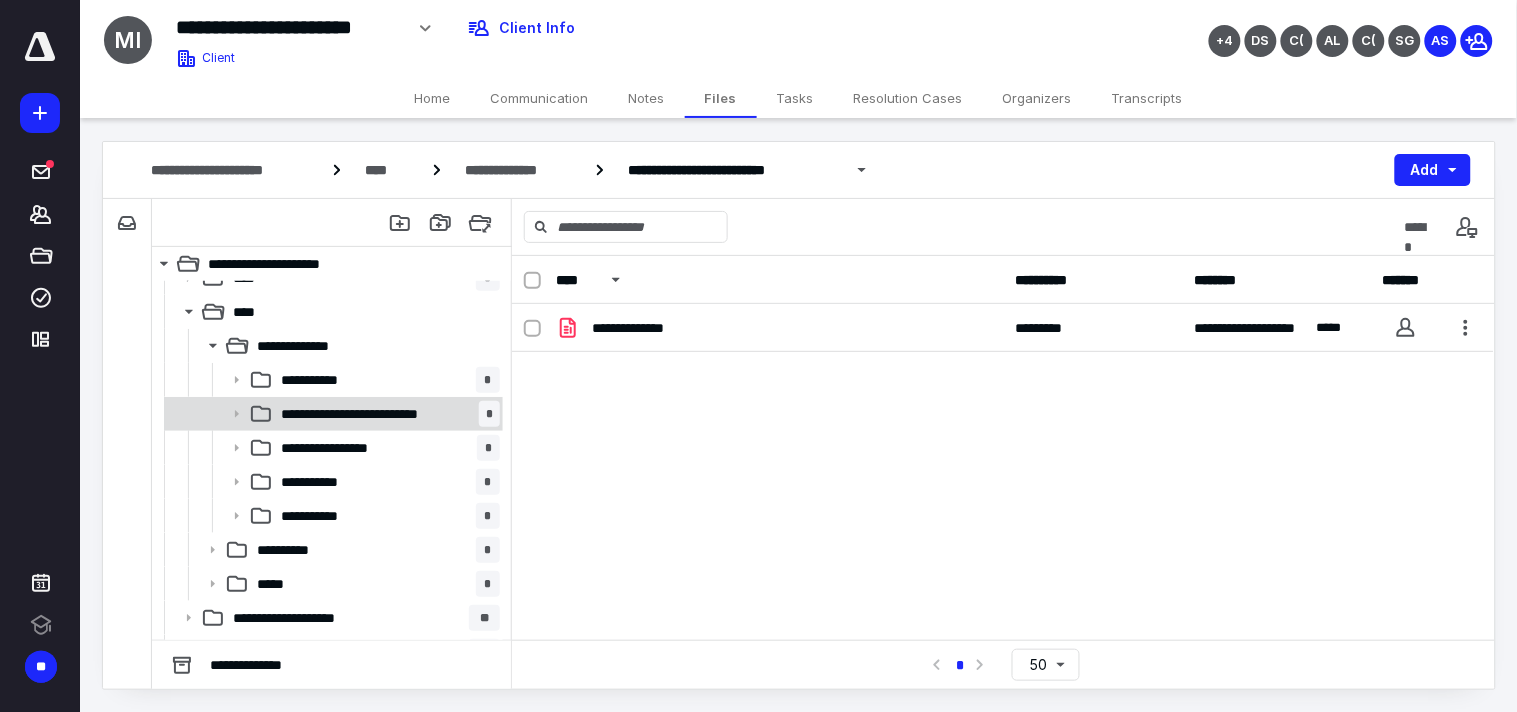 click on "**********" at bounding box center (332, 414) 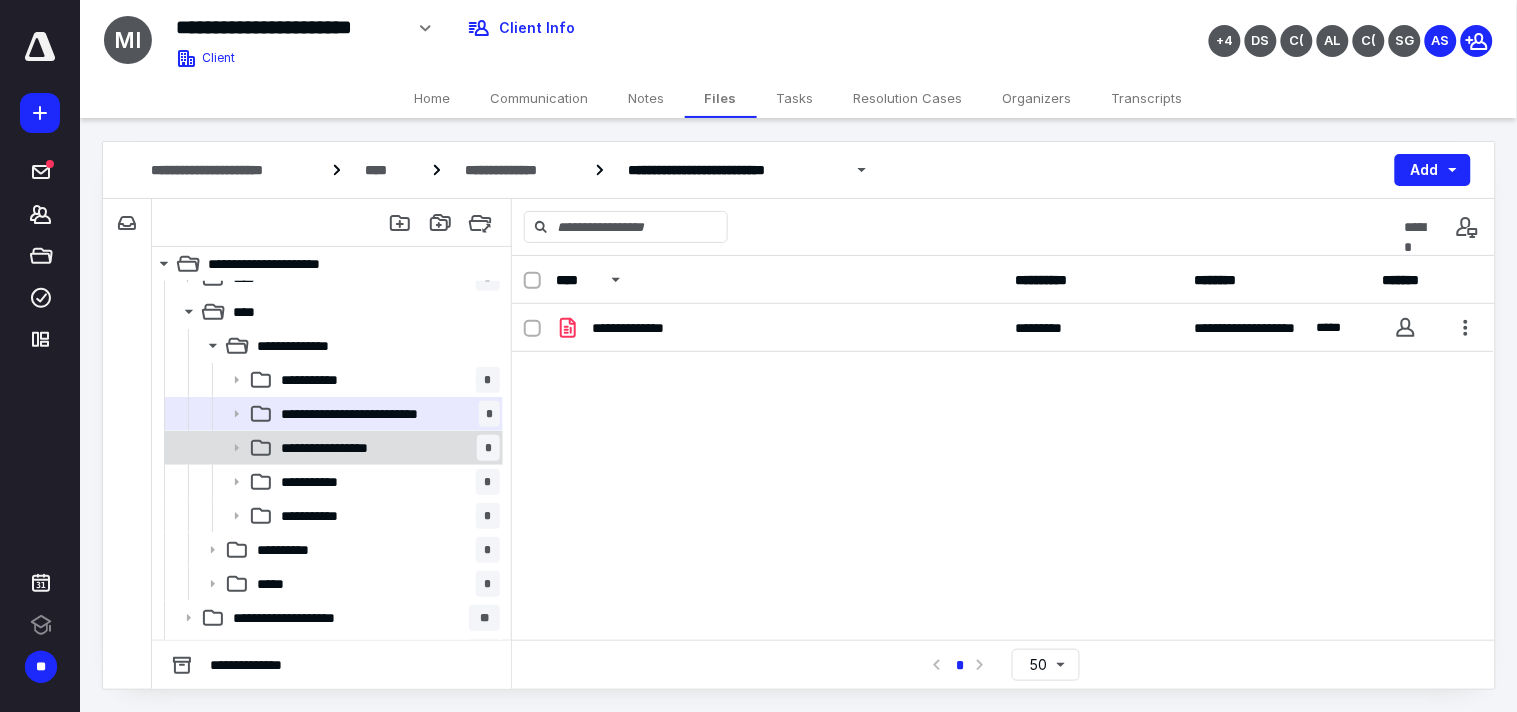 click on "**********" at bounding box center [350, 448] 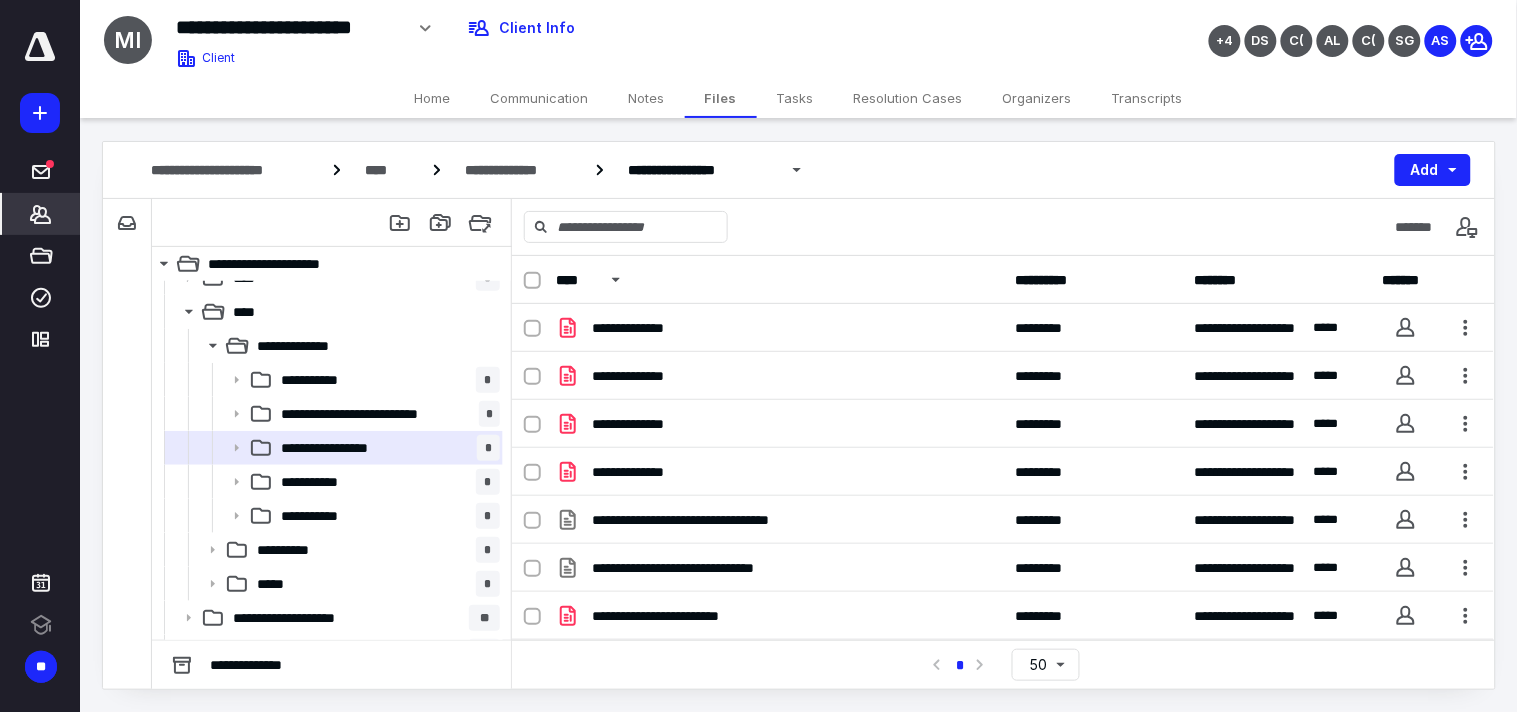 click 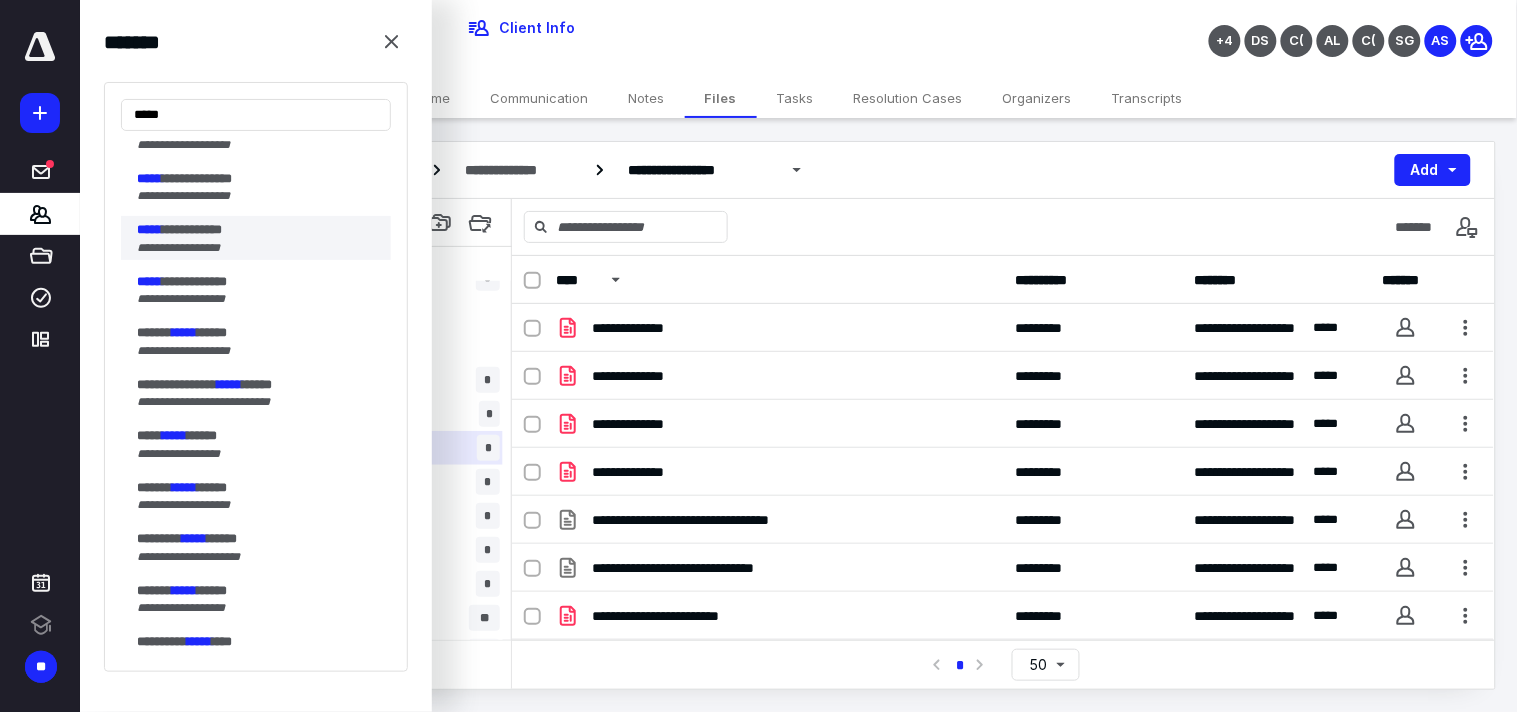 scroll, scrollTop: 777, scrollLeft: 0, axis: vertical 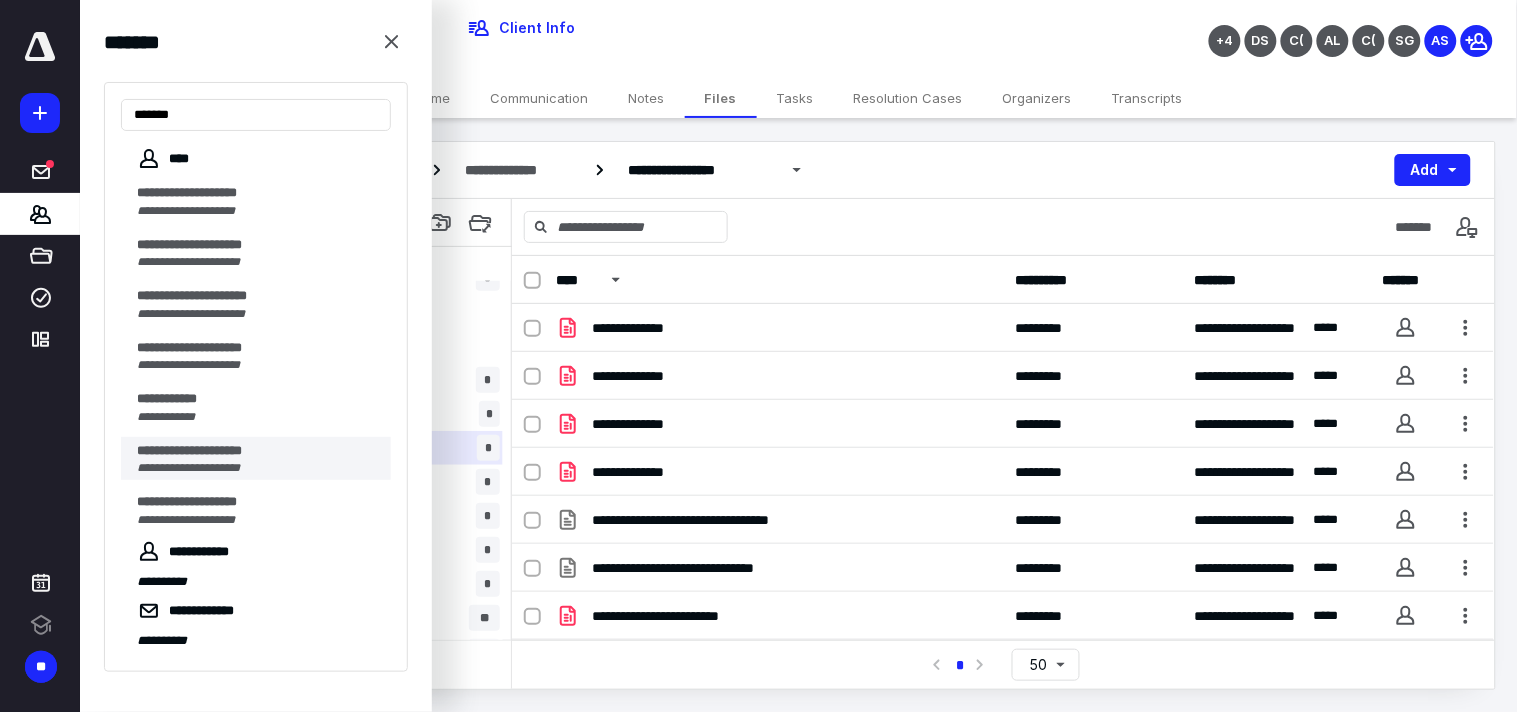 type on "*******" 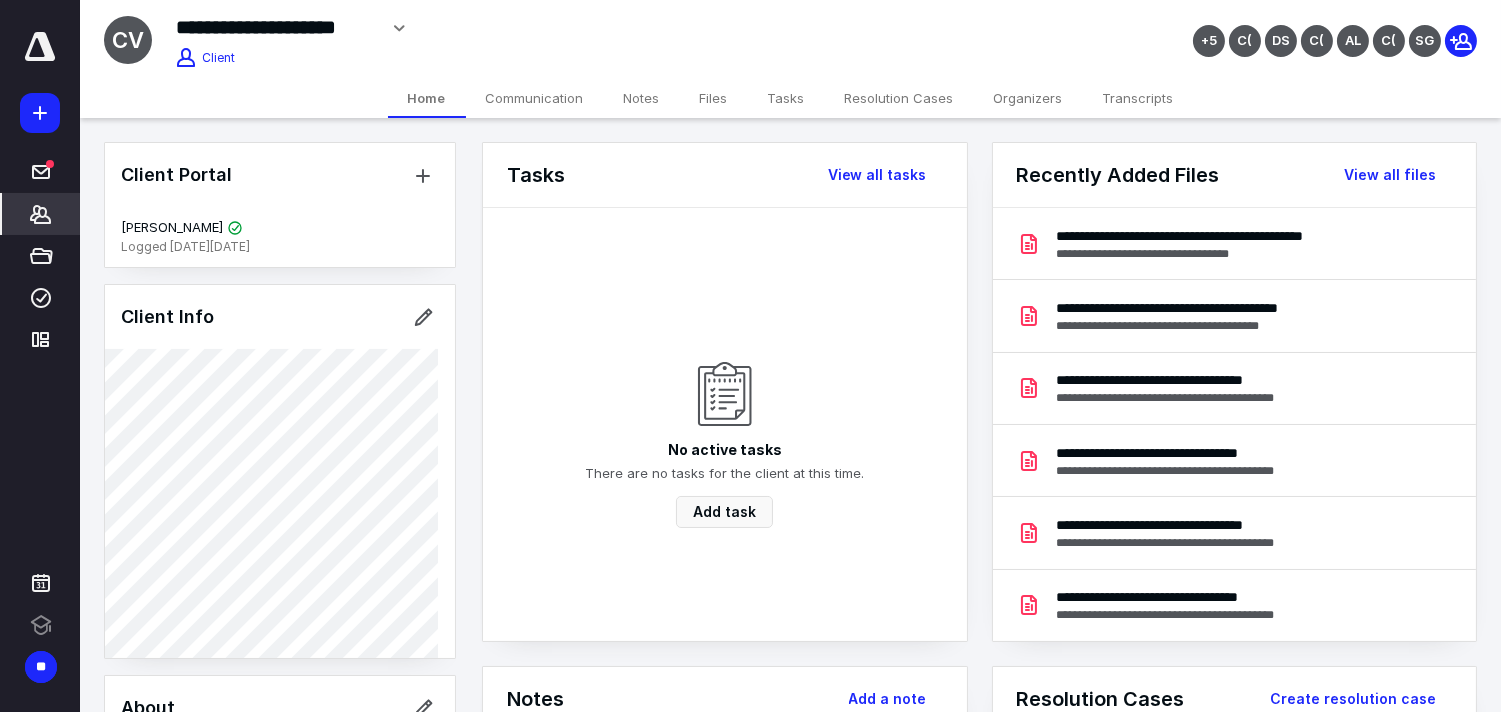 click on "Files" at bounding box center (714, 98) 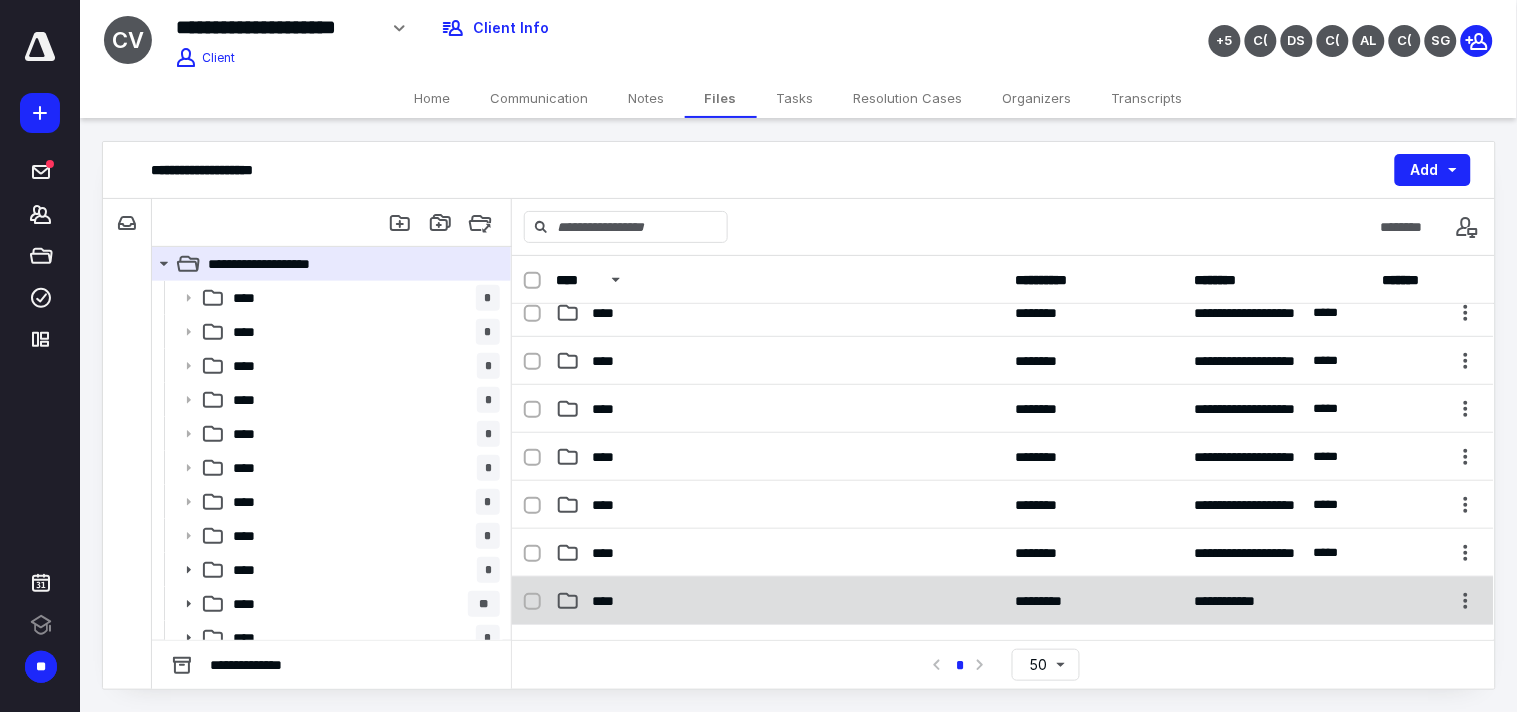scroll, scrollTop: 222, scrollLeft: 0, axis: vertical 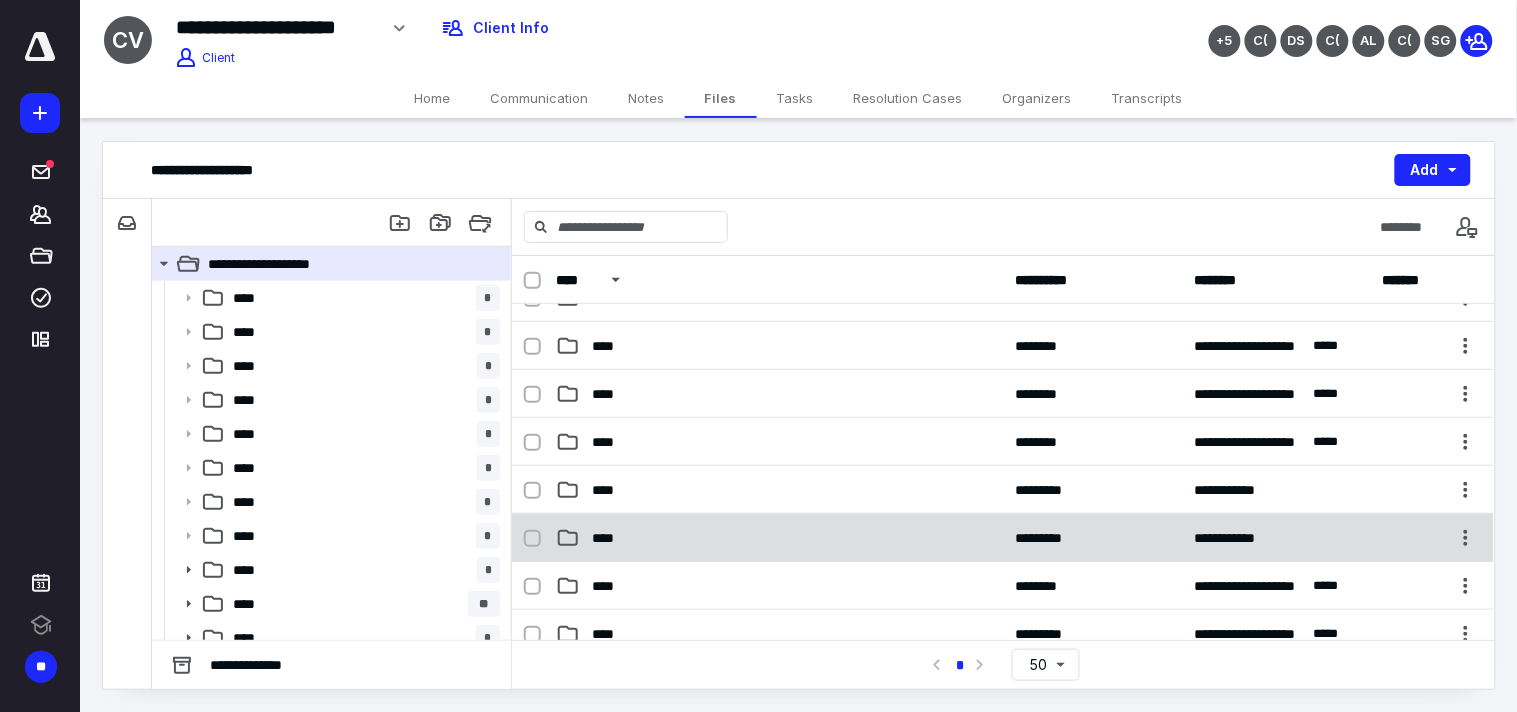 click on "****" at bounding box center [608, 538] 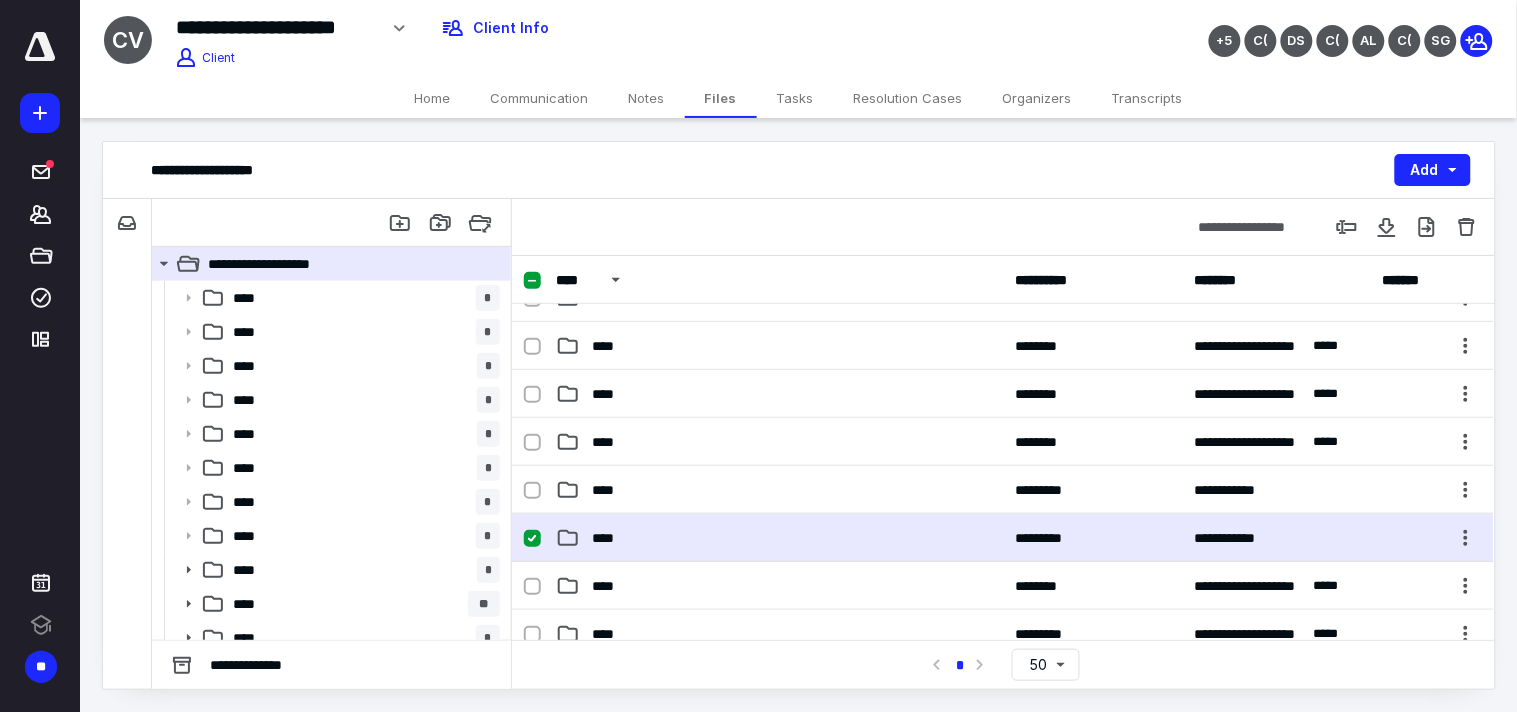 click on "****" at bounding box center [608, 538] 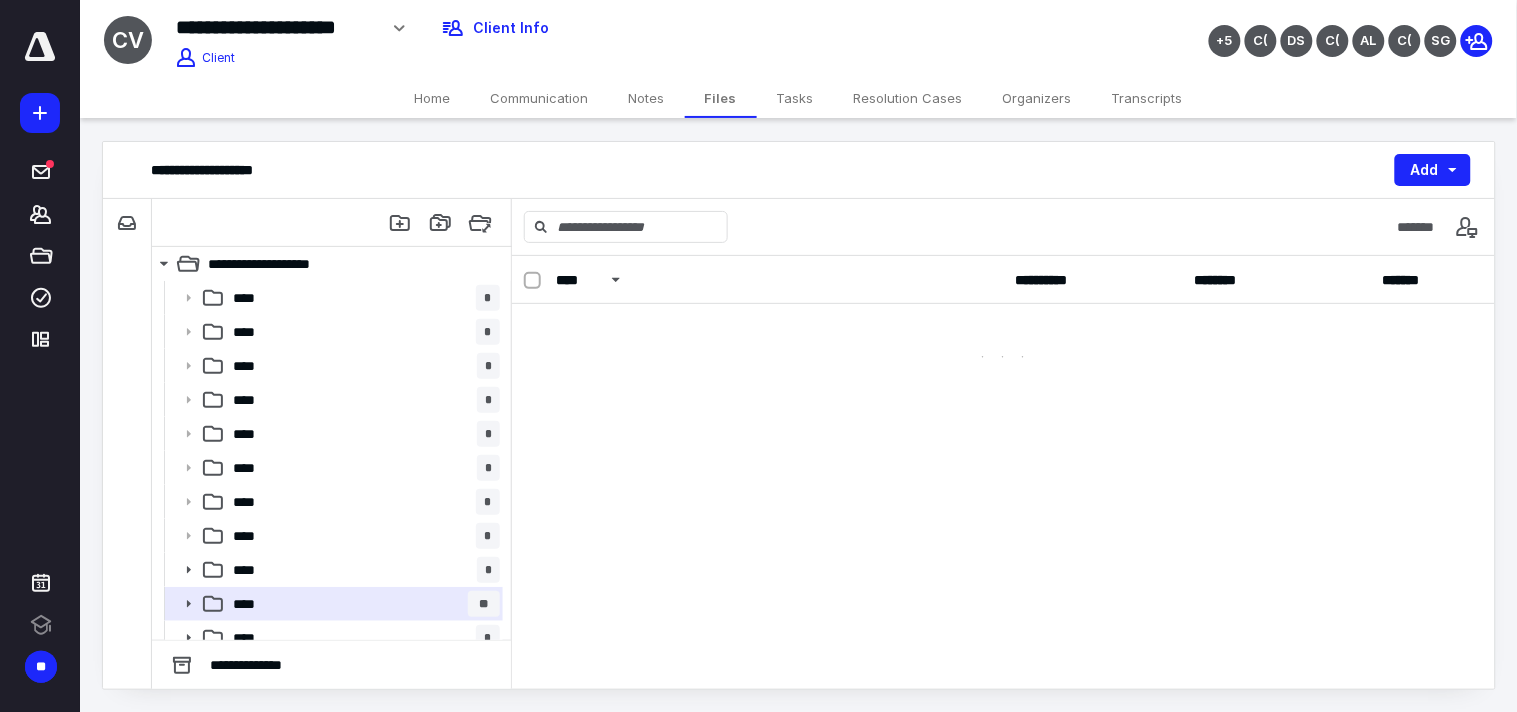 scroll, scrollTop: 0, scrollLeft: 0, axis: both 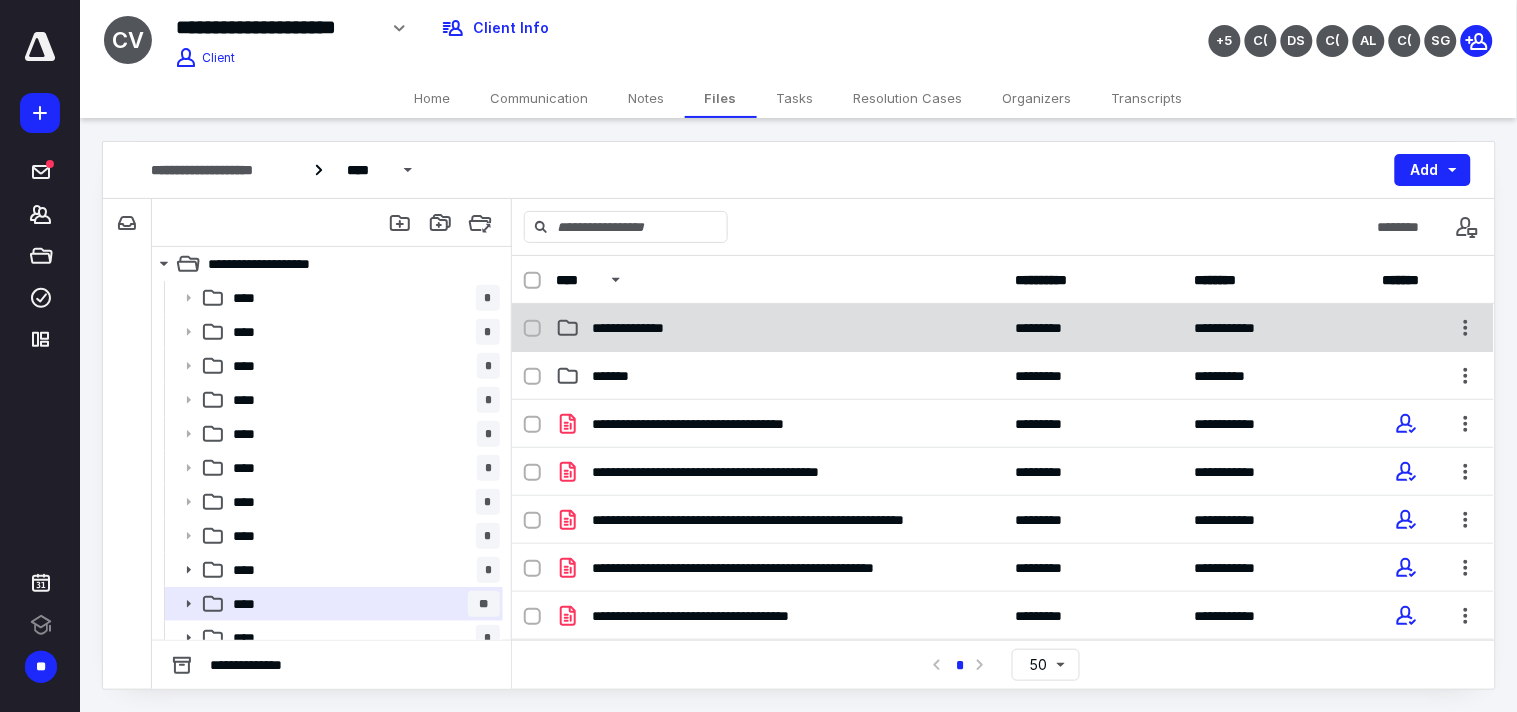 click on "**********" at bounding box center [779, 328] 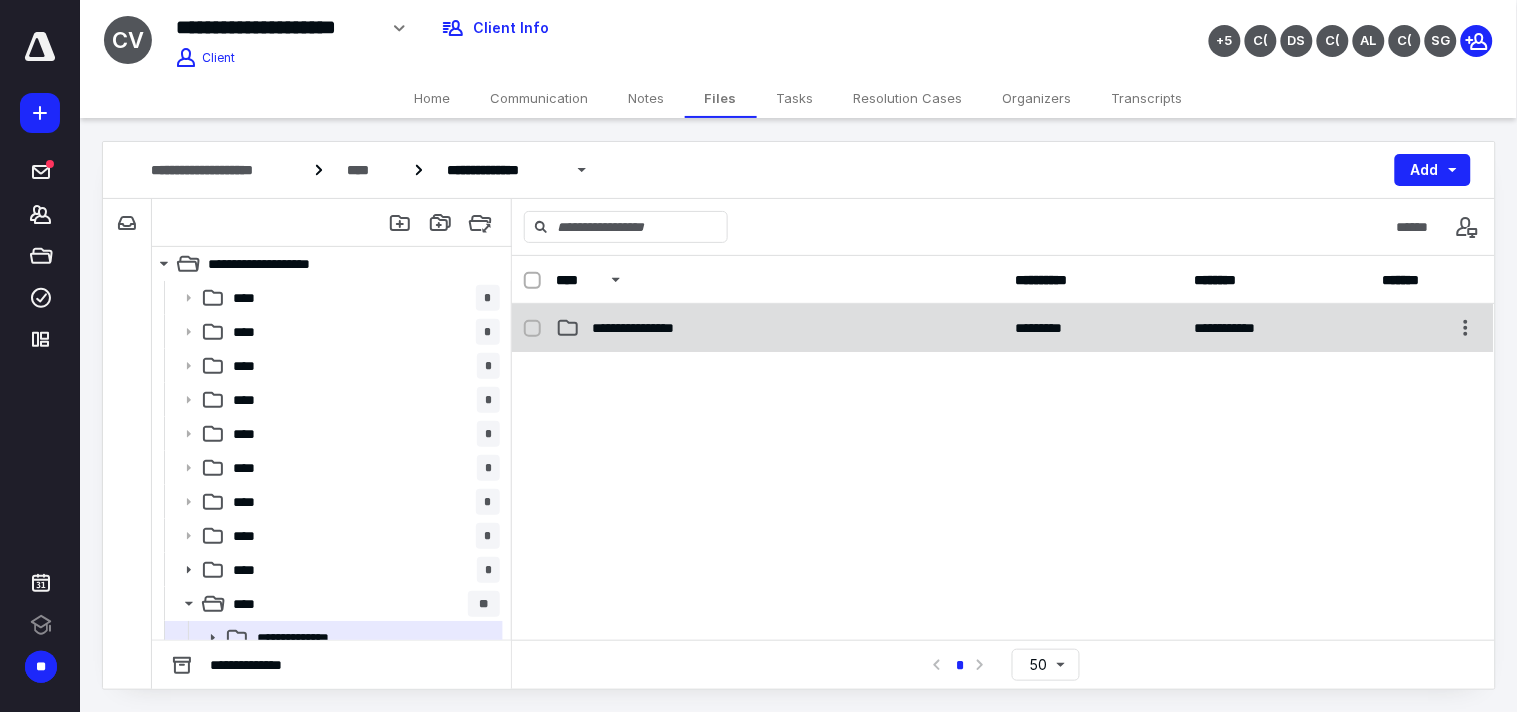 click on "**********" at bounding box center (1003, 328) 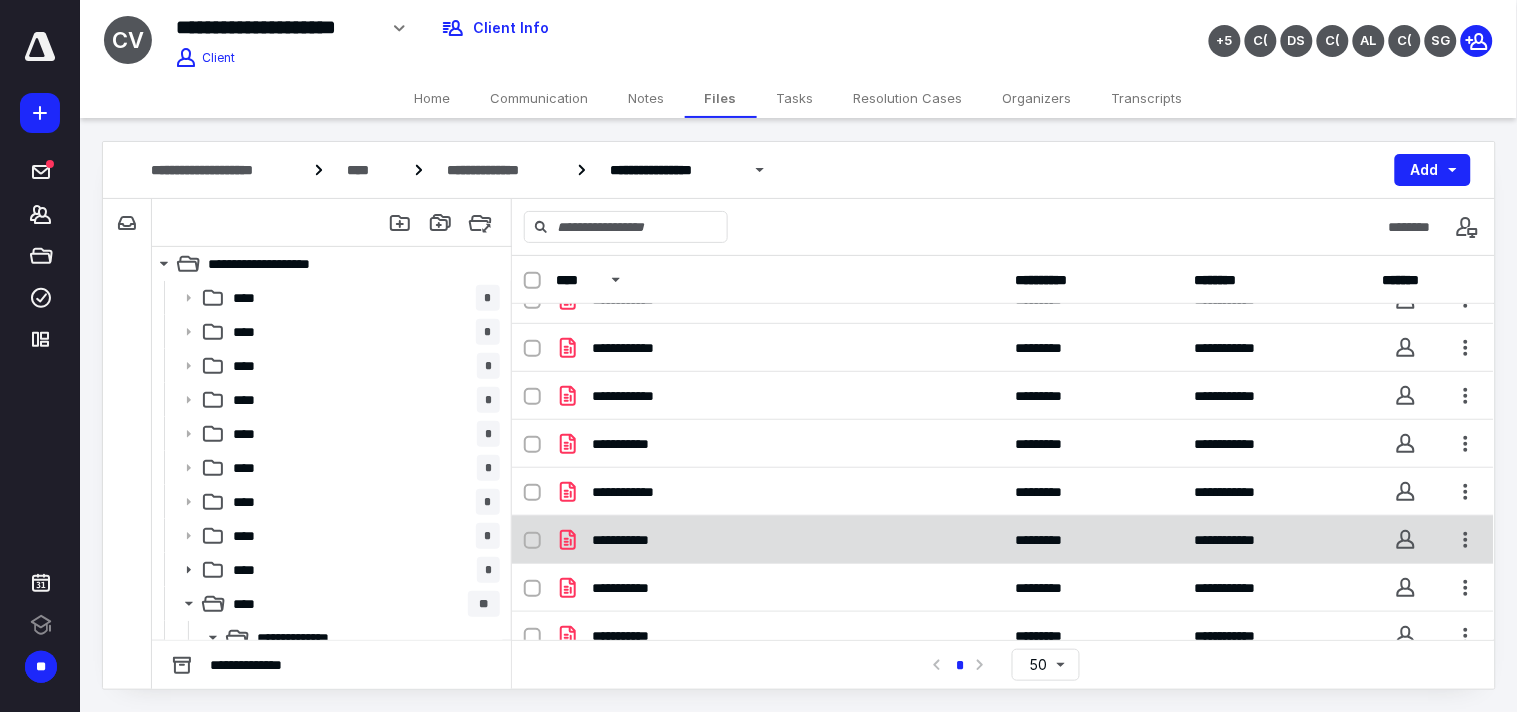 scroll, scrollTop: 241, scrollLeft: 0, axis: vertical 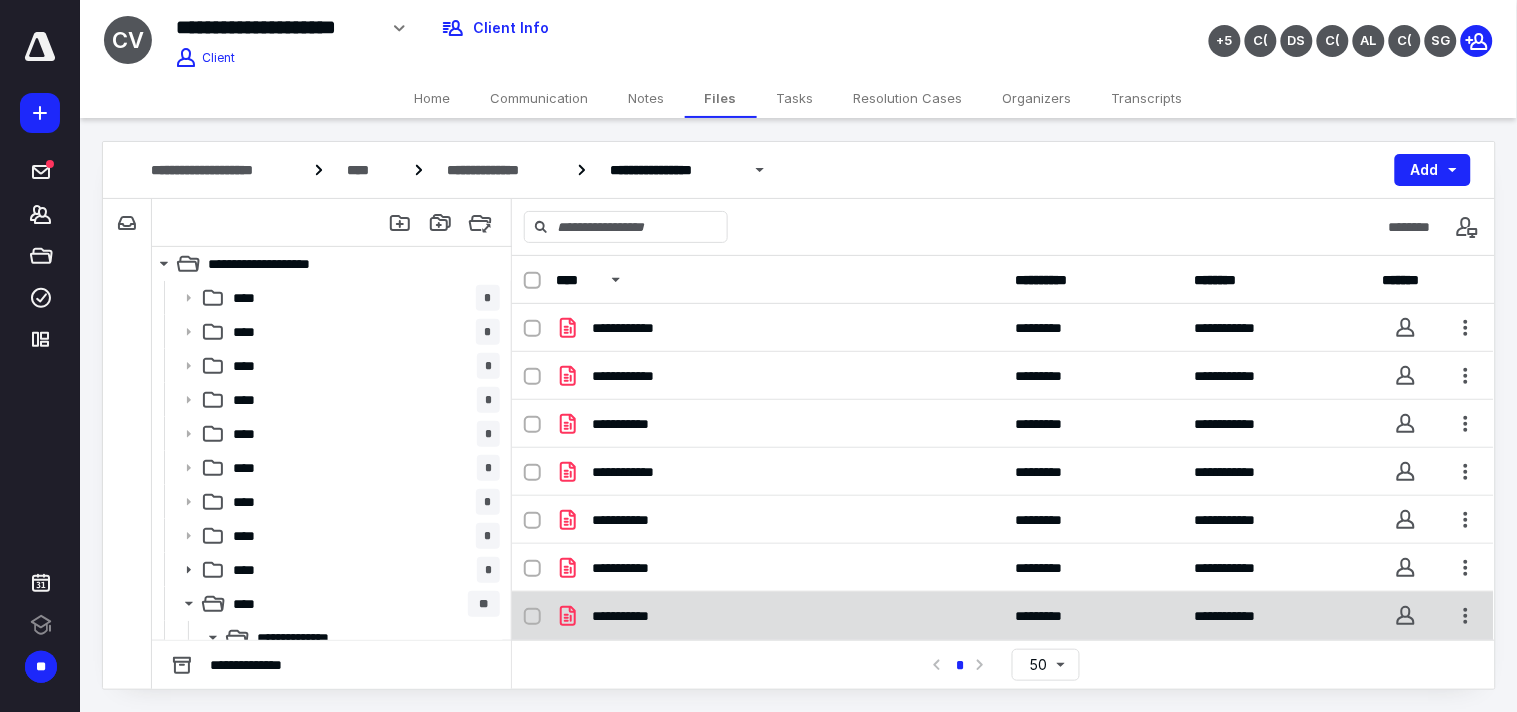 click on "**********" at bounding box center (1003, 616) 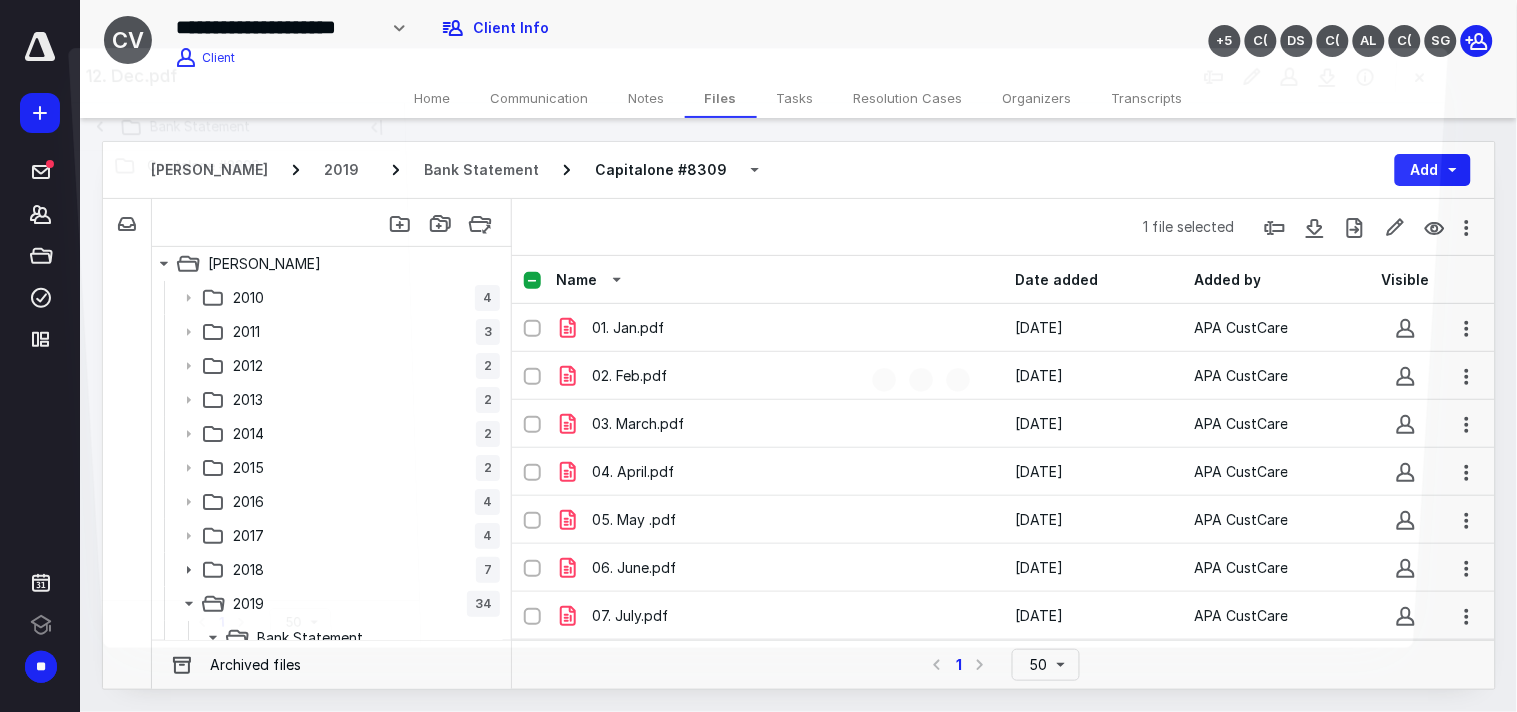 scroll, scrollTop: 241, scrollLeft: 0, axis: vertical 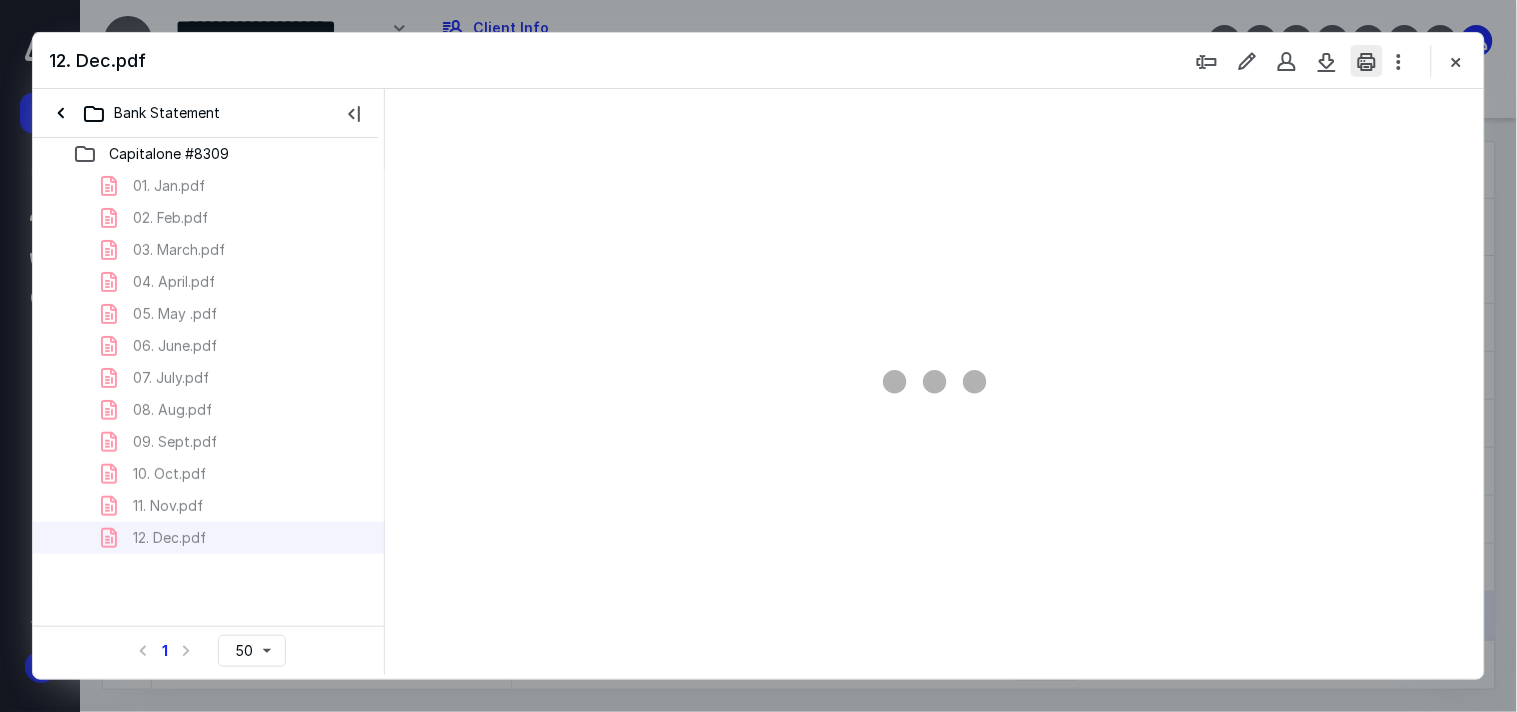 click at bounding box center (1367, 61) 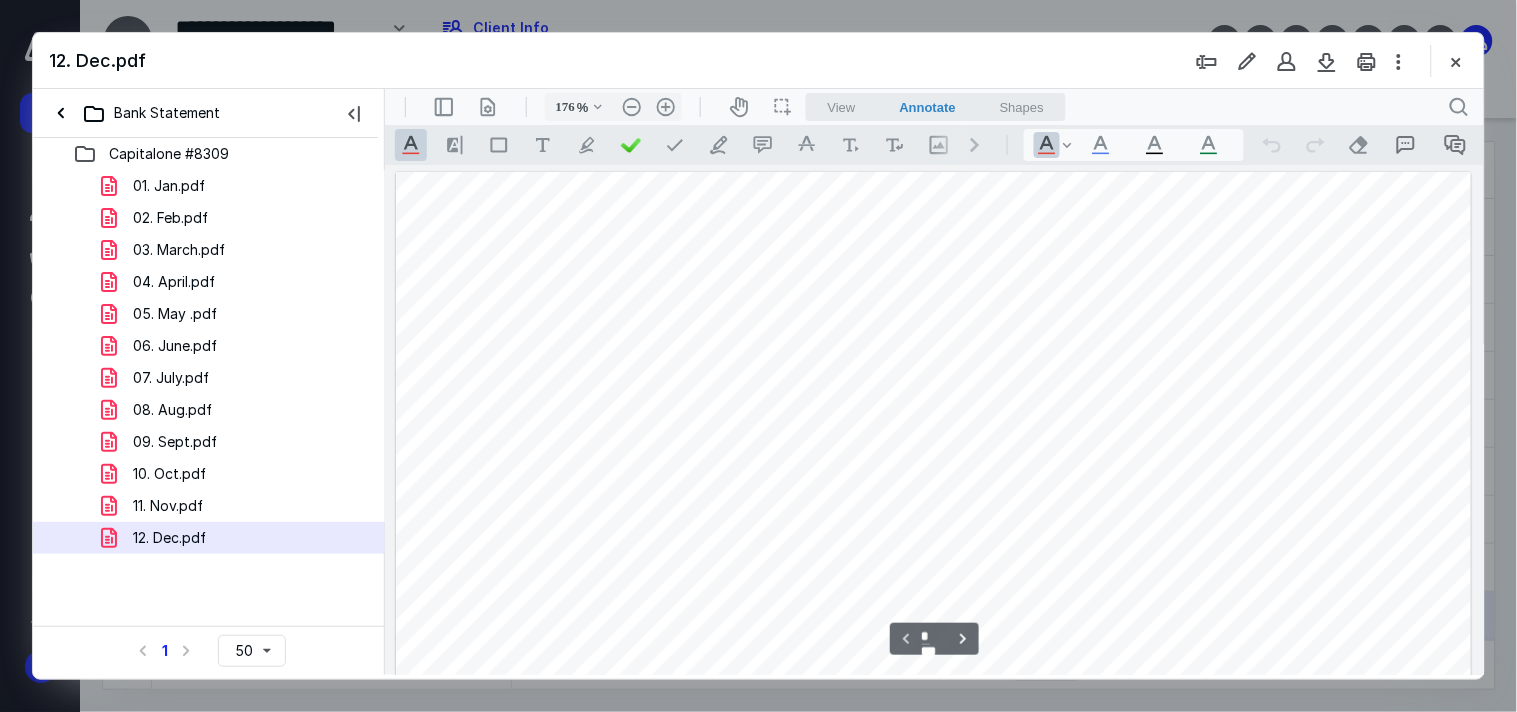 scroll, scrollTop: 0, scrollLeft: 0, axis: both 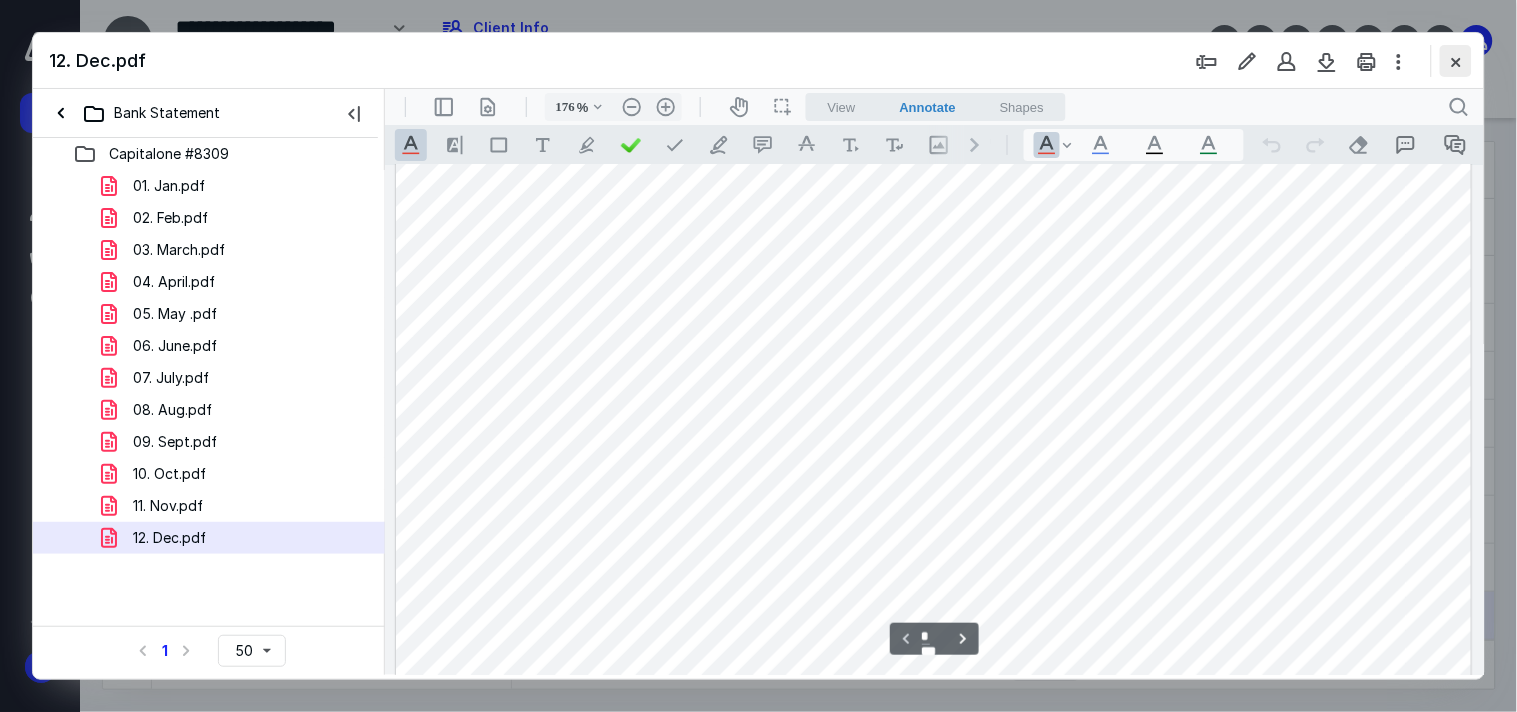 click at bounding box center (1456, 61) 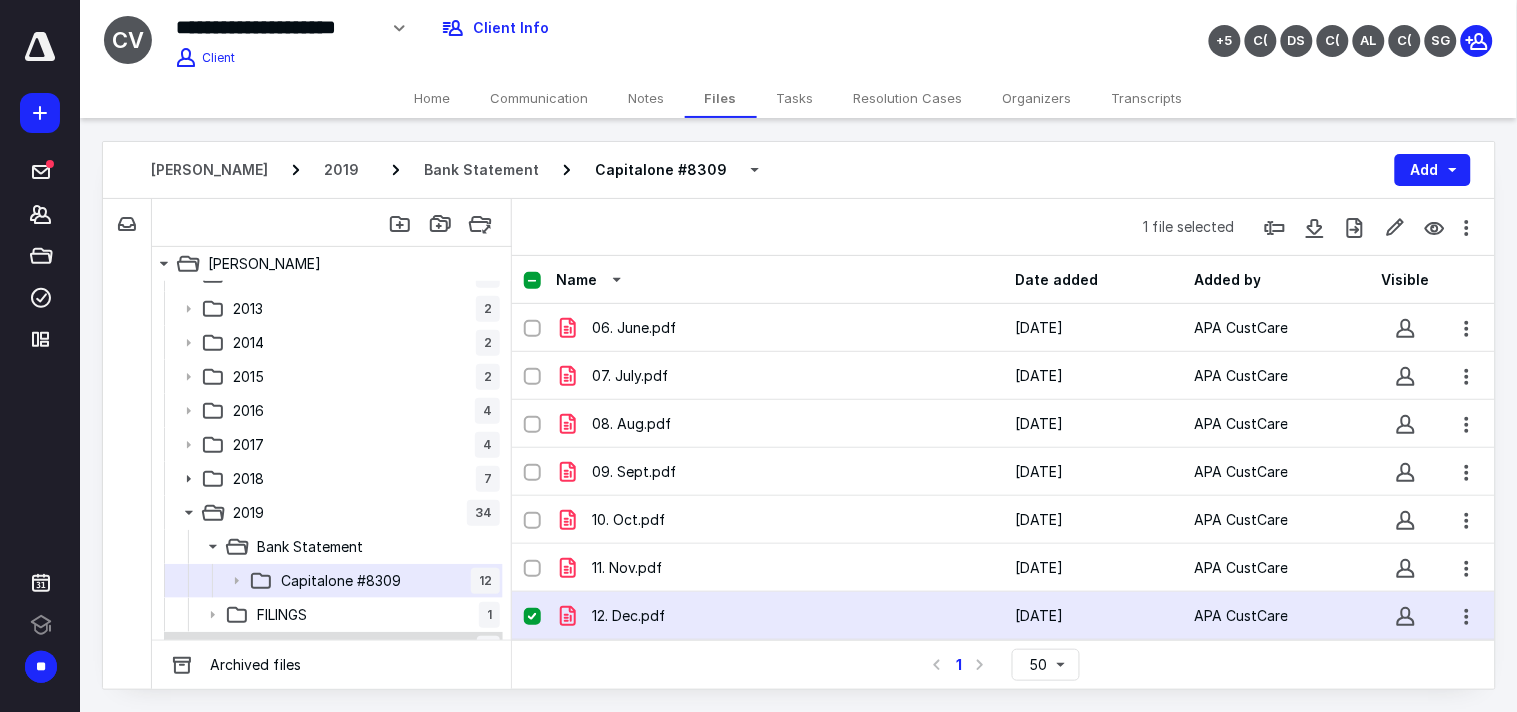 scroll, scrollTop: 222, scrollLeft: 0, axis: vertical 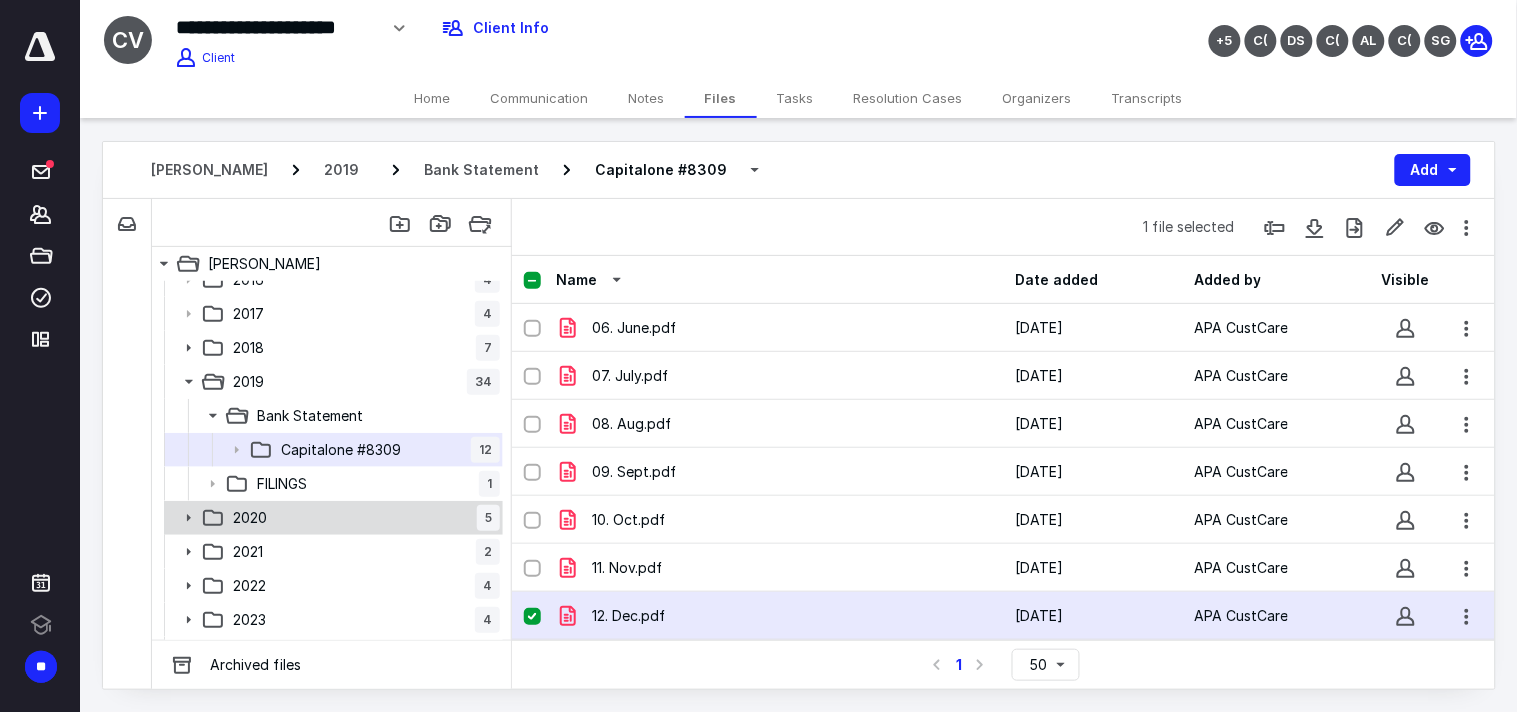 click on "2020 5" at bounding box center [362, 518] 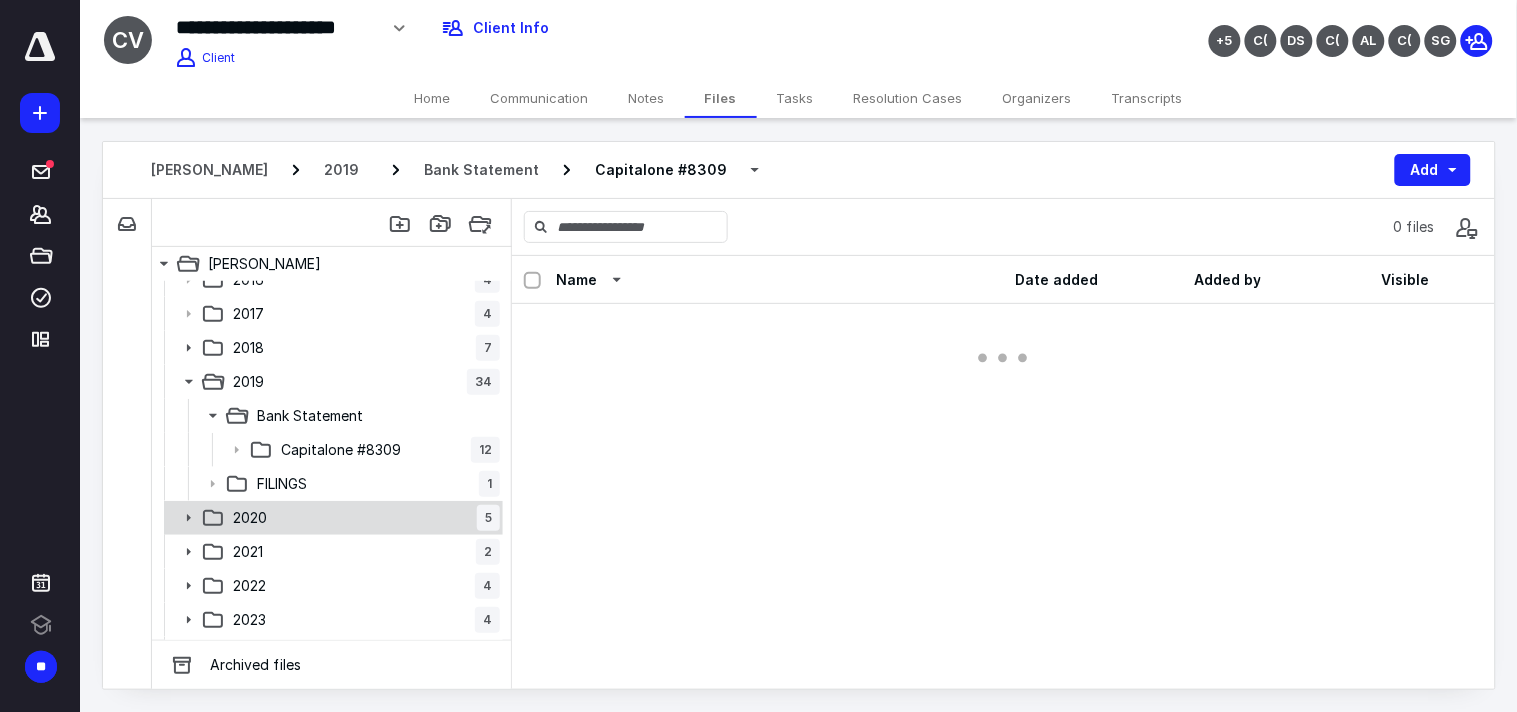 scroll, scrollTop: 0, scrollLeft: 0, axis: both 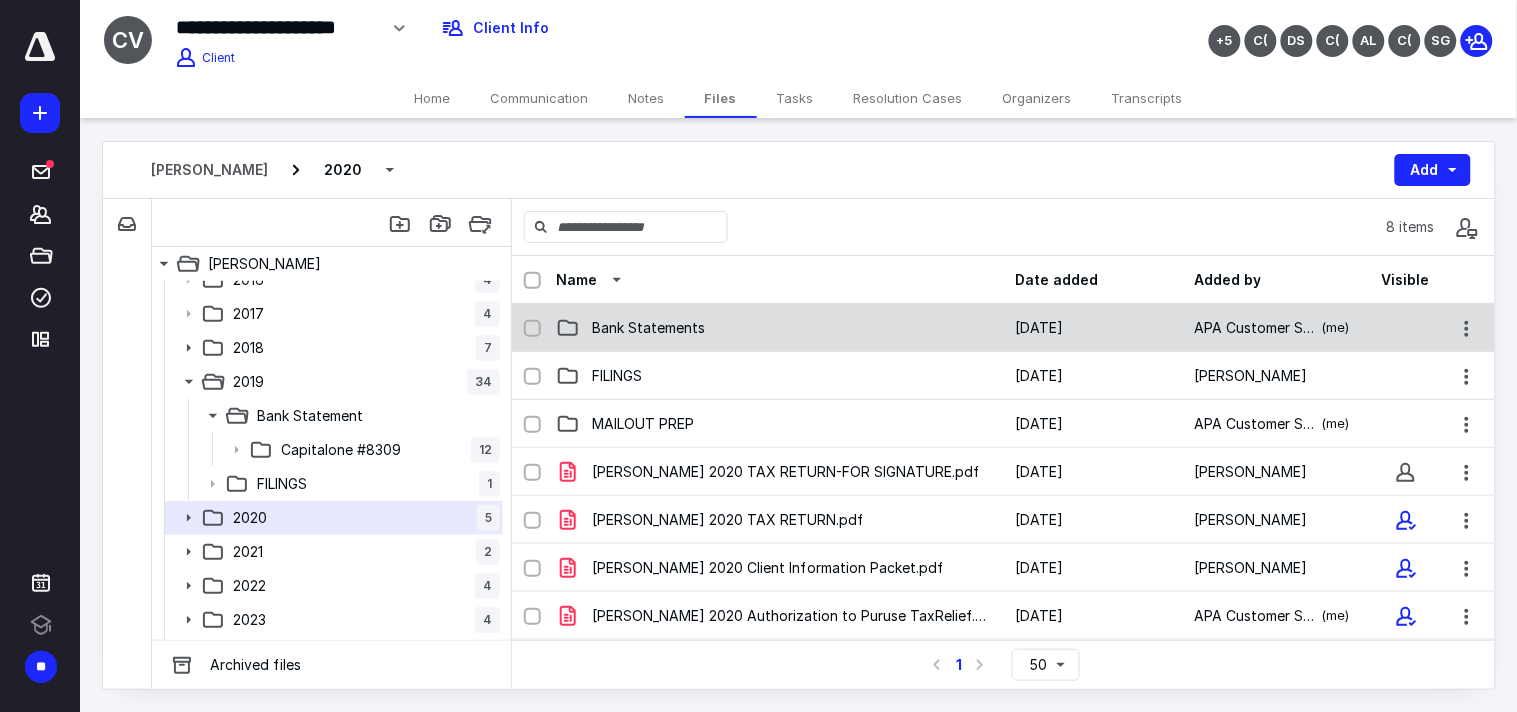 drag, startPoint x: 721, startPoint y: 362, endPoint x: 704, endPoint y: 350, distance: 20.808653 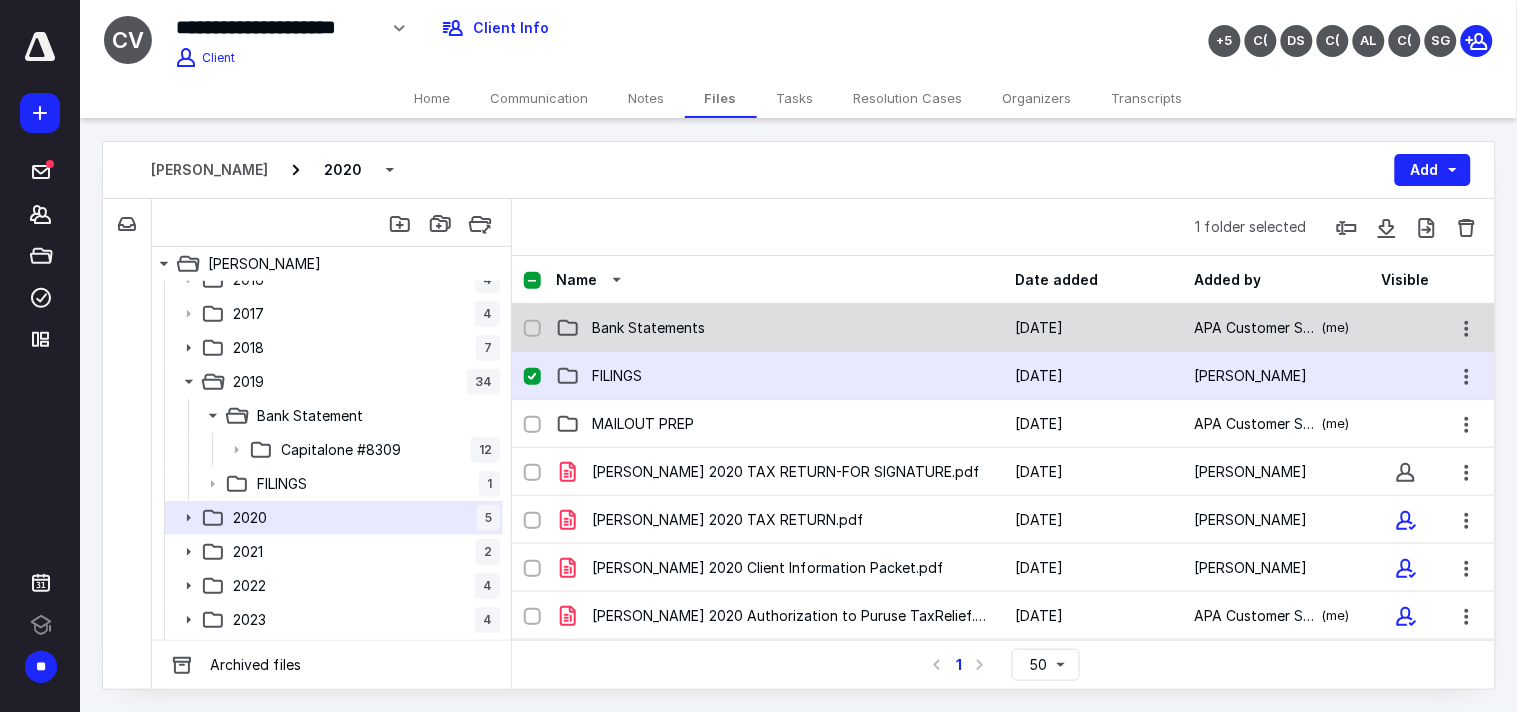 click on "Bank Statements" at bounding box center (648, 328) 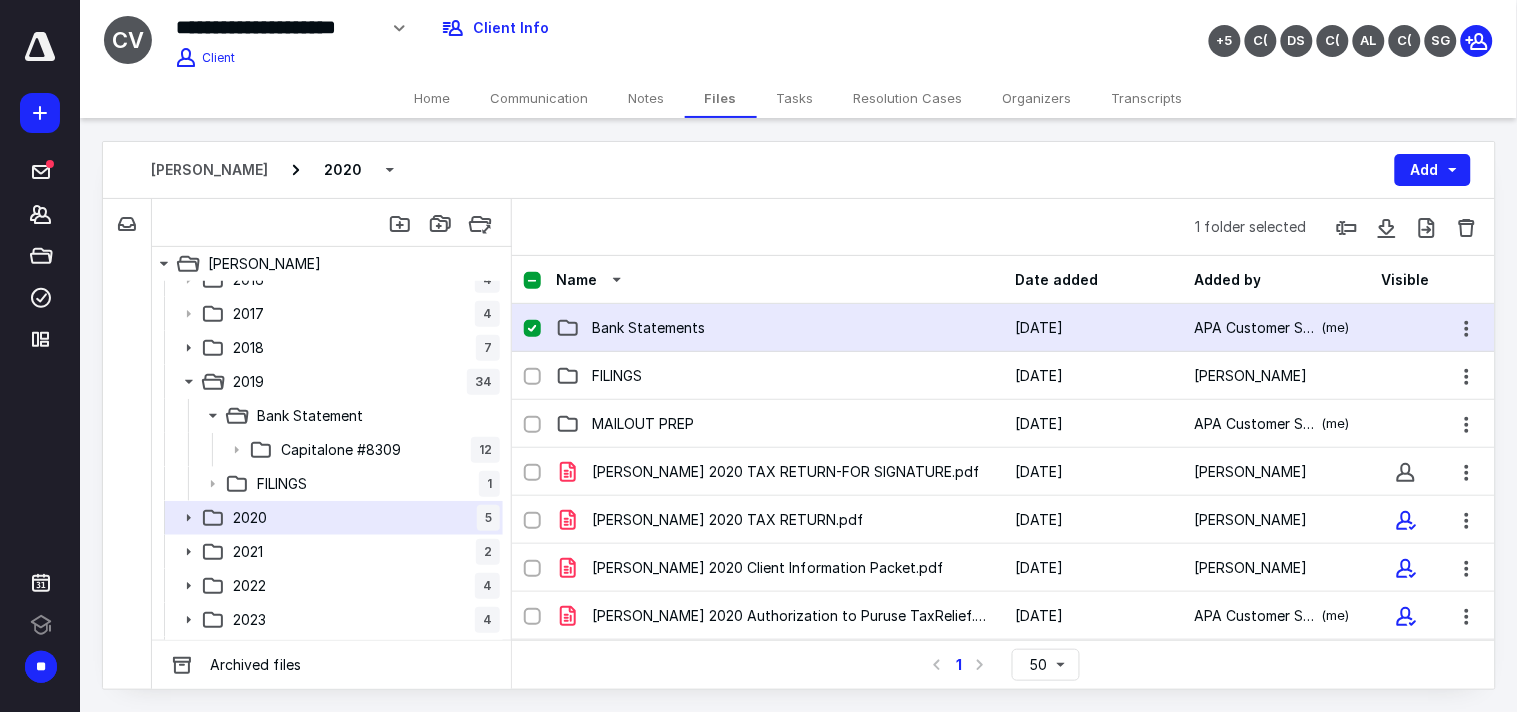 click on "Bank Statements" at bounding box center [648, 328] 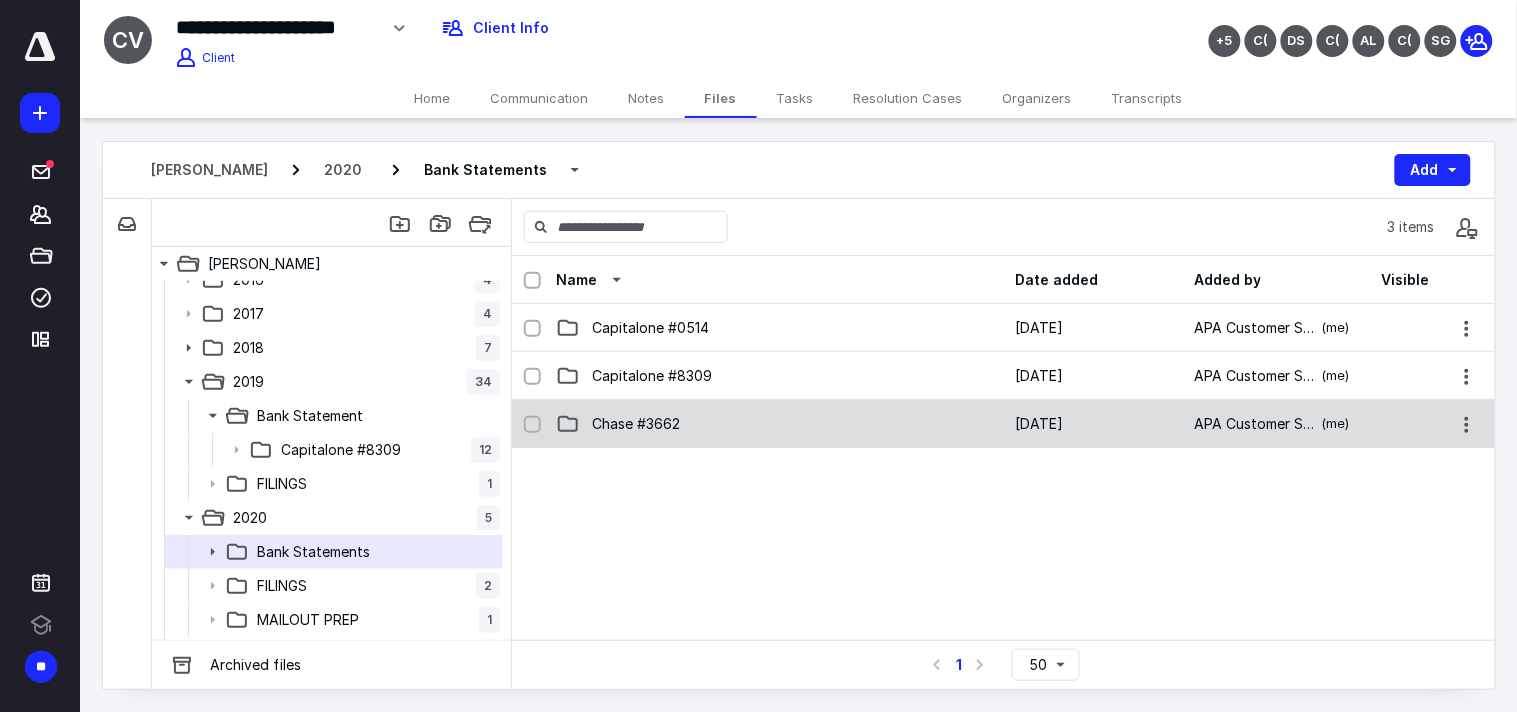 click on "Chase #3662 [DATE] APA Customer Support  (me)" at bounding box center [1003, 424] 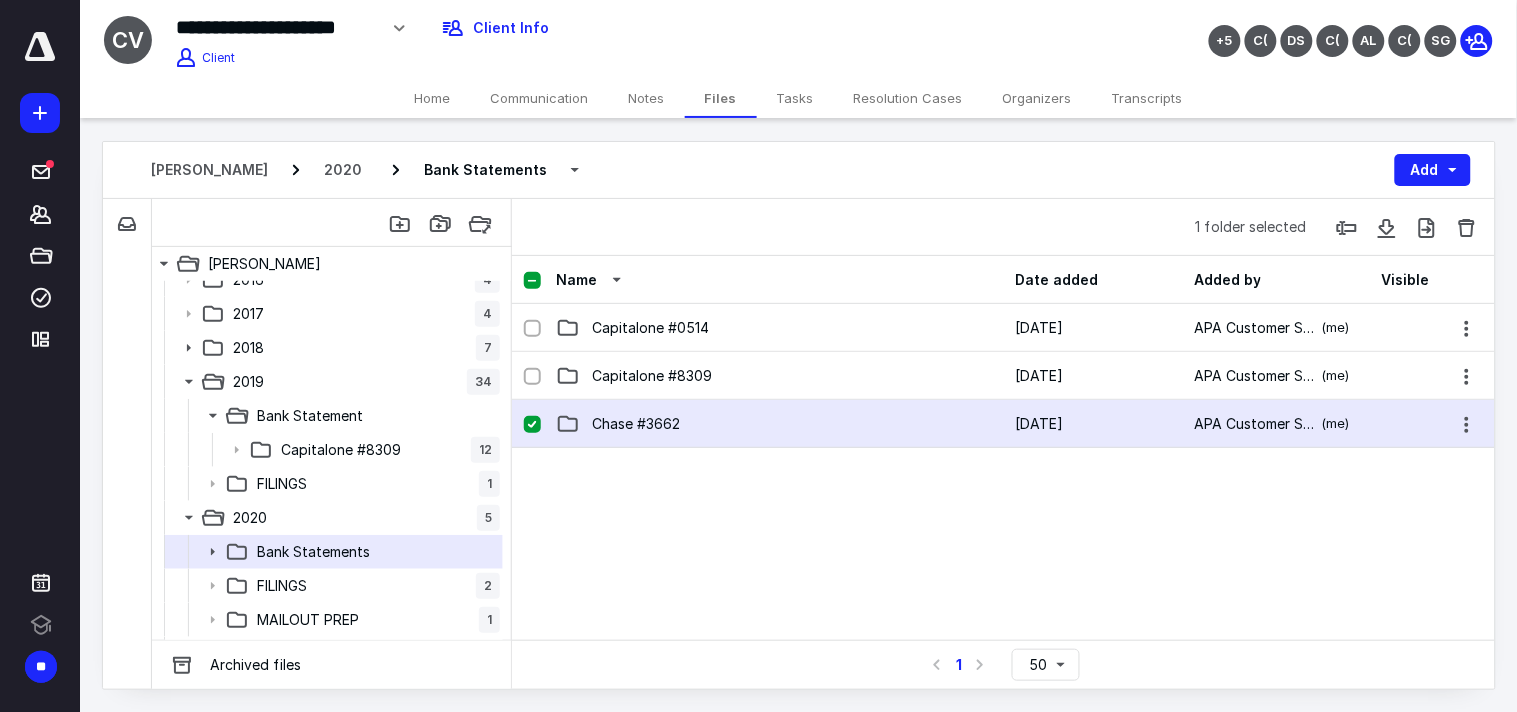 click on "Chase #3662 [DATE] APA Customer Support  (me)" at bounding box center (1003, 424) 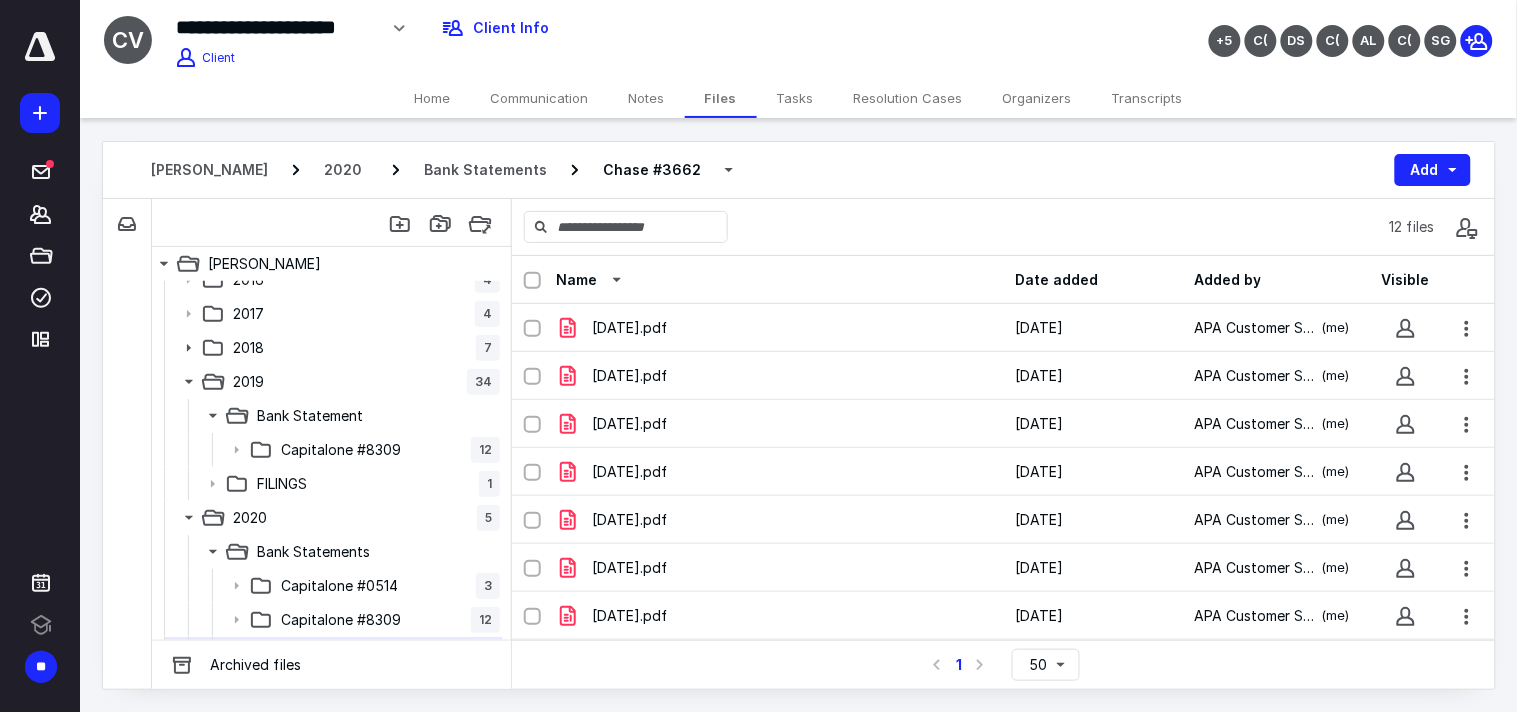 scroll, scrollTop: 241, scrollLeft: 0, axis: vertical 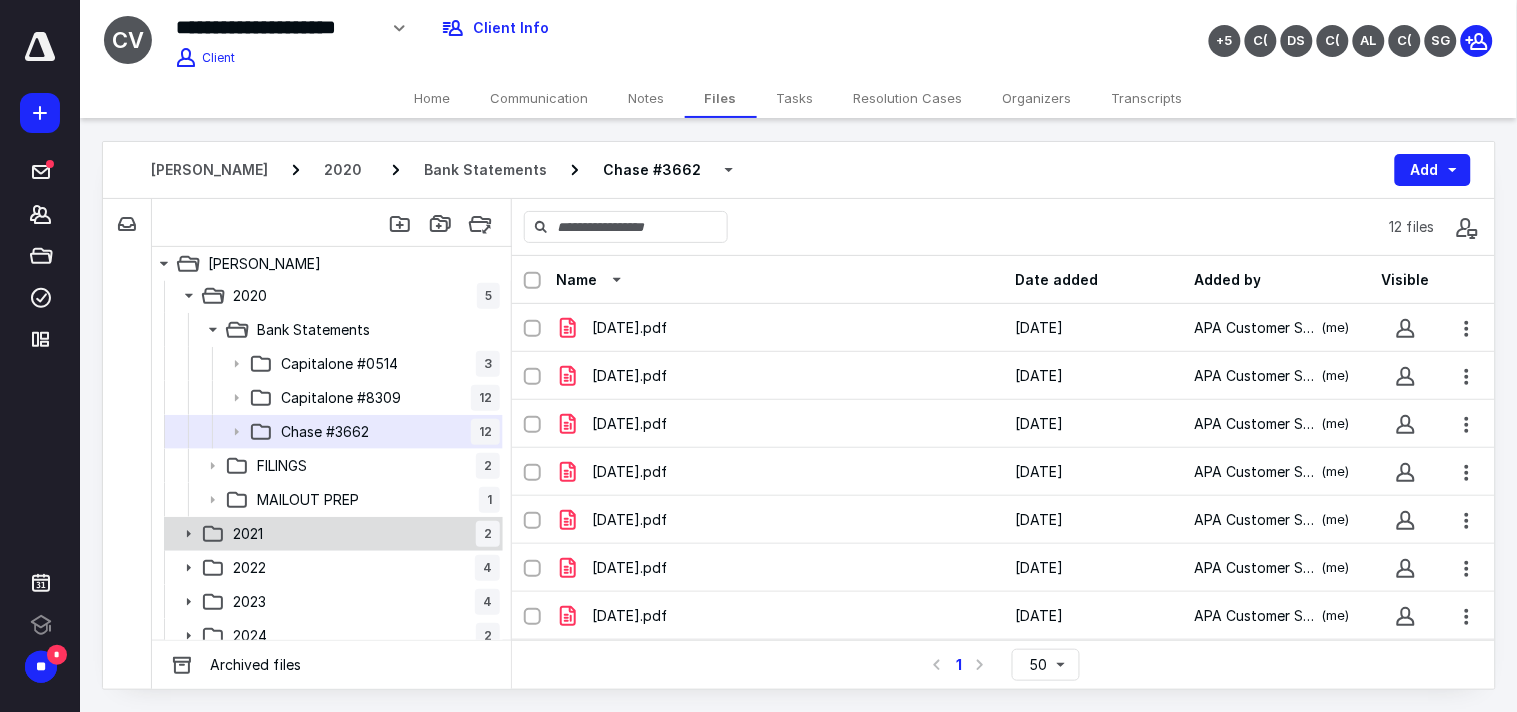 click on "2021 2" at bounding box center (362, 534) 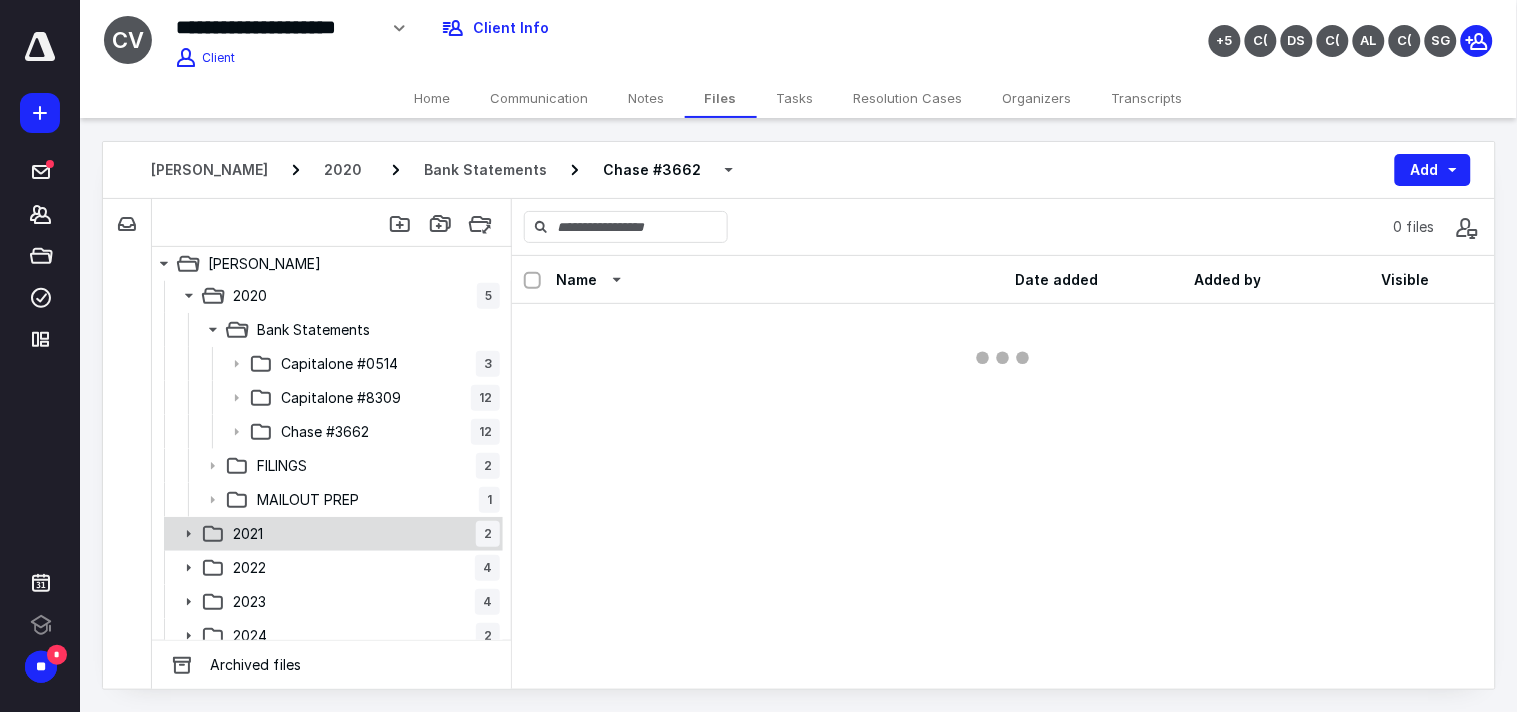 scroll, scrollTop: 0, scrollLeft: 0, axis: both 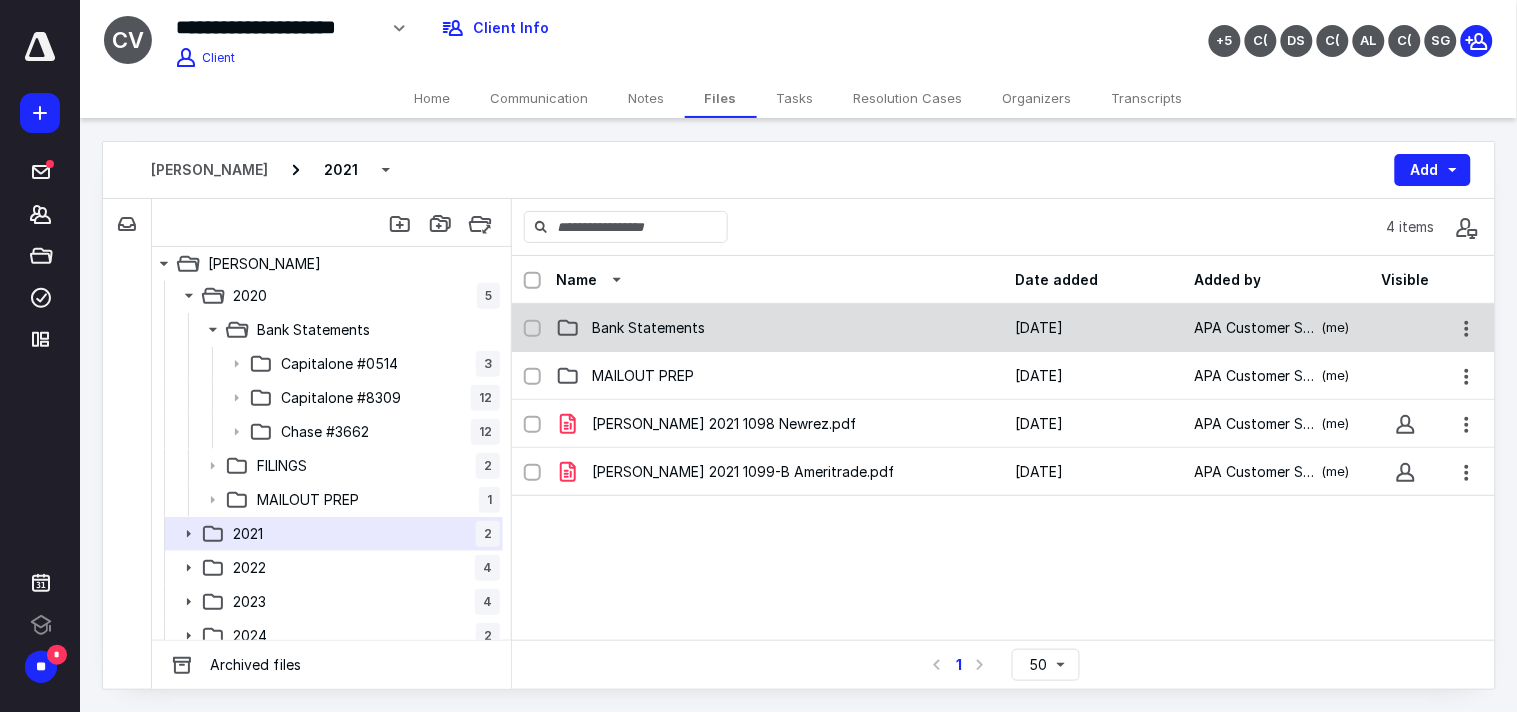 click on "Bank Statements" at bounding box center [648, 328] 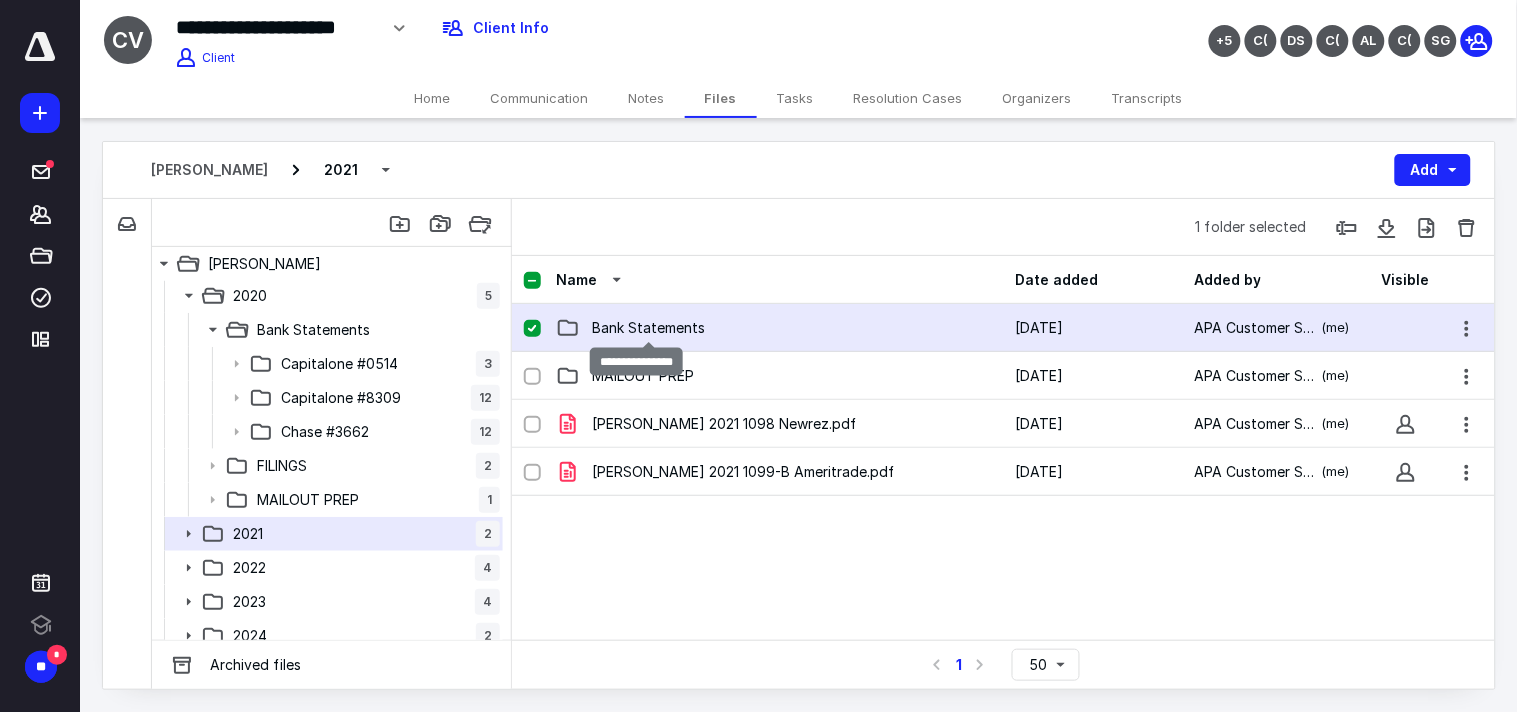 click on "Bank Statements" at bounding box center [648, 328] 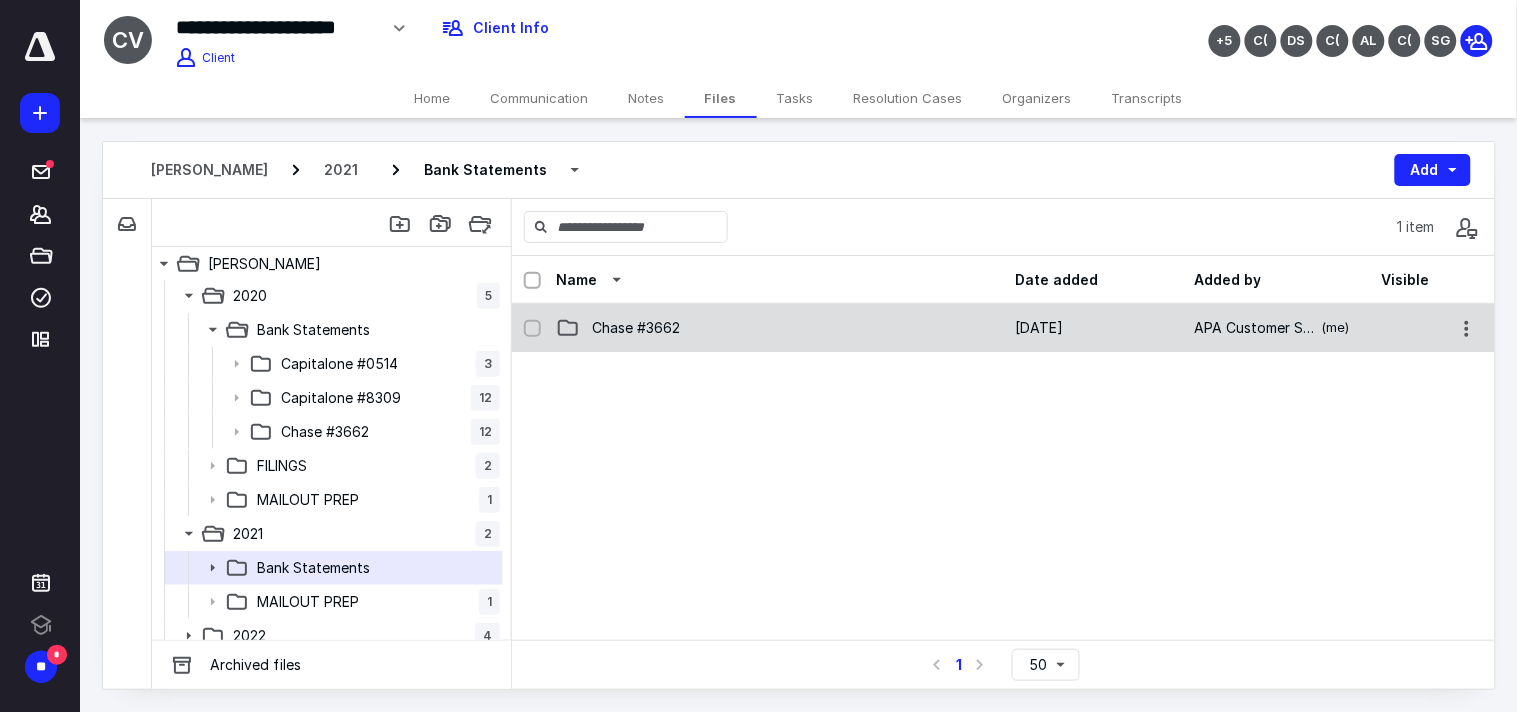 click on "Chase #3662" at bounding box center [636, 328] 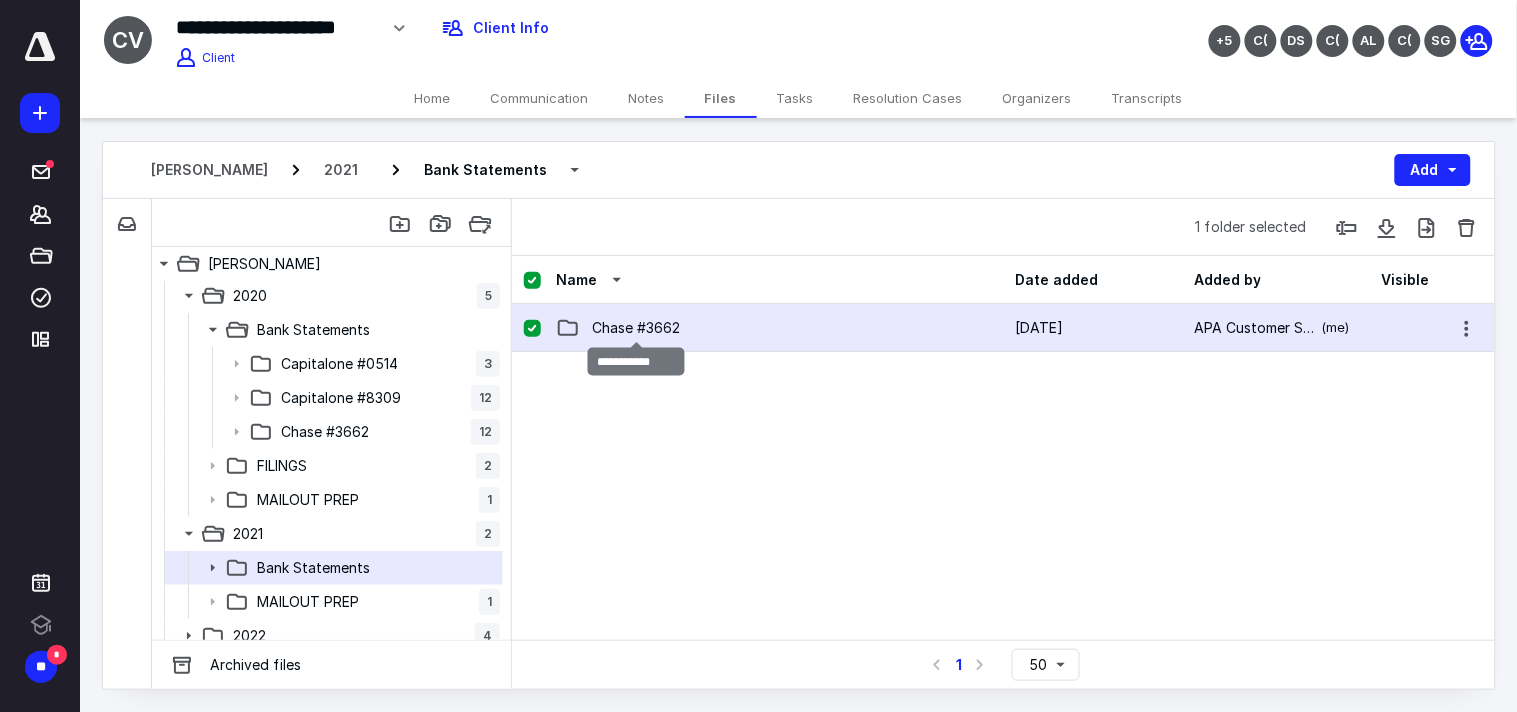 click on "Chase #3662" at bounding box center (636, 328) 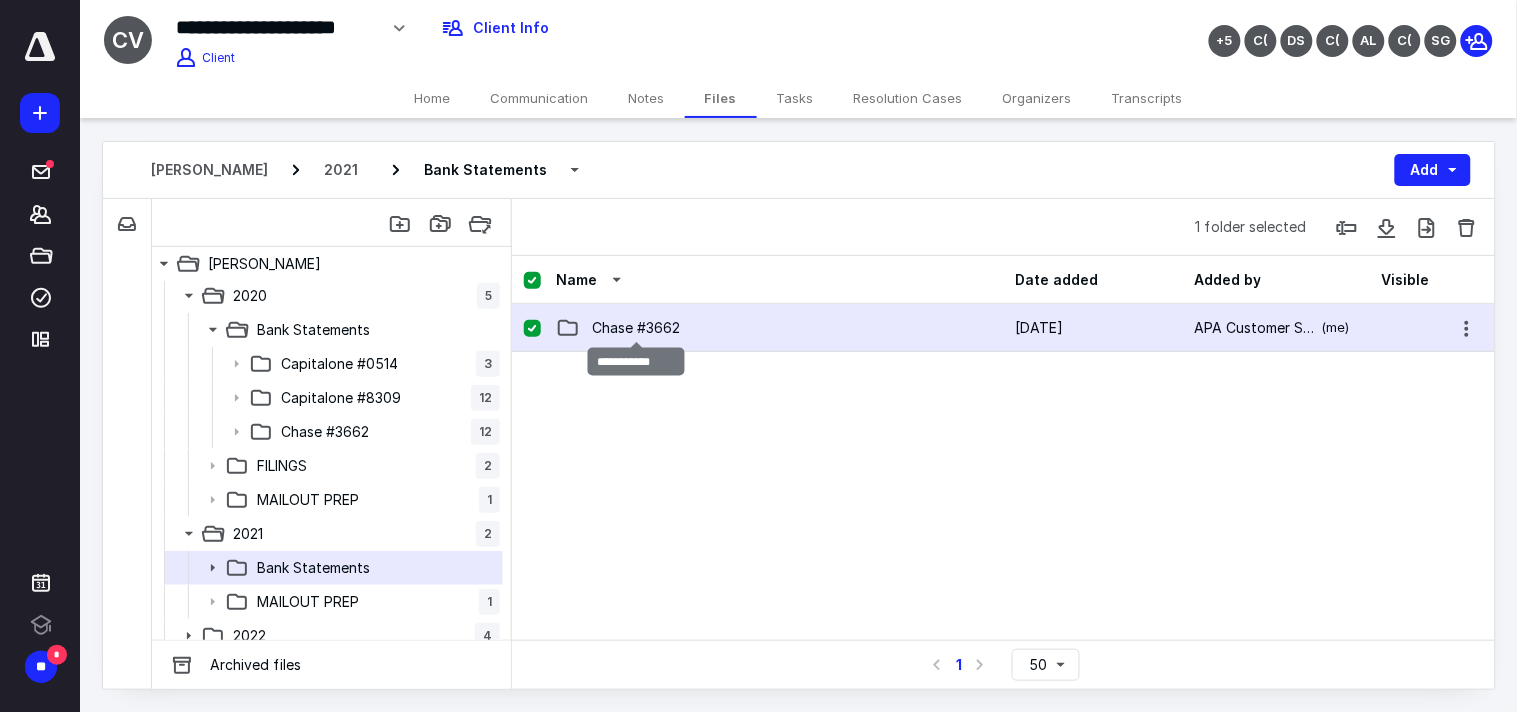 checkbox on "false" 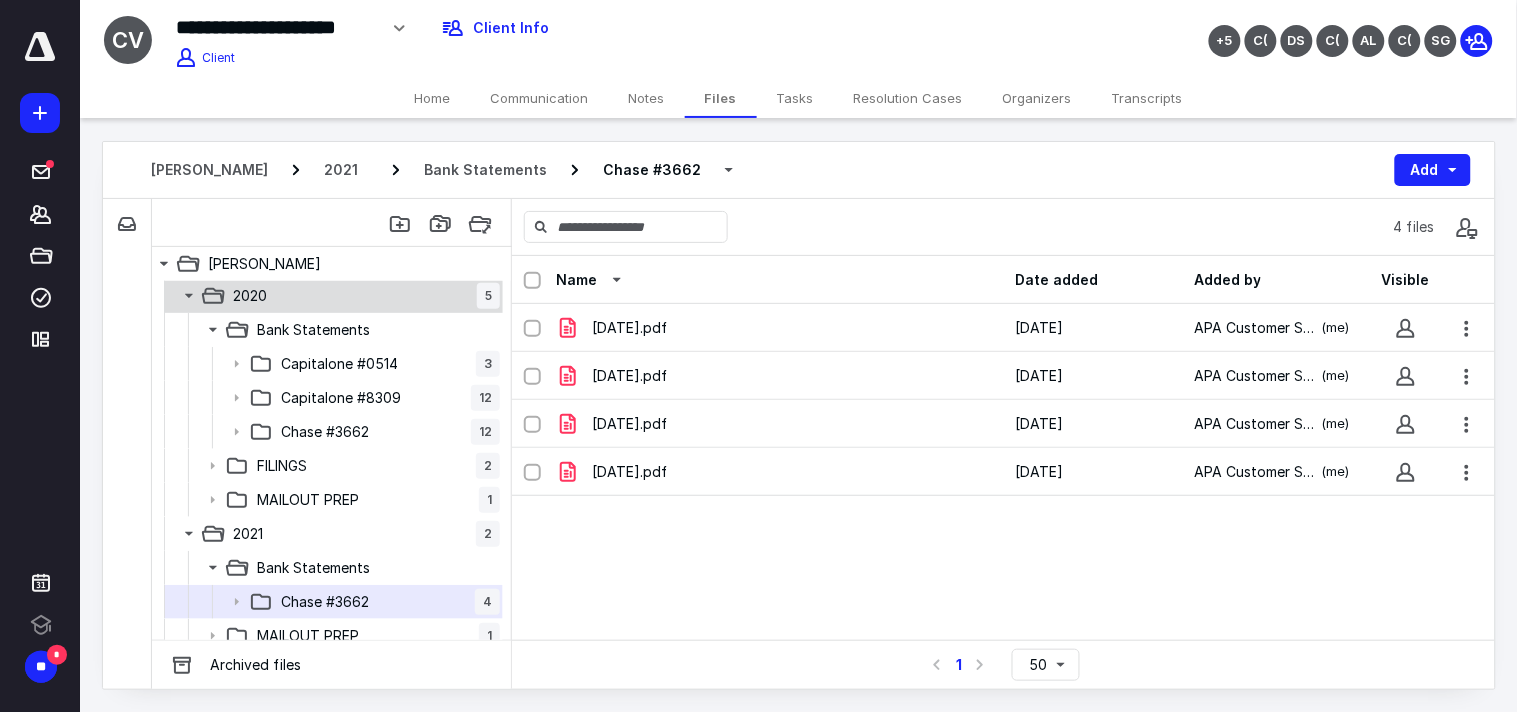 click on "2020 5" at bounding box center (362, 296) 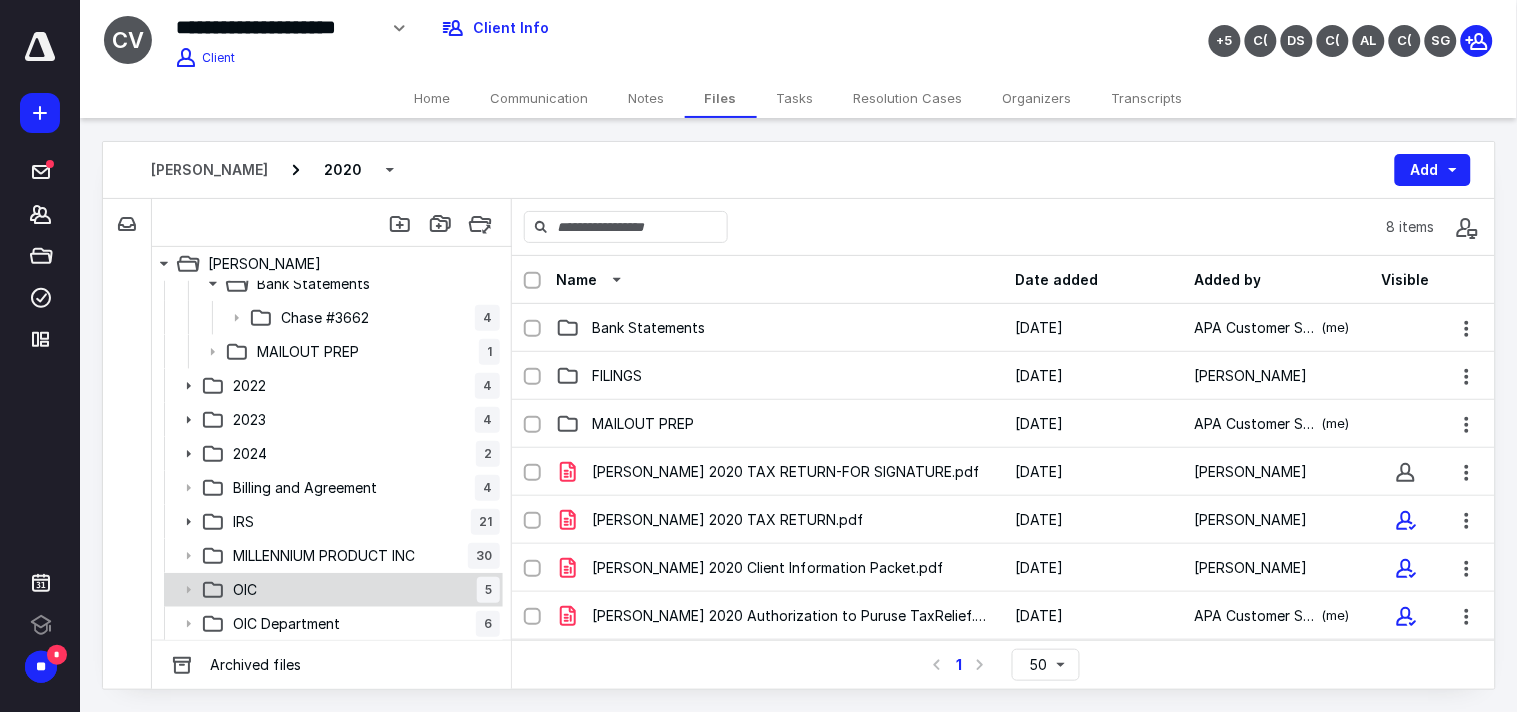 scroll, scrollTop: 763, scrollLeft: 0, axis: vertical 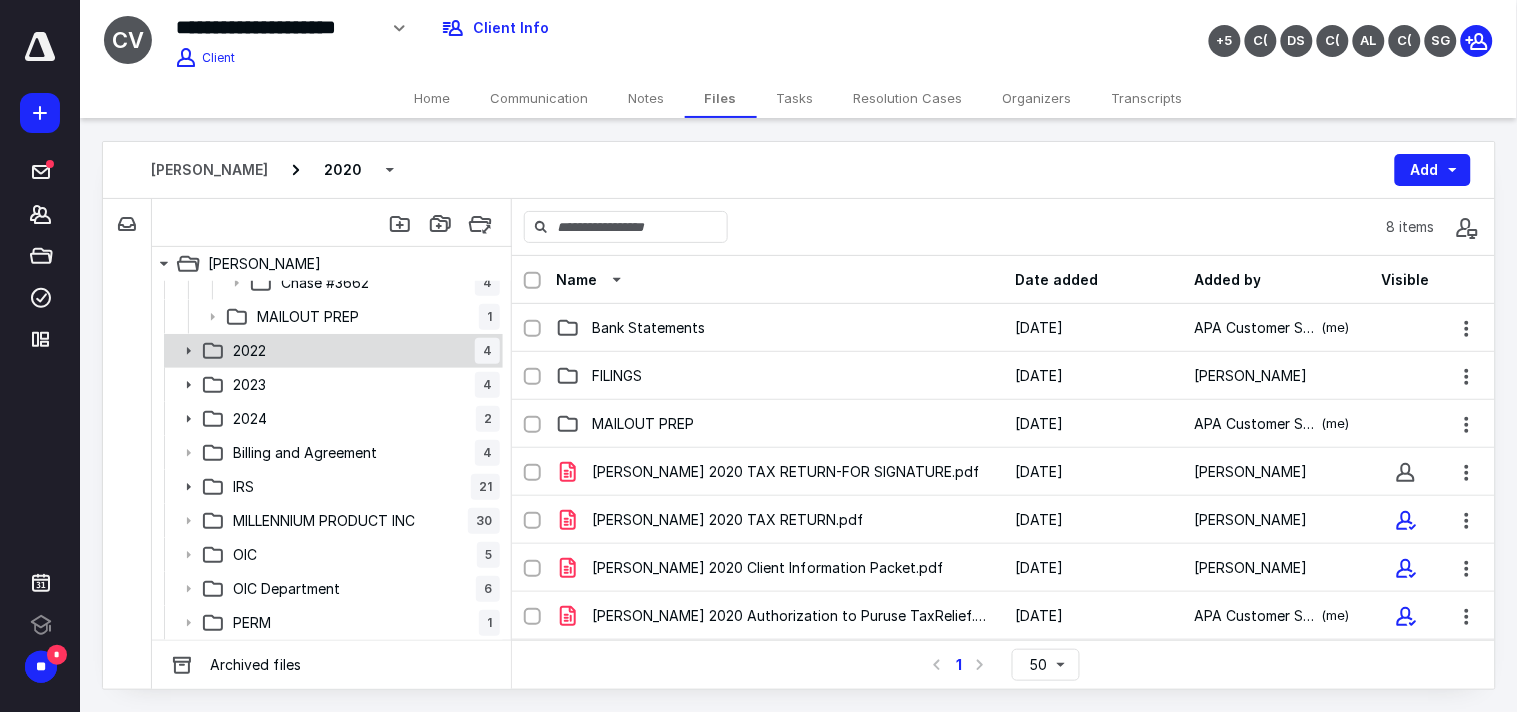 click on "2022" at bounding box center (249, 351) 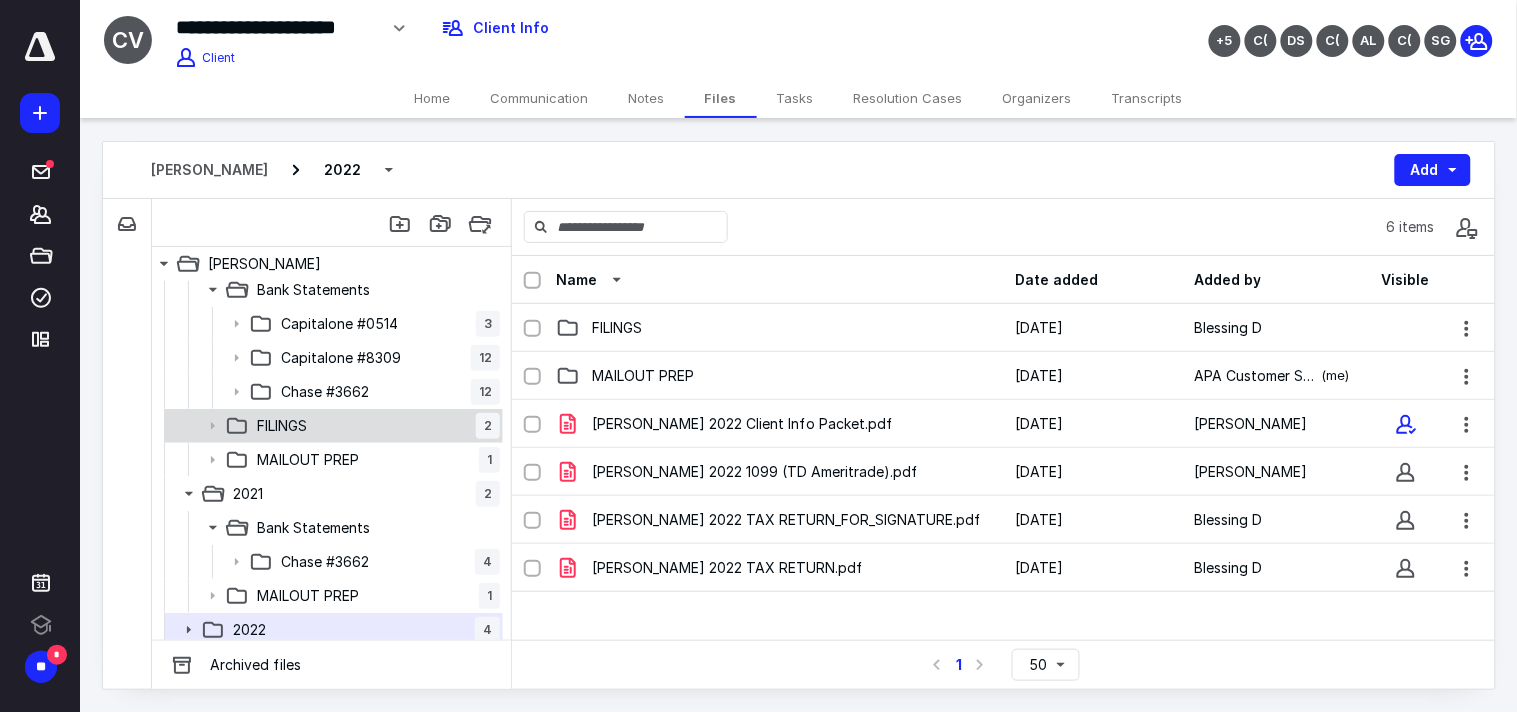 scroll, scrollTop: 430, scrollLeft: 0, axis: vertical 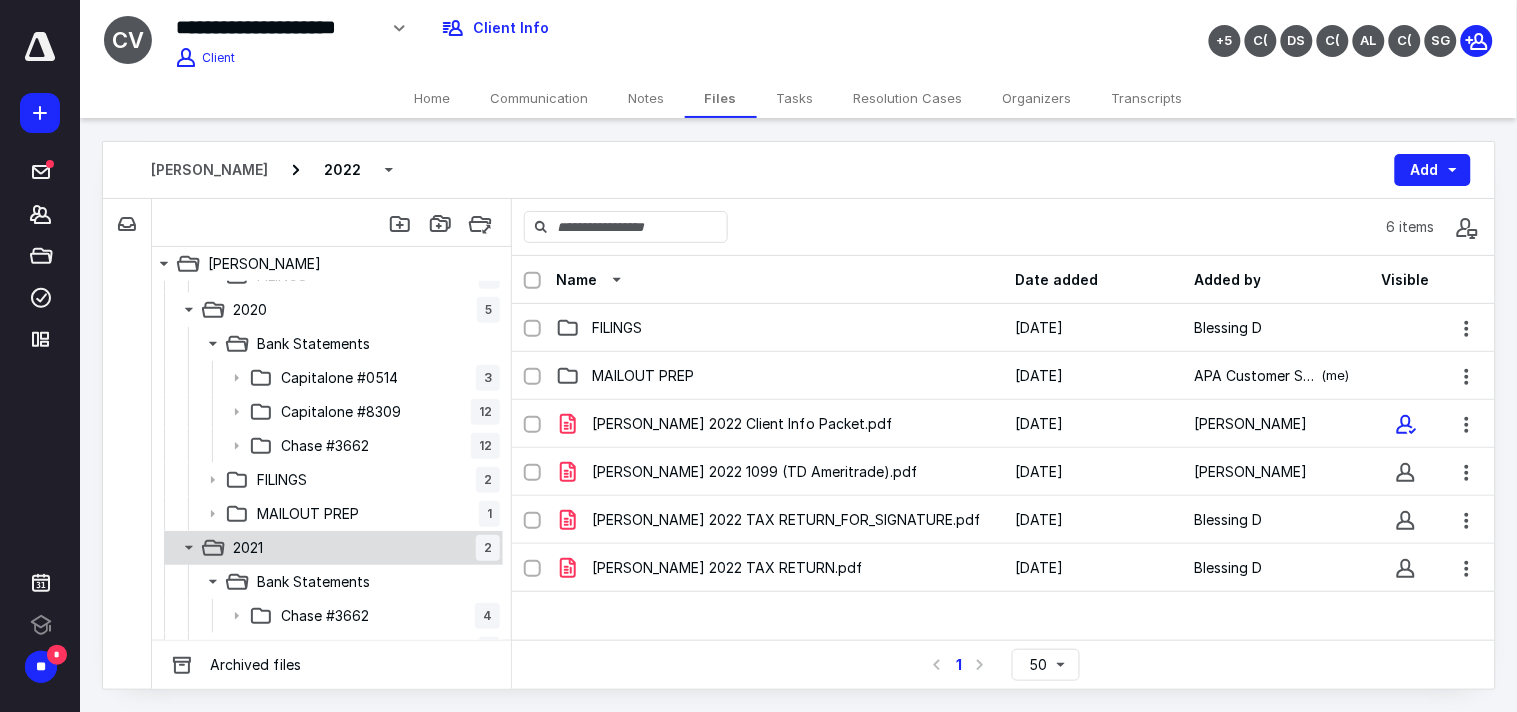 click 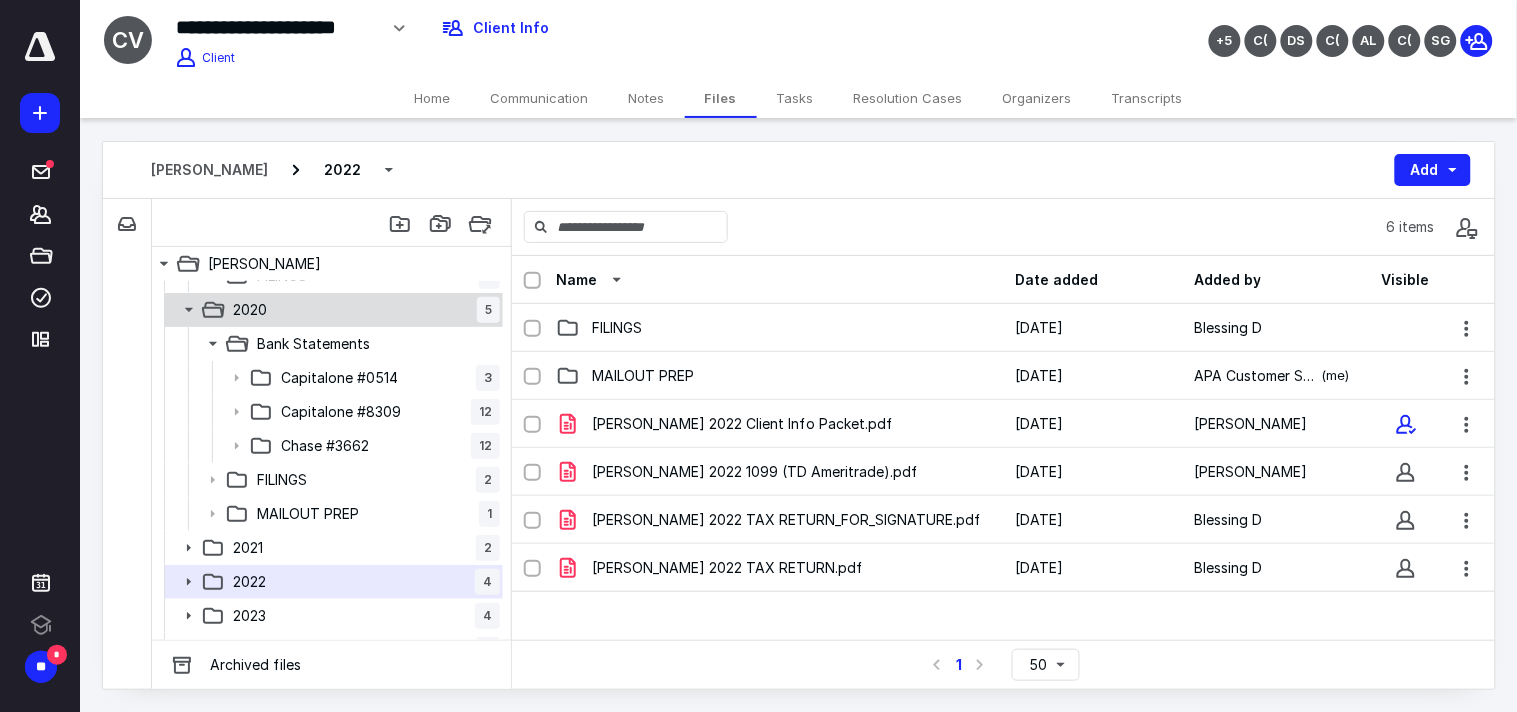 click 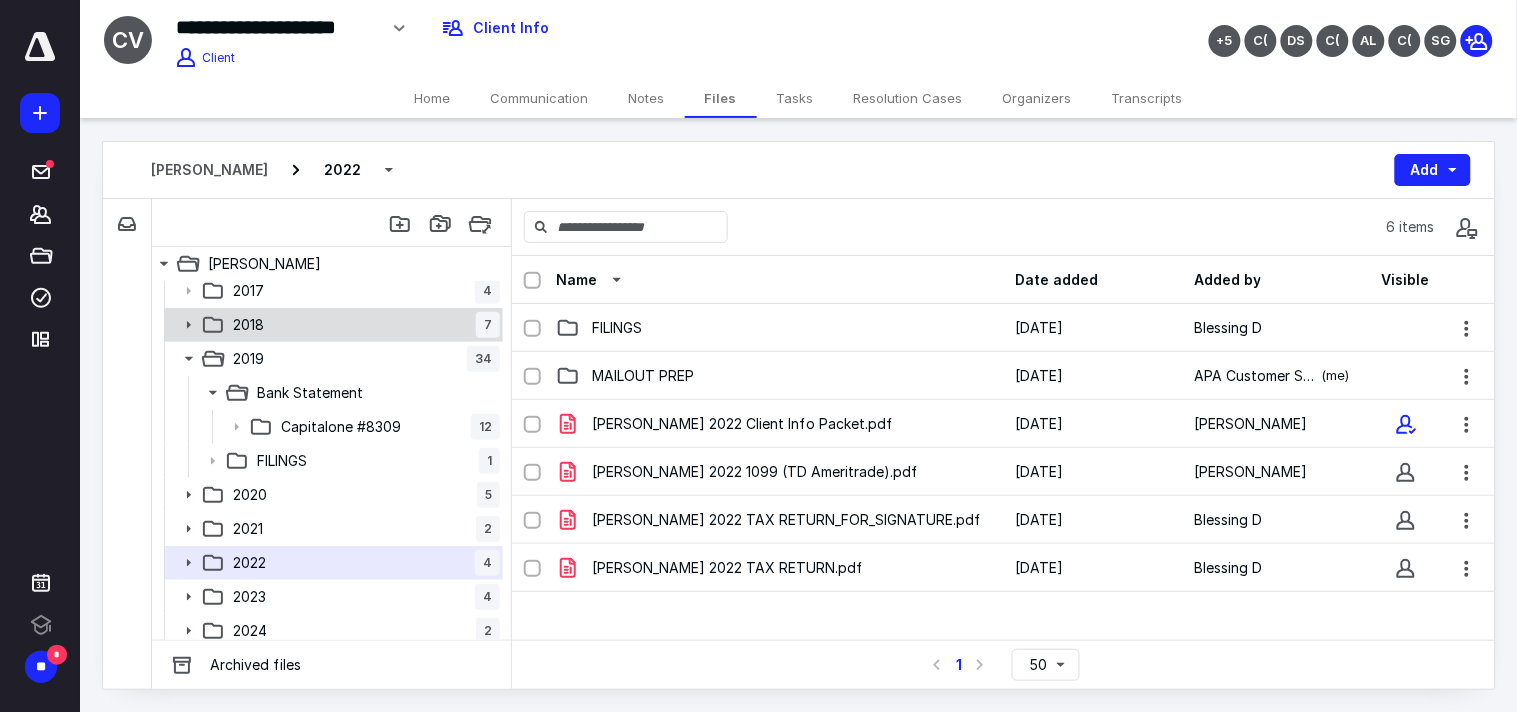 scroll, scrollTop: 207, scrollLeft: 0, axis: vertical 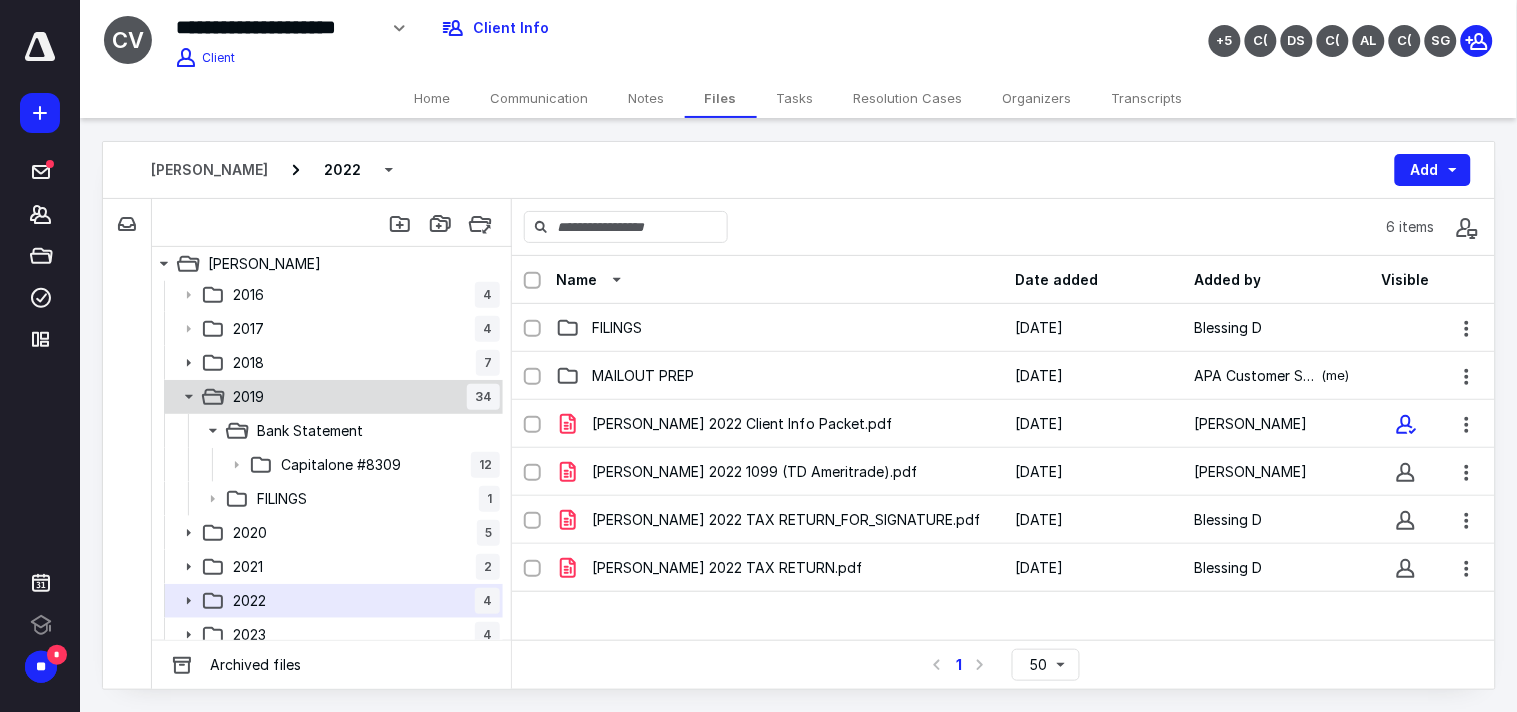 click on "2019" at bounding box center (248, 397) 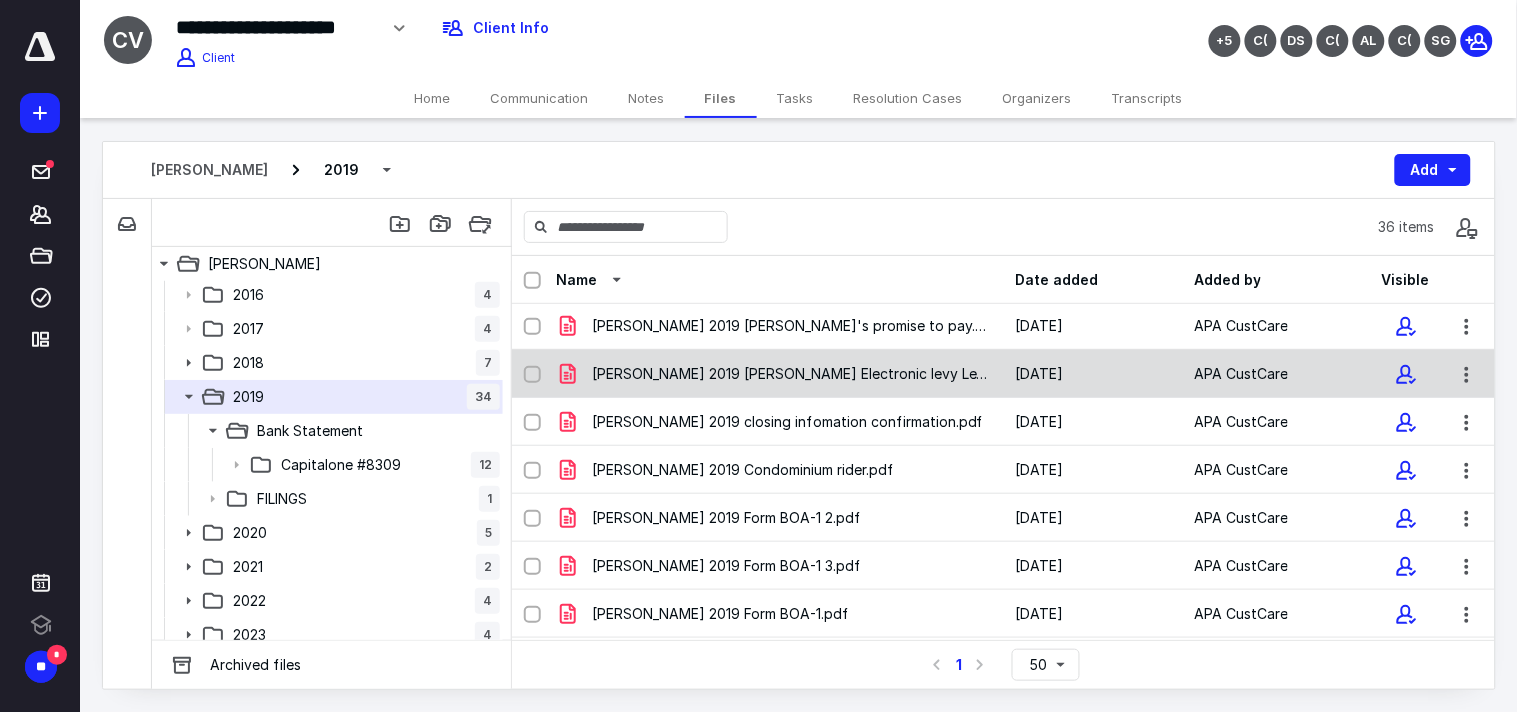 scroll, scrollTop: 333, scrollLeft: 0, axis: vertical 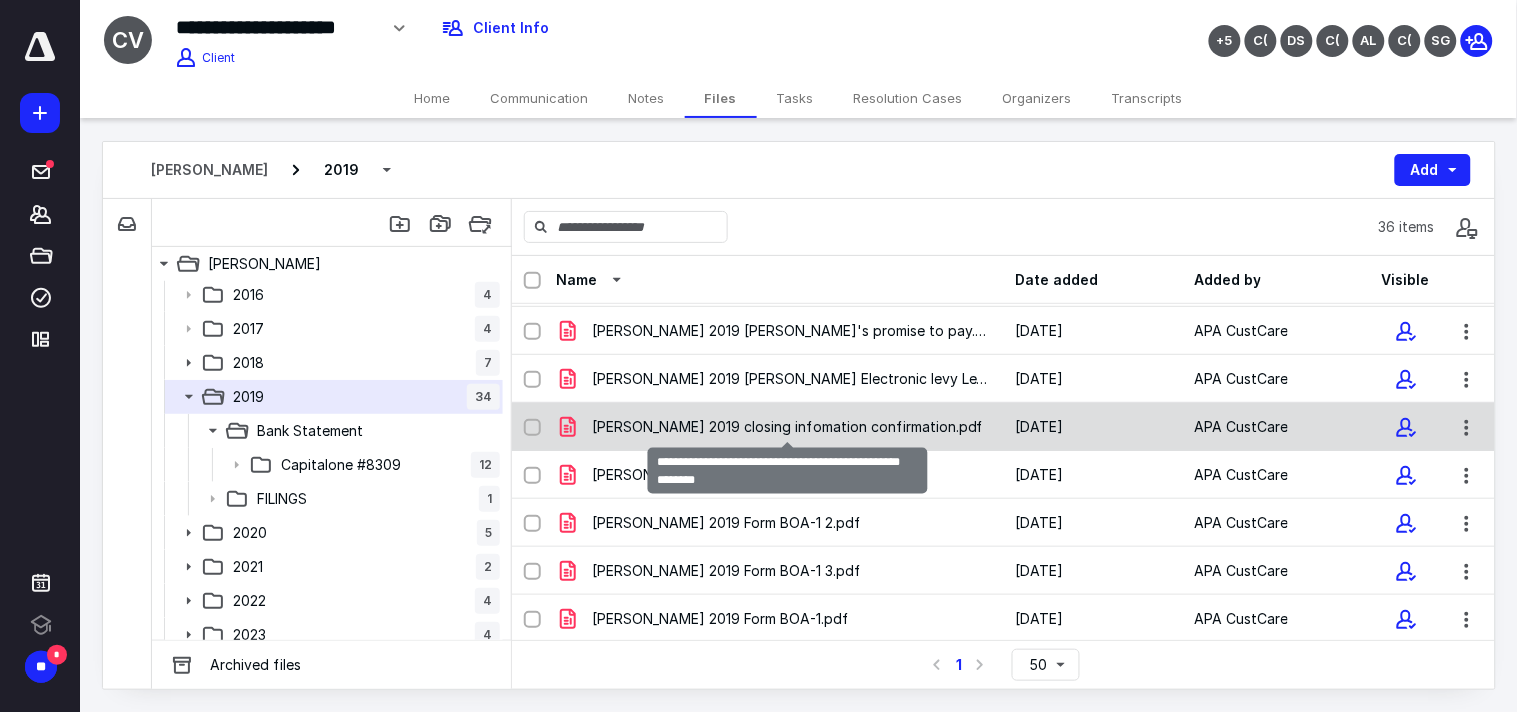 click on "[PERSON_NAME] 2019 closing infomation confirmation.pdf" at bounding box center (788, 427) 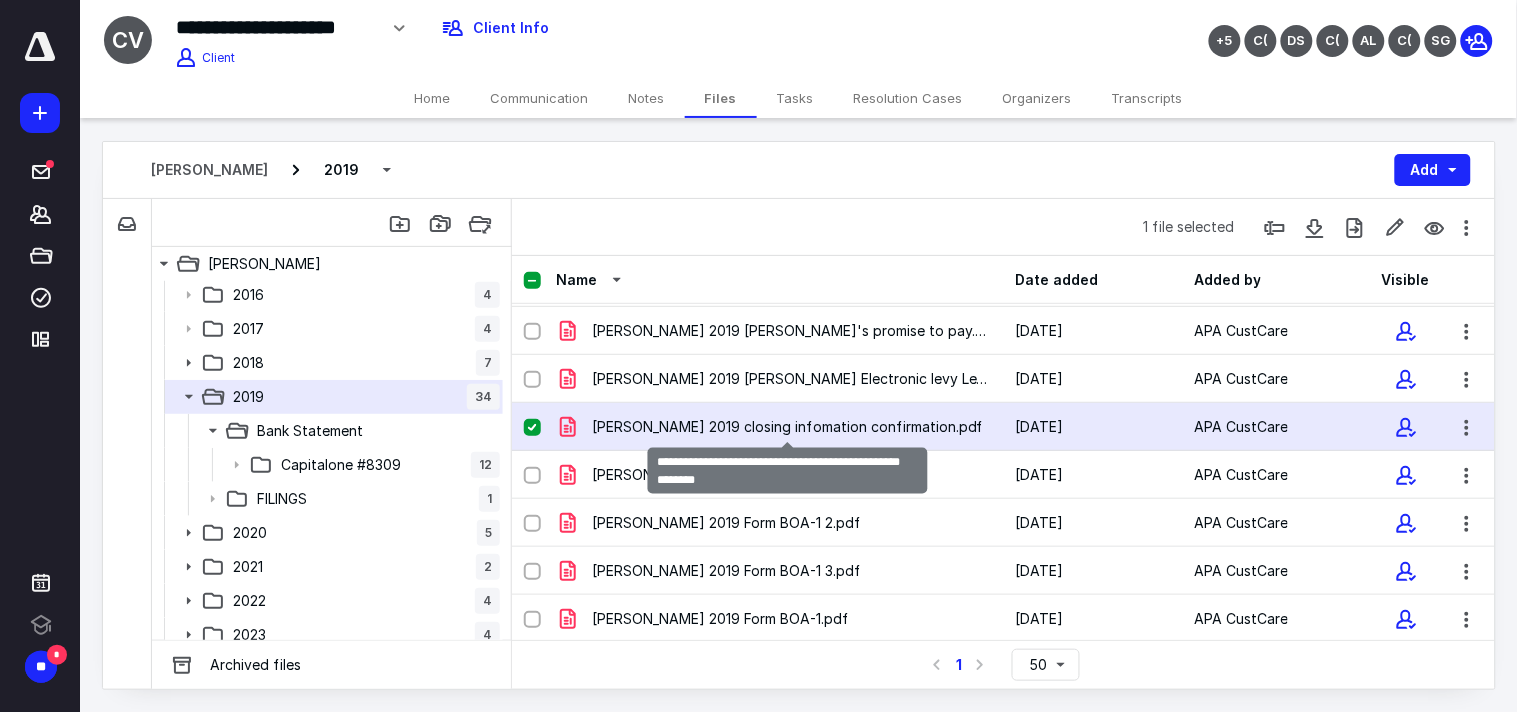 click on "[PERSON_NAME] 2019 closing infomation confirmation.pdf" at bounding box center (788, 427) 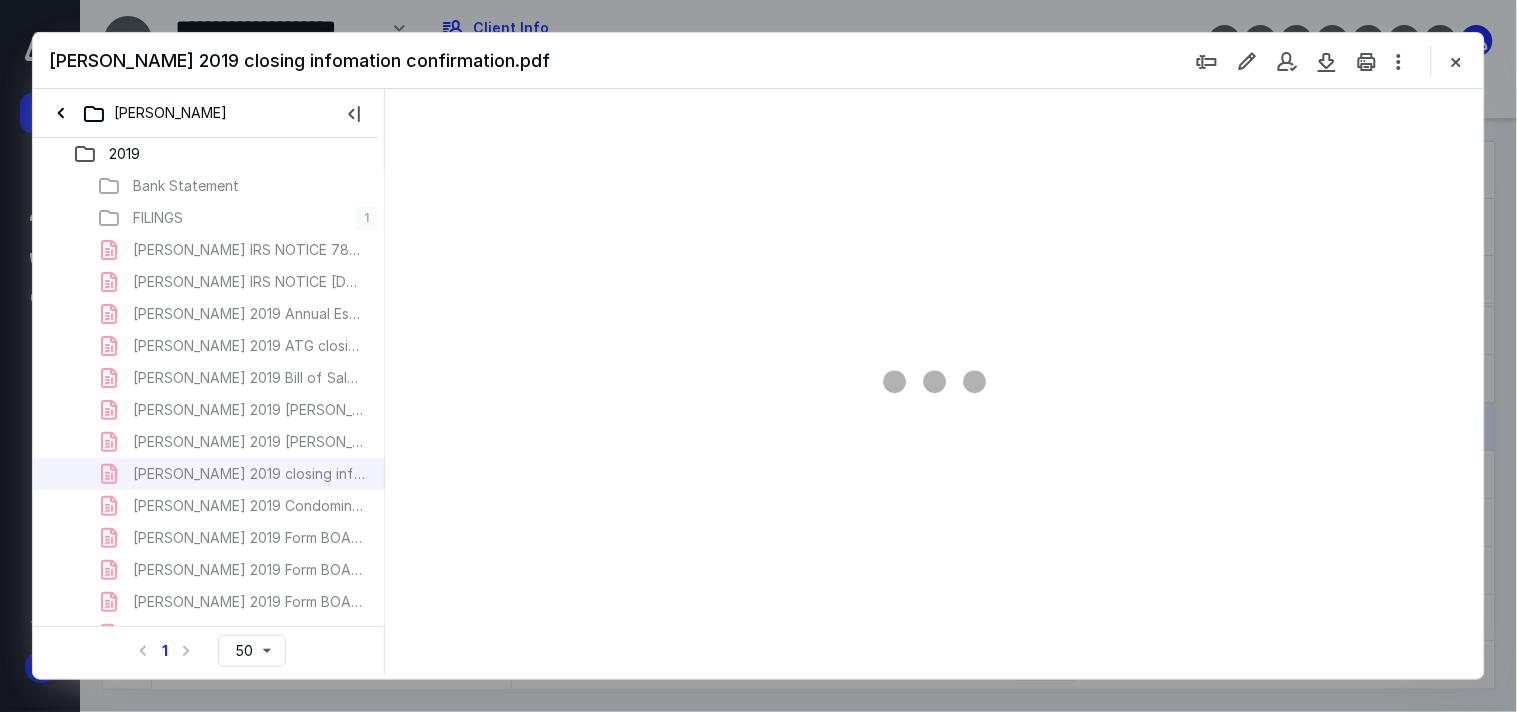 click at bounding box center [1367, 61] 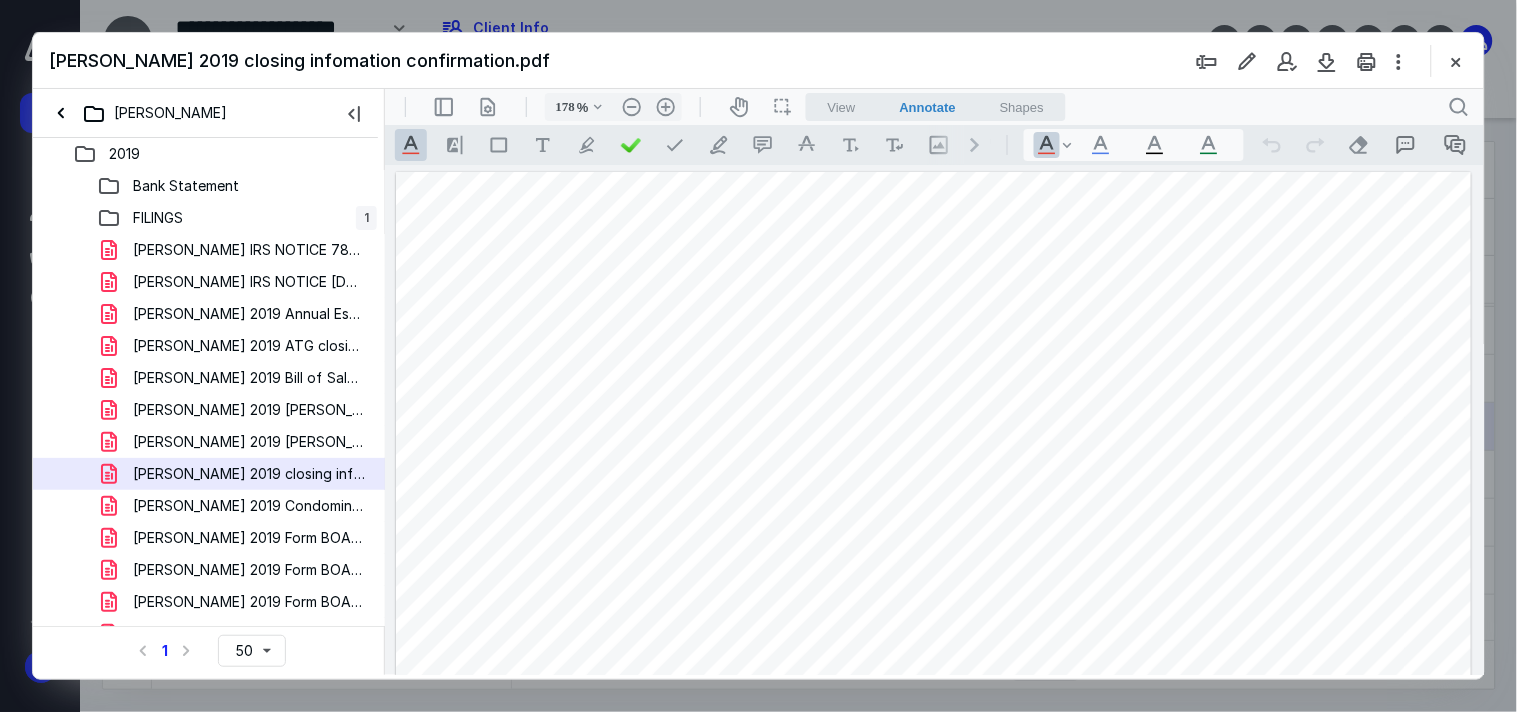 scroll, scrollTop: 0, scrollLeft: 0, axis: both 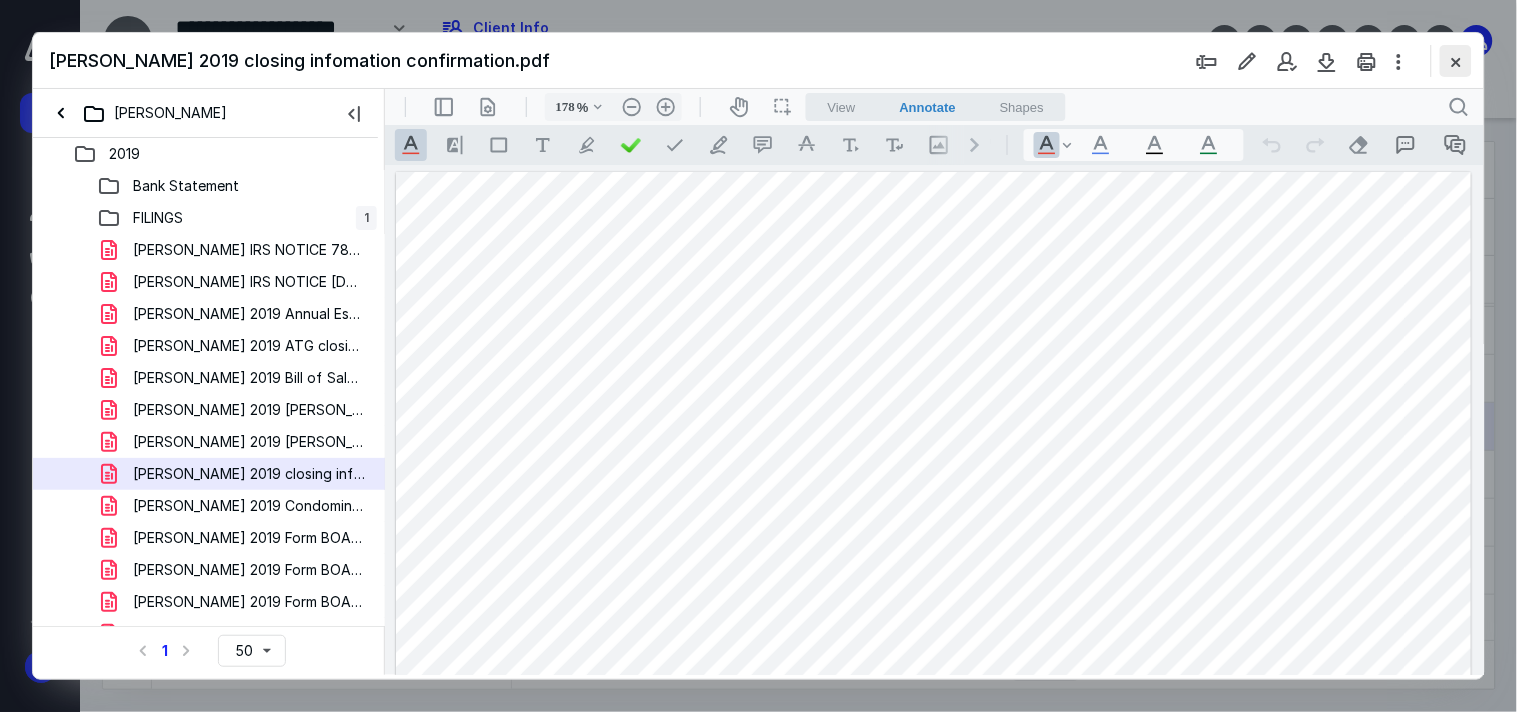 click at bounding box center (1456, 61) 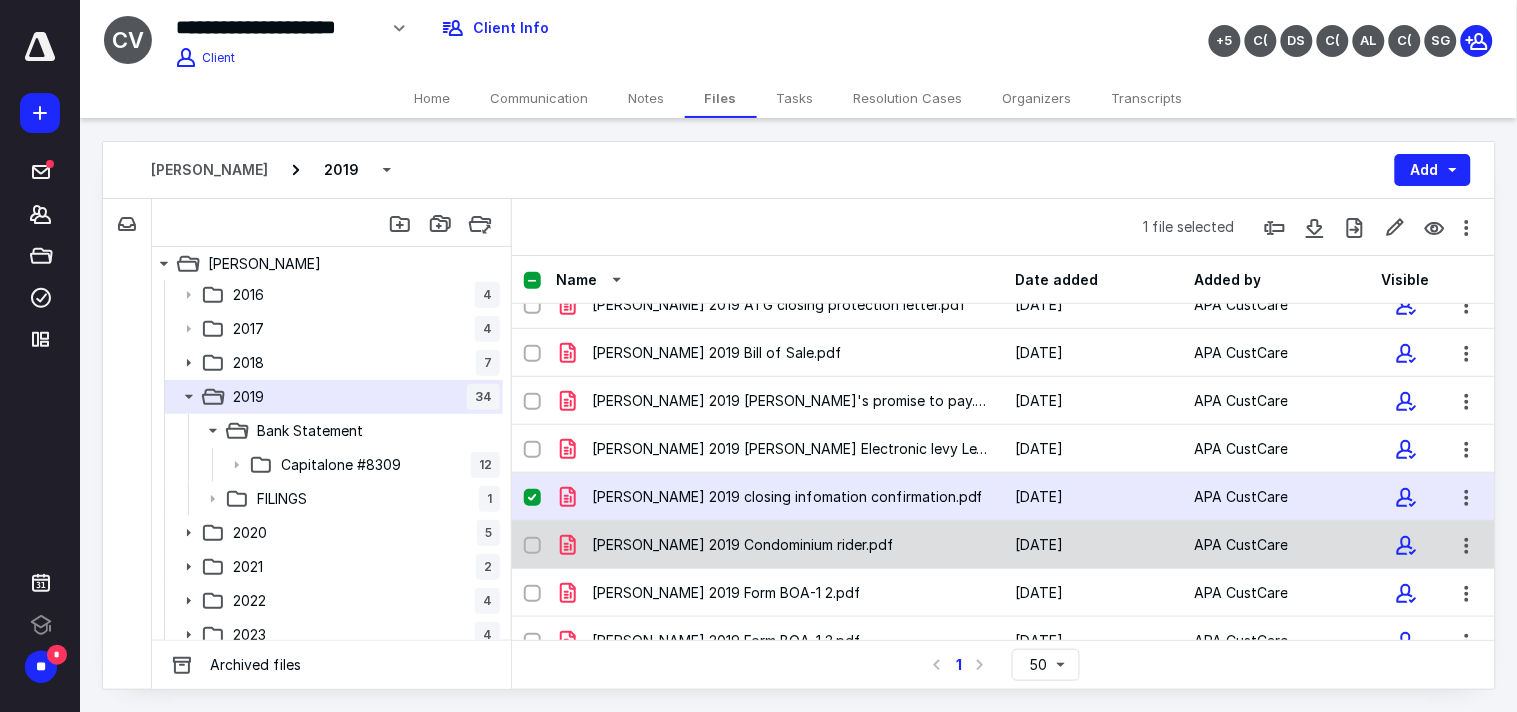 scroll, scrollTop: 222, scrollLeft: 0, axis: vertical 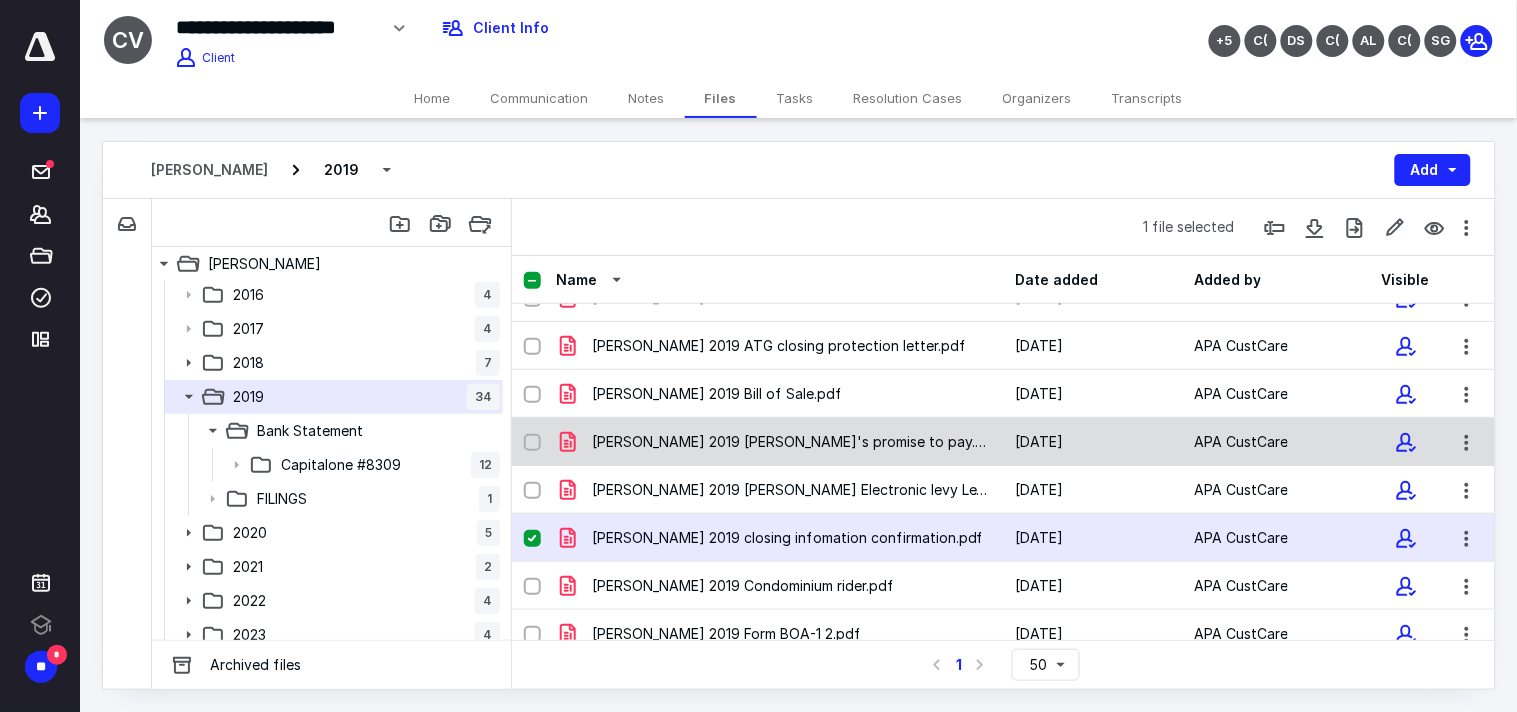 click on "[PERSON_NAME] 2019 [PERSON_NAME]'s promise to pay.pdf" at bounding box center [791, 442] 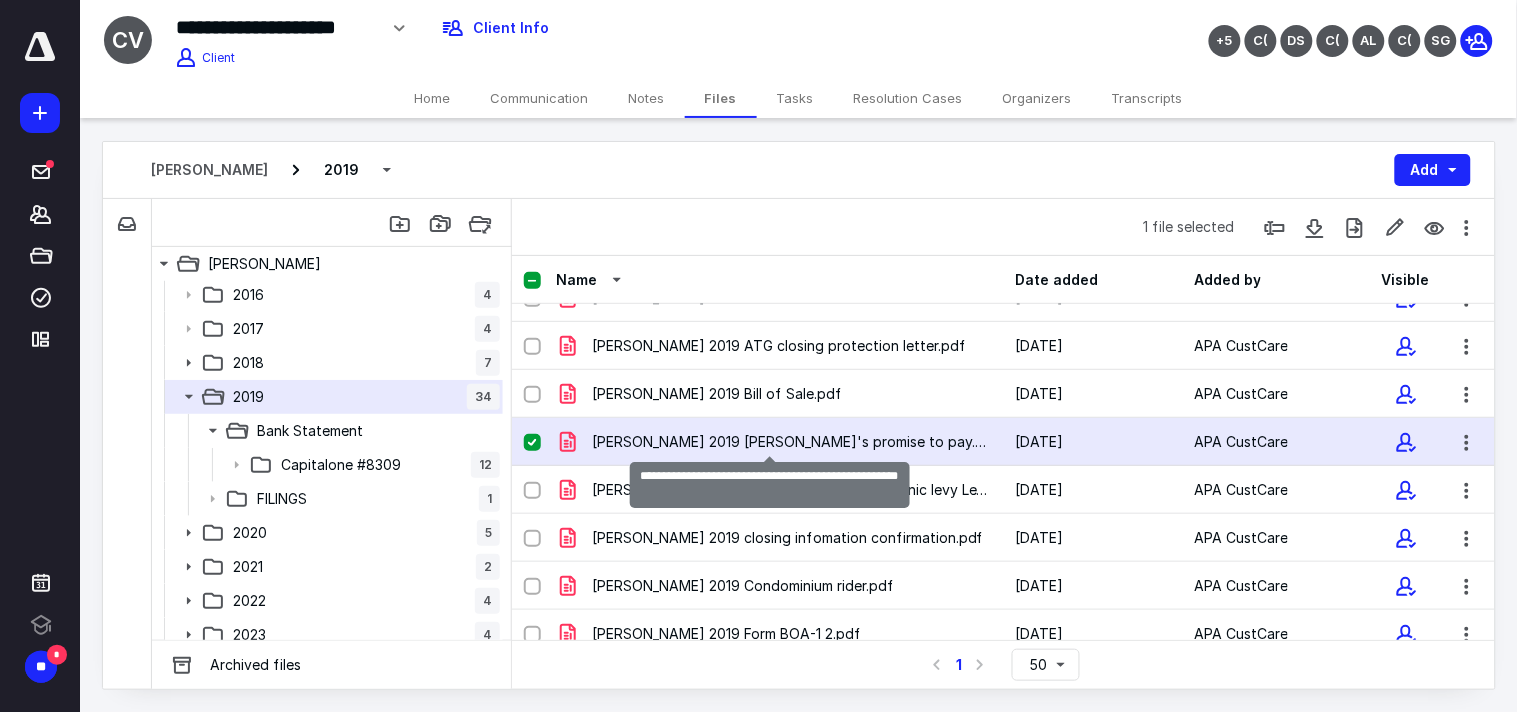 click on "[PERSON_NAME] 2019 [PERSON_NAME]'s promise to pay.pdf" at bounding box center (791, 442) 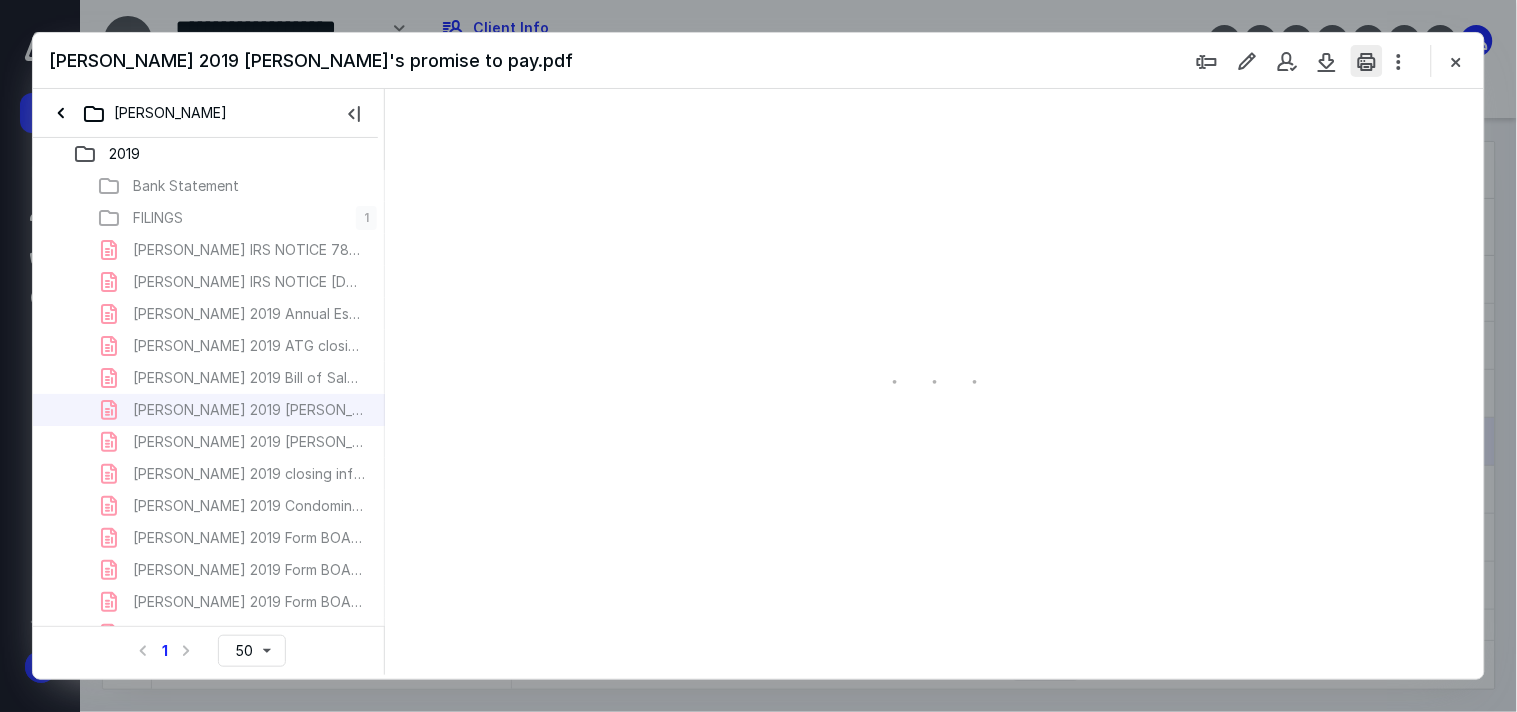 click at bounding box center [1367, 61] 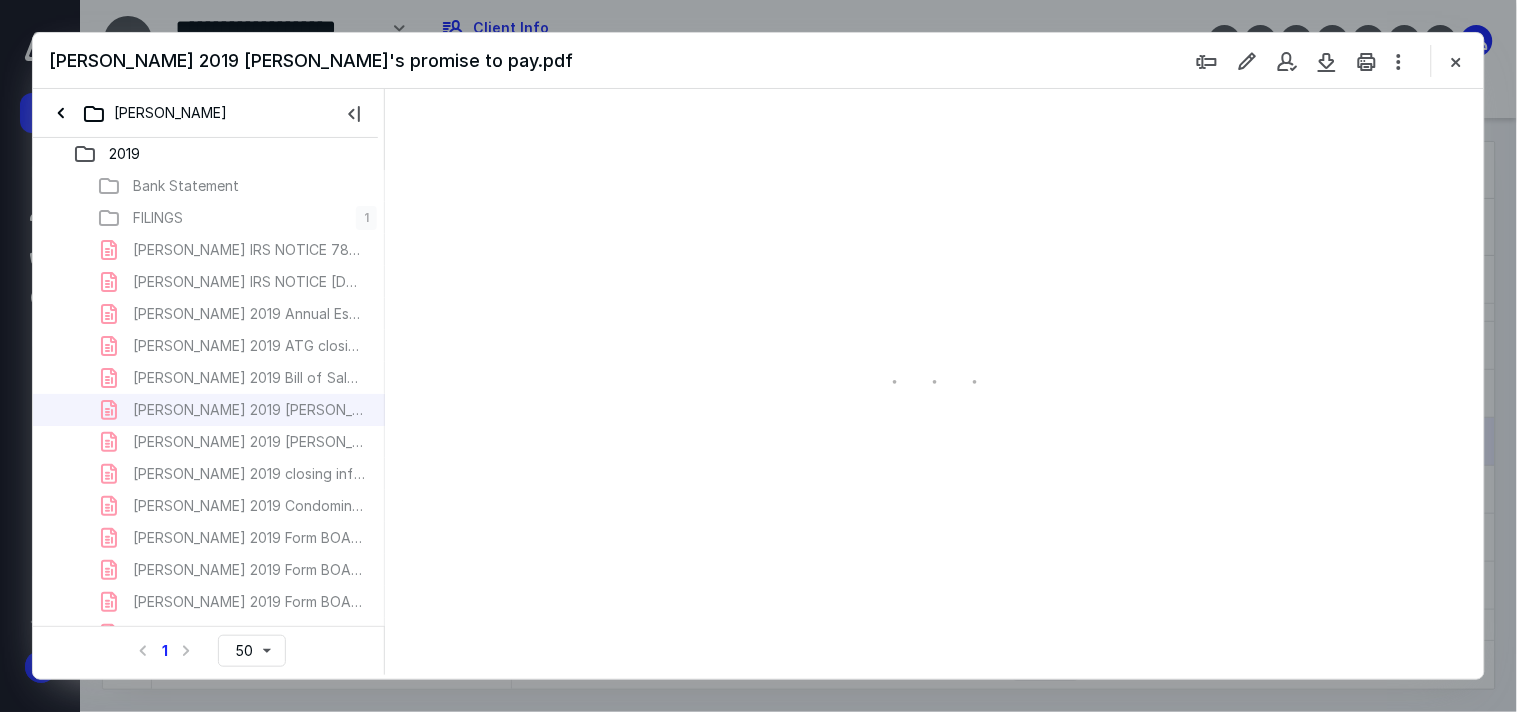 click at bounding box center [1327, 61] 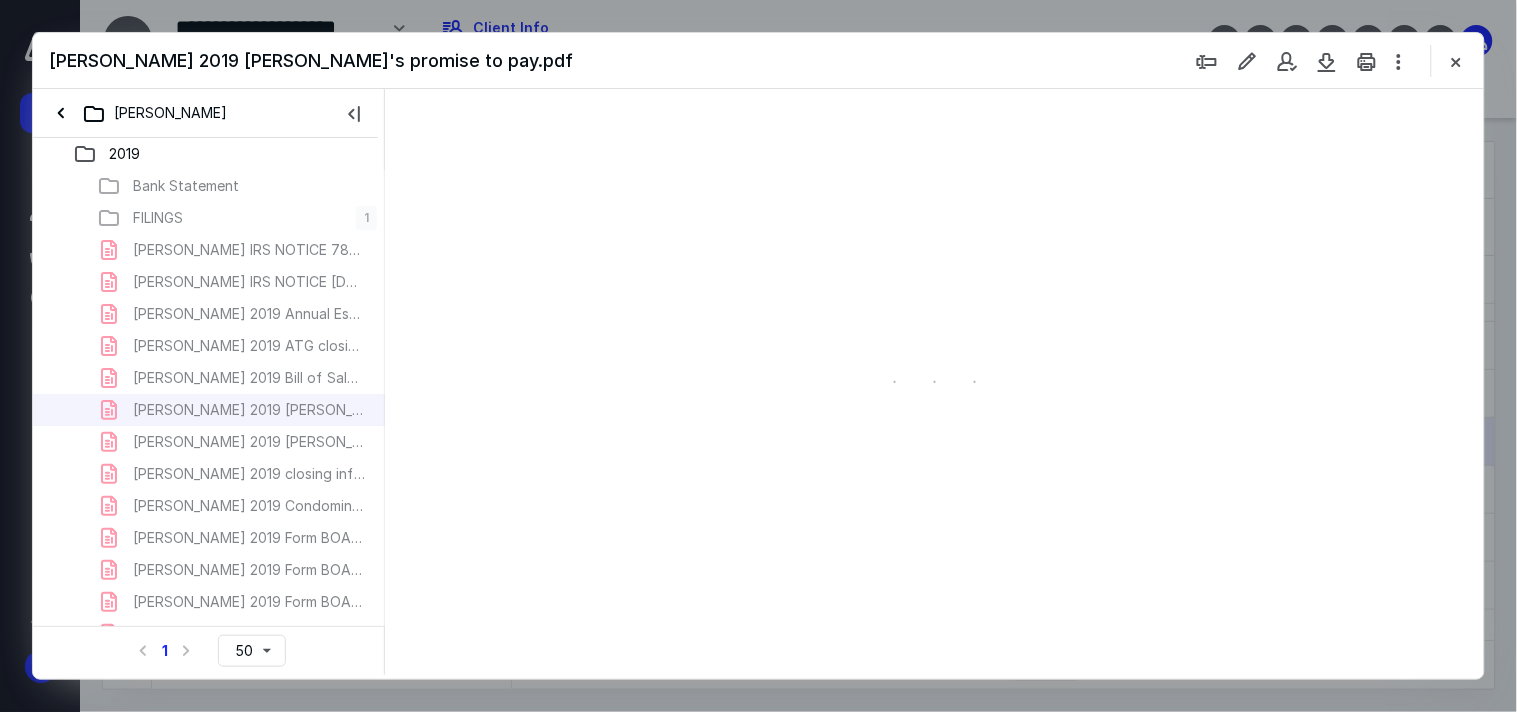 click at bounding box center [1456, 61] 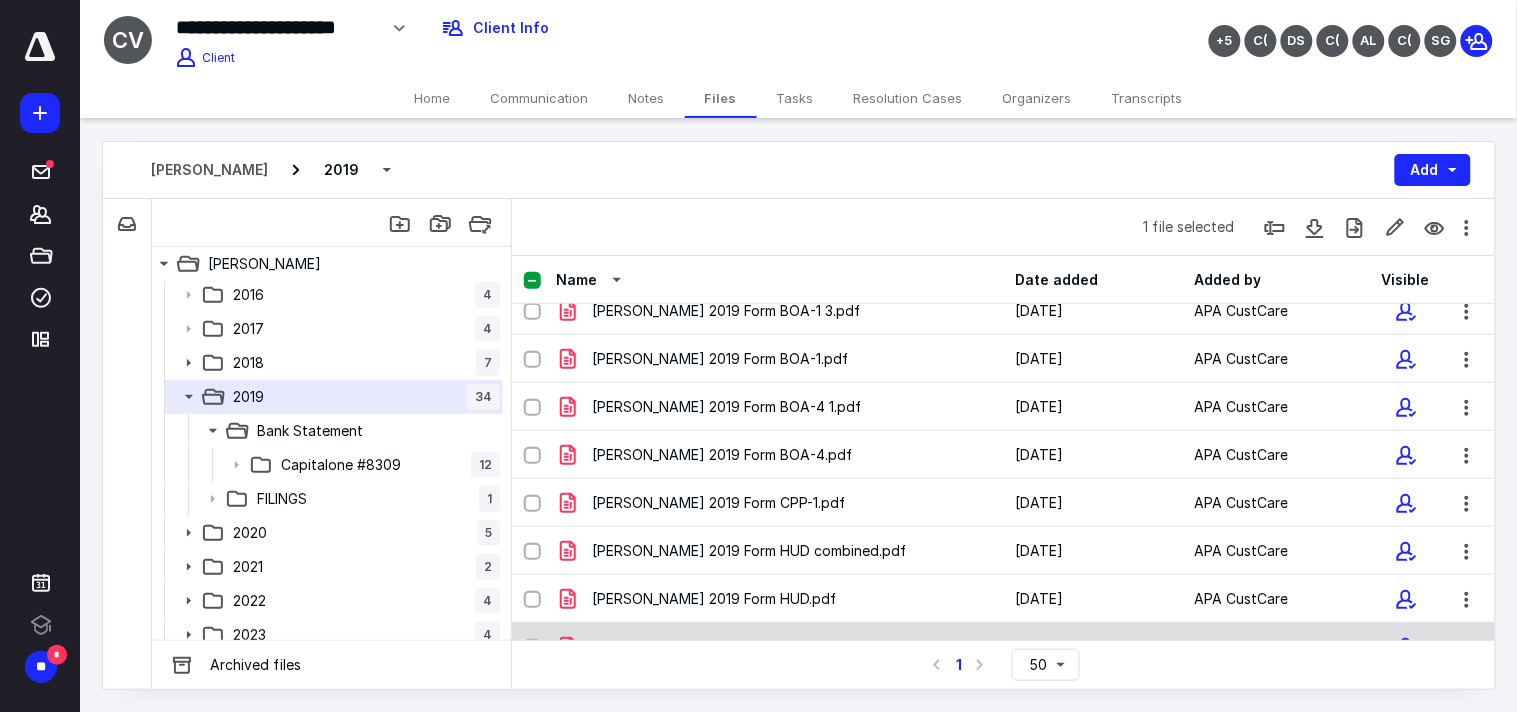 scroll, scrollTop: 666, scrollLeft: 0, axis: vertical 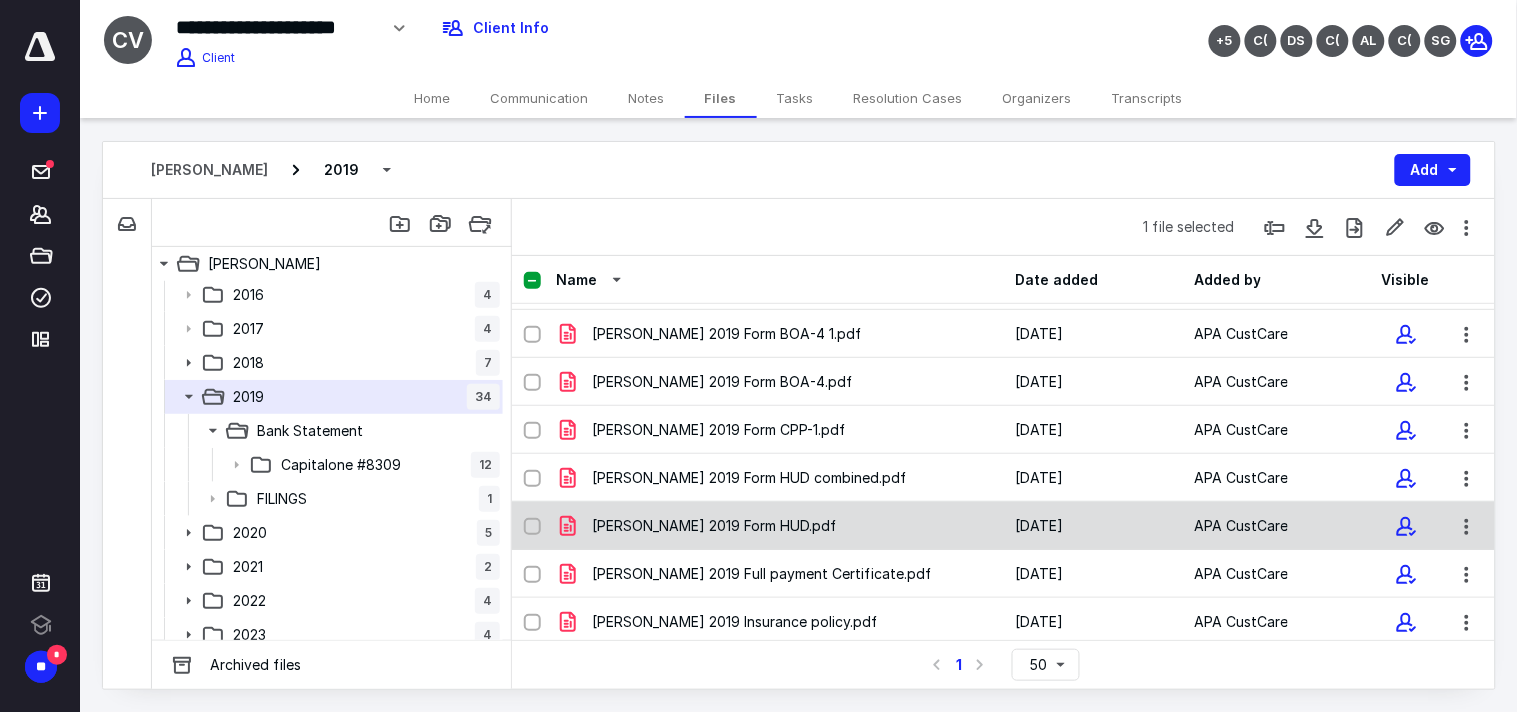 click on "[PERSON_NAME] 2019 Form HUD.pdf" at bounding box center [779, 526] 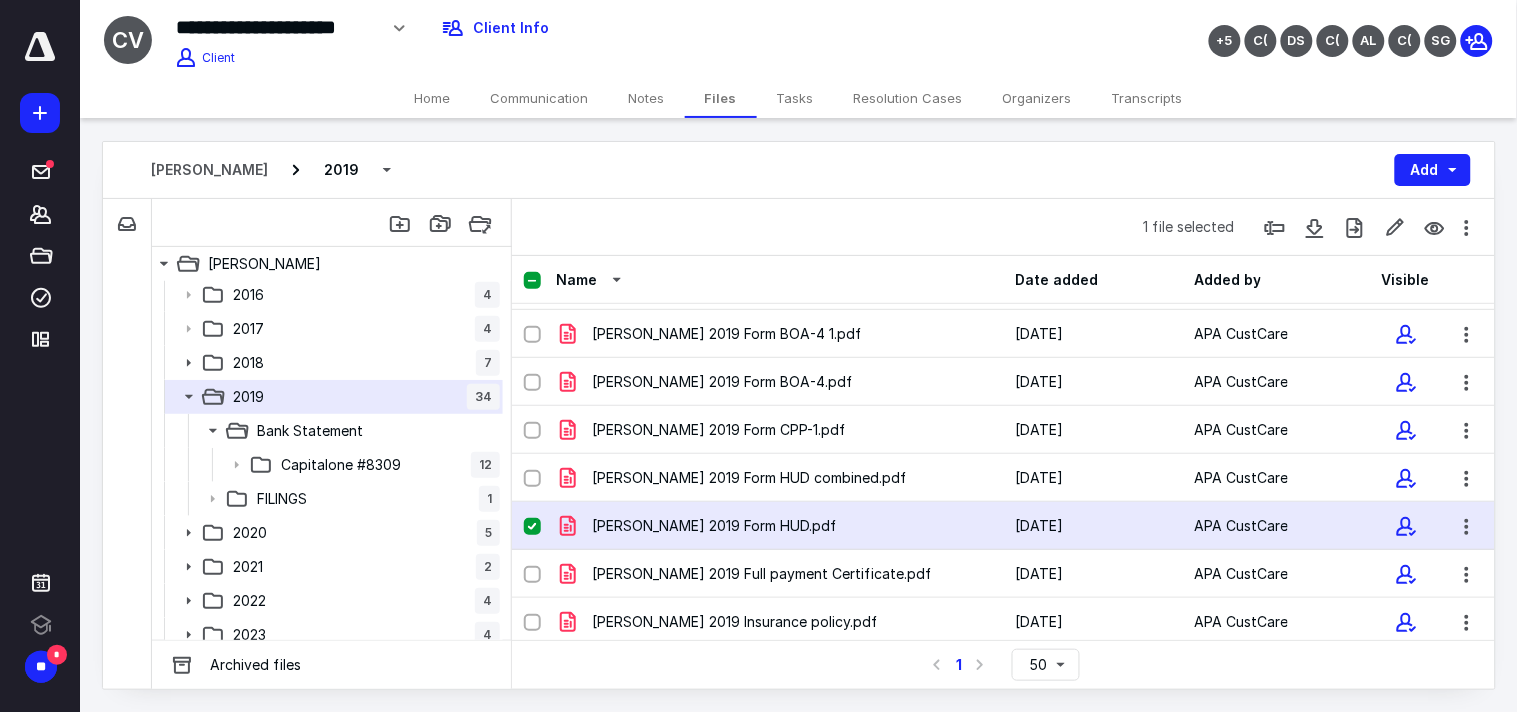 click on "[PERSON_NAME] 2019 Form HUD.pdf" at bounding box center (779, 526) 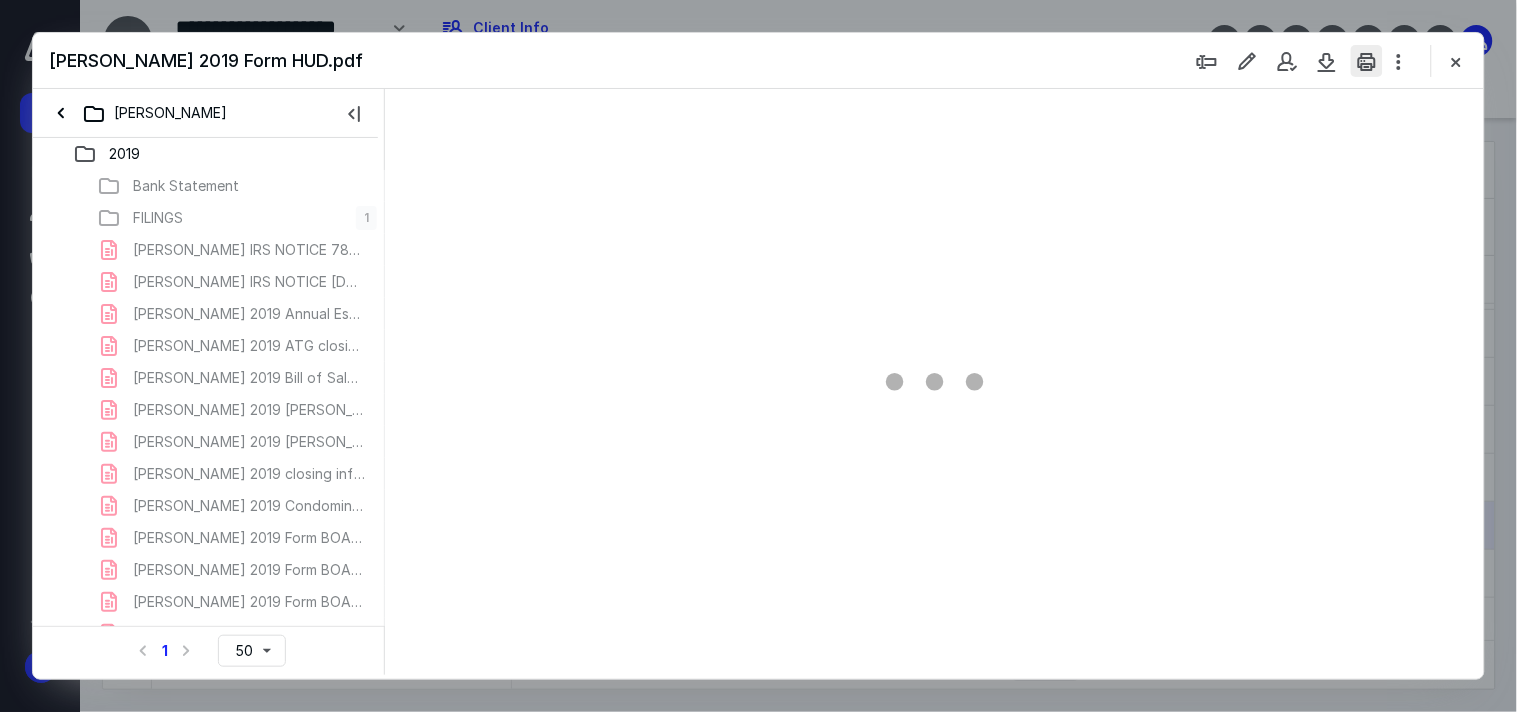 click at bounding box center [1367, 61] 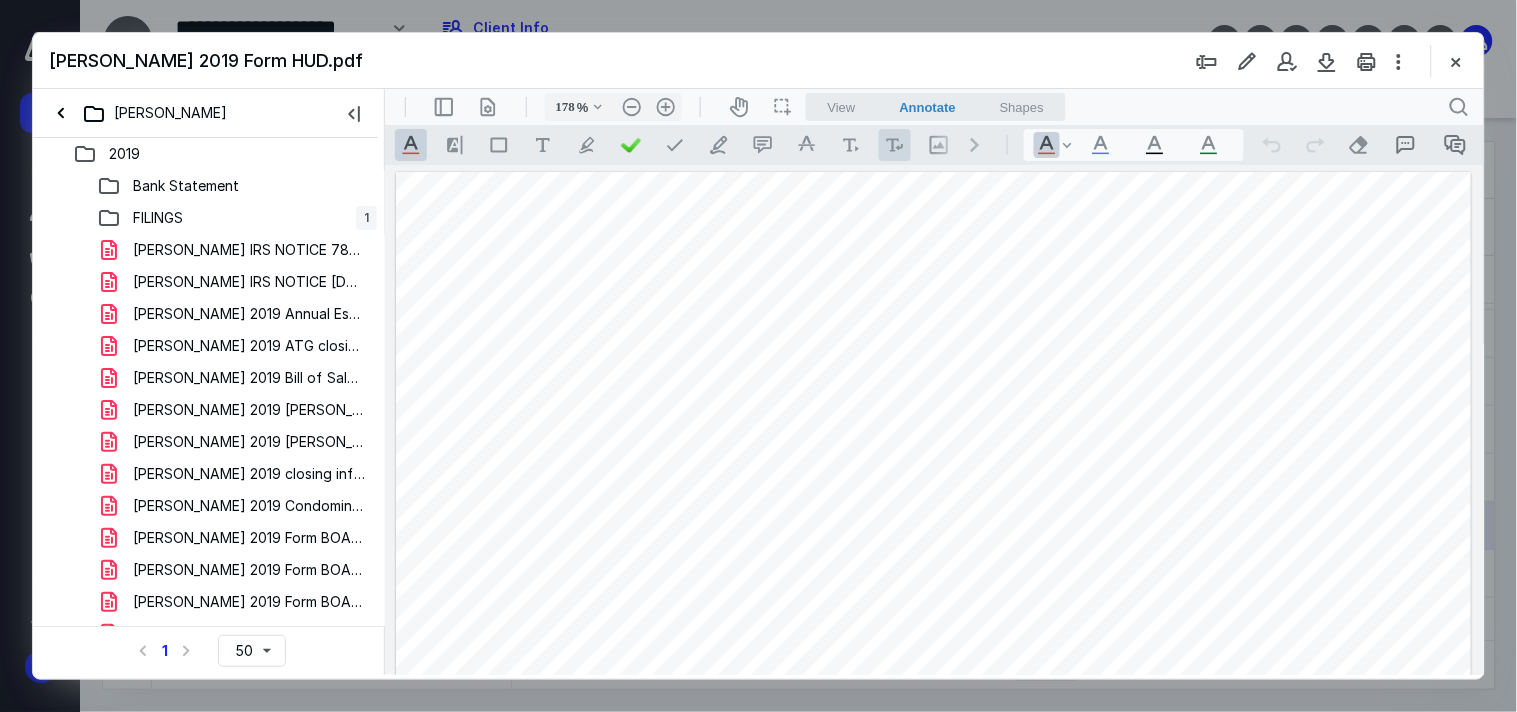 scroll, scrollTop: 0, scrollLeft: 0, axis: both 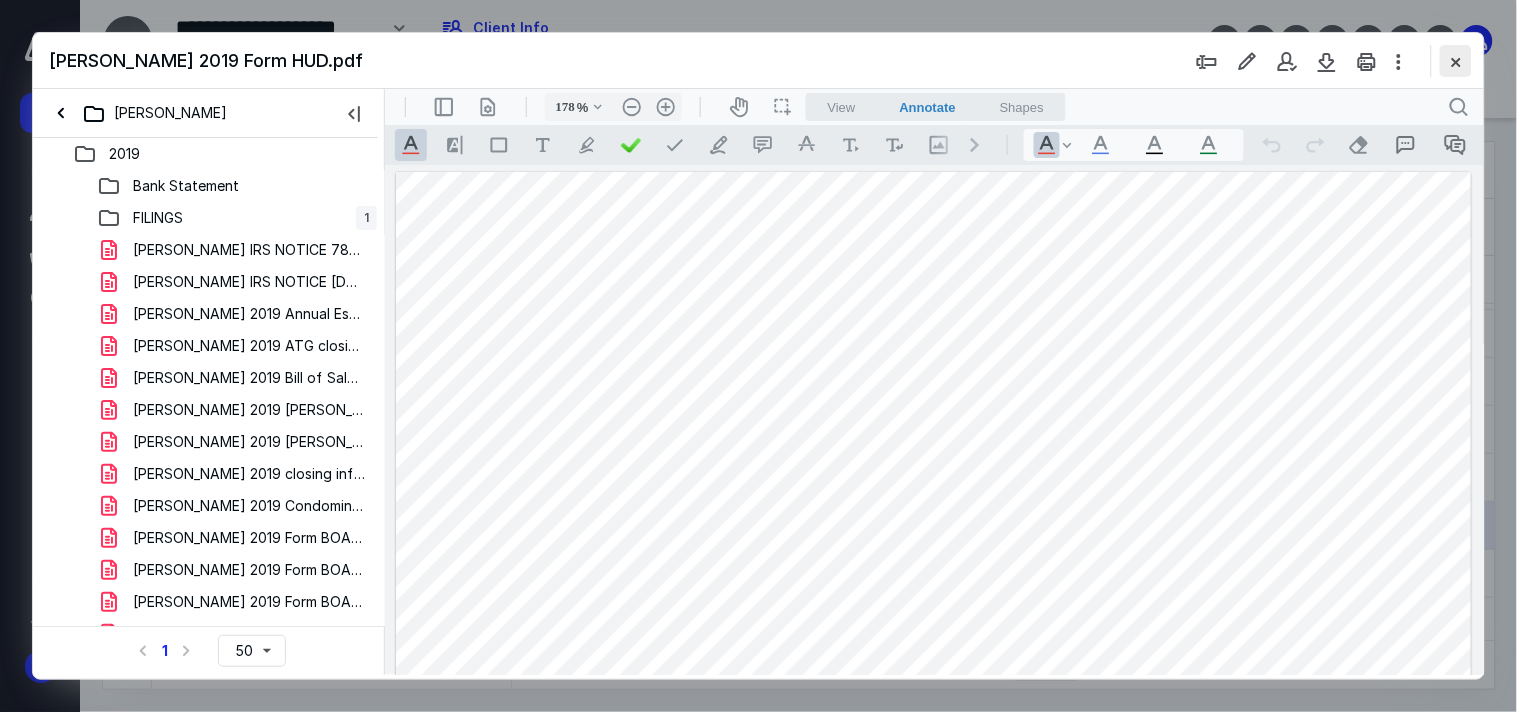 click at bounding box center (1456, 61) 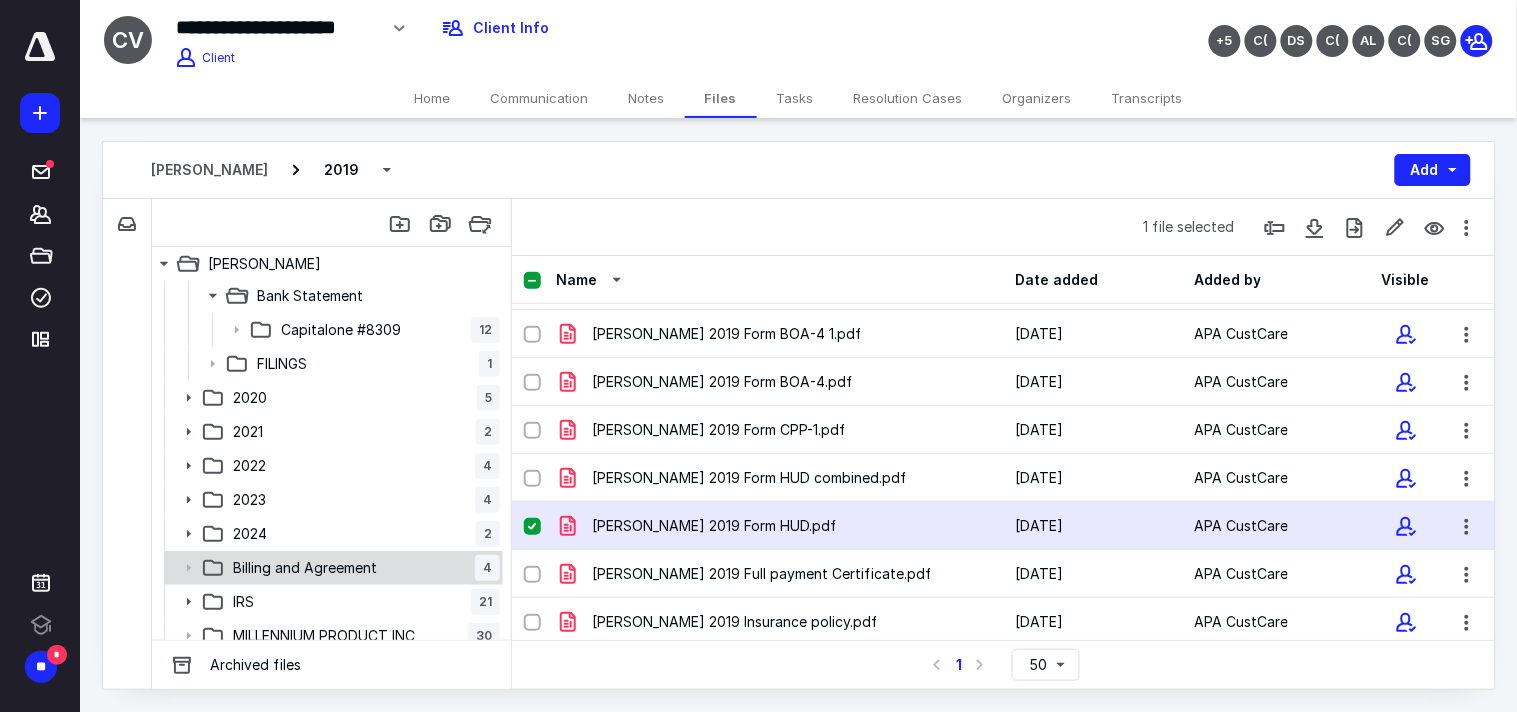 scroll, scrollTop: 456, scrollLeft: 0, axis: vertical 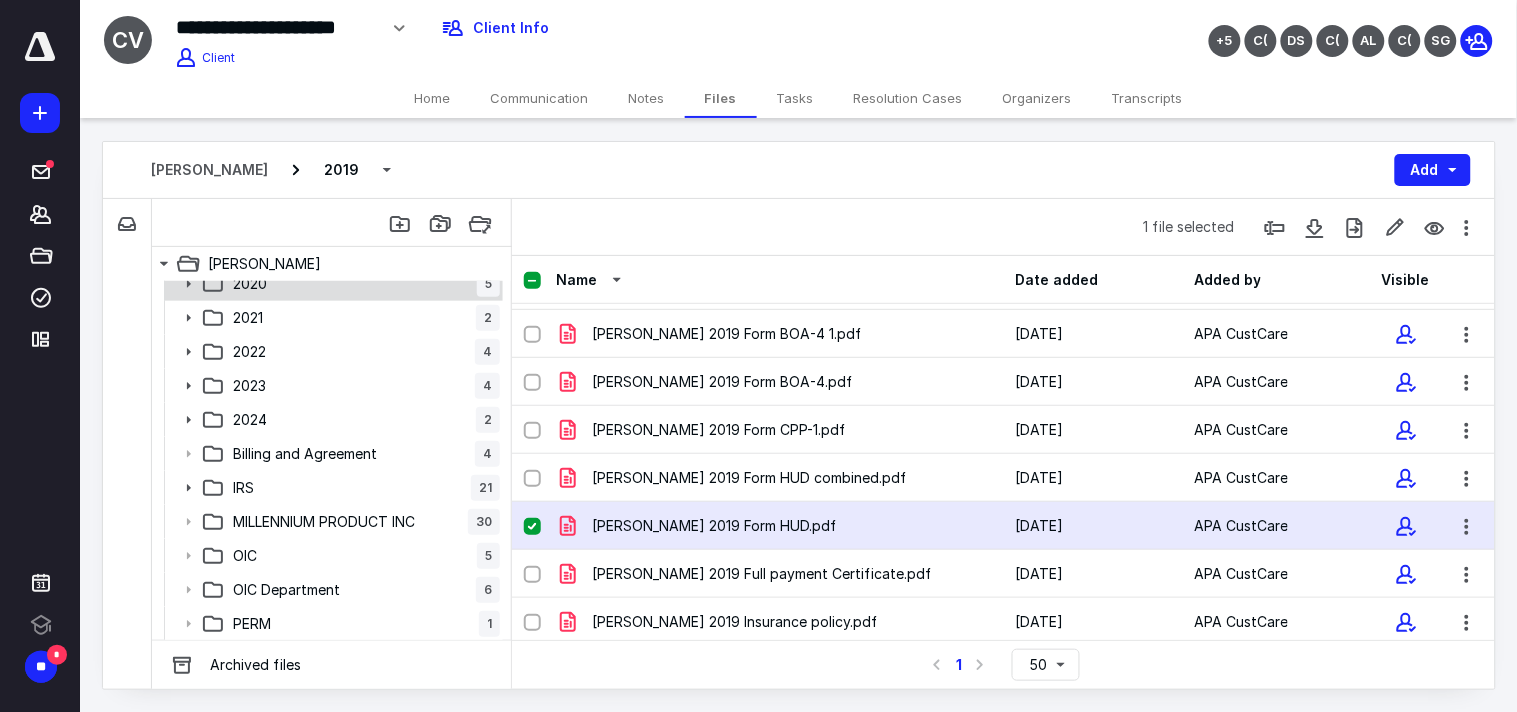 click on "2020 5" at bounding box center (362, 284) 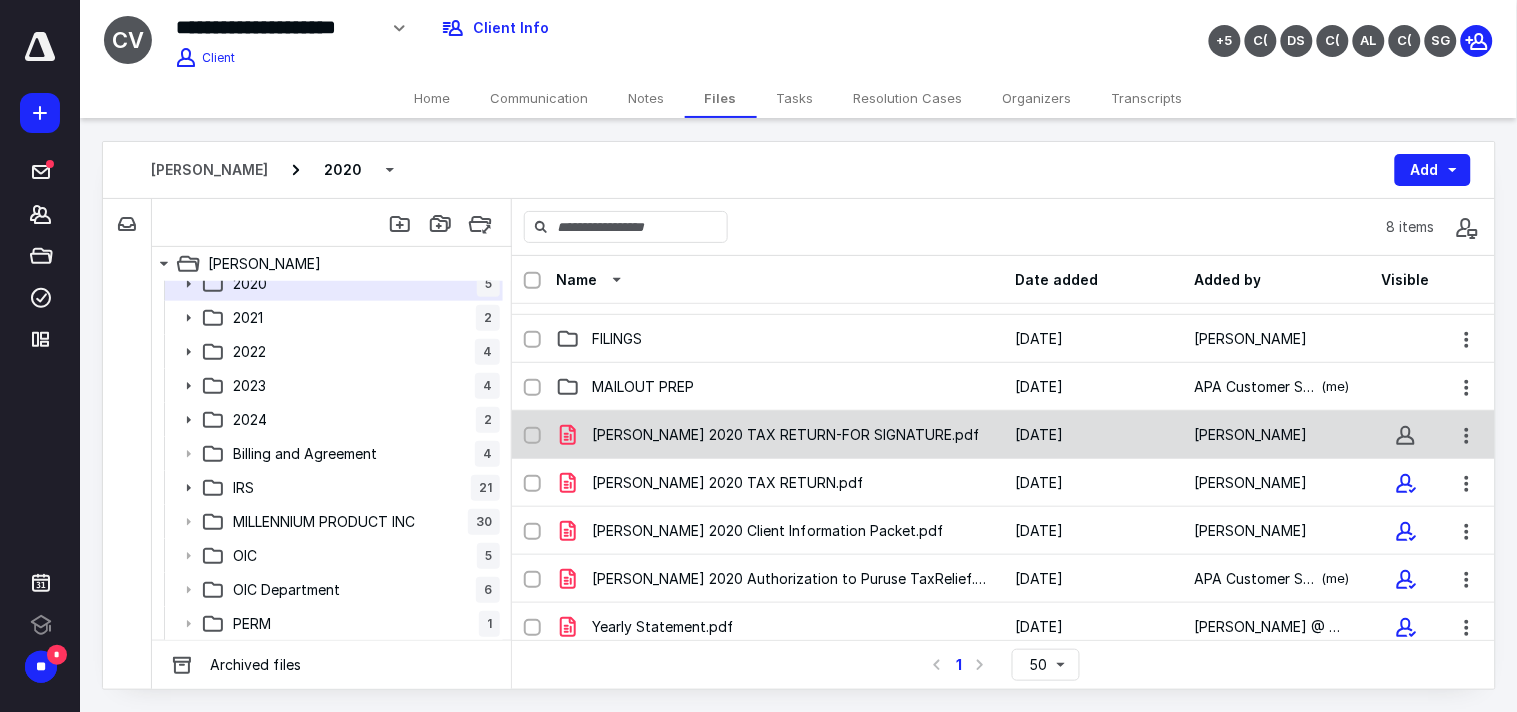 scroll, scrollTop: 0, scrollLeft: 0, axis: both 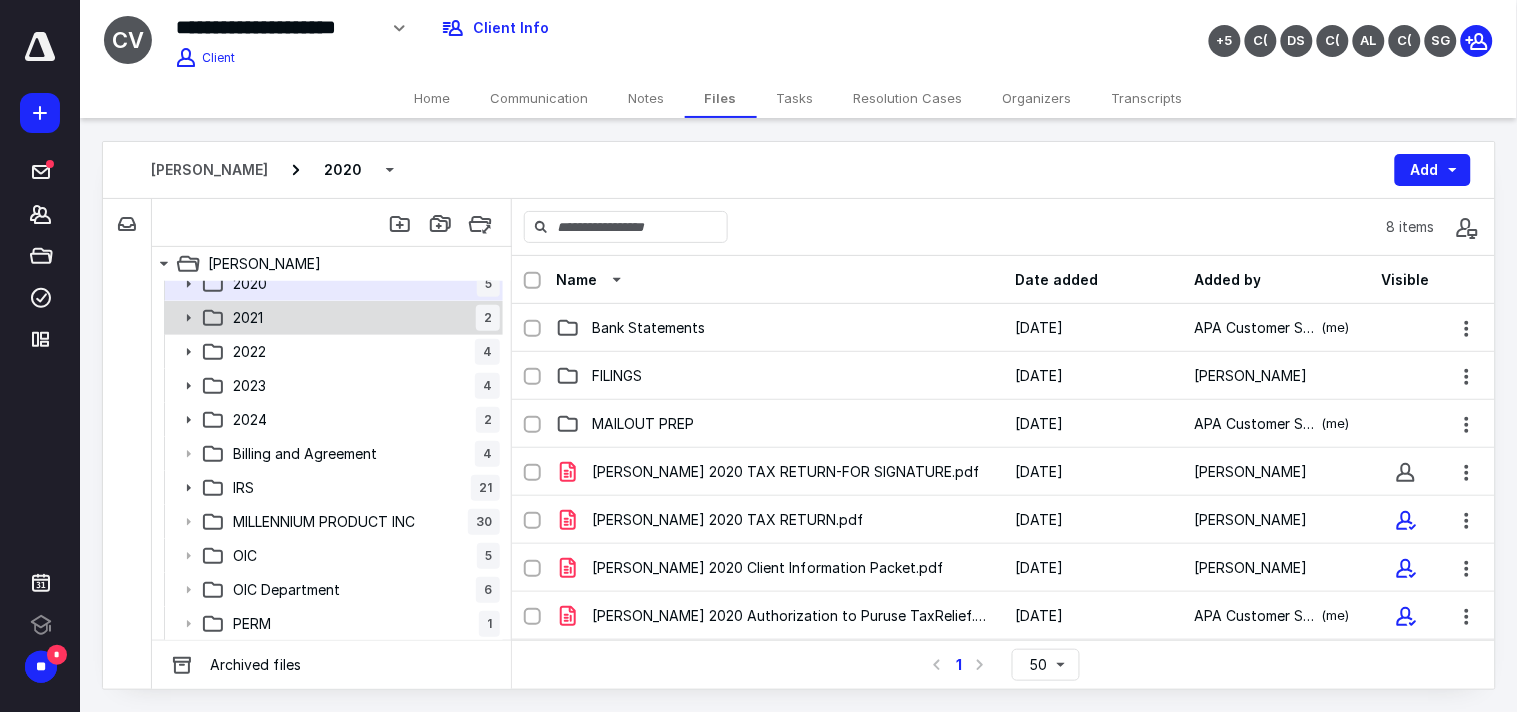 click on "2021 2" at bounding box center (332, 318) 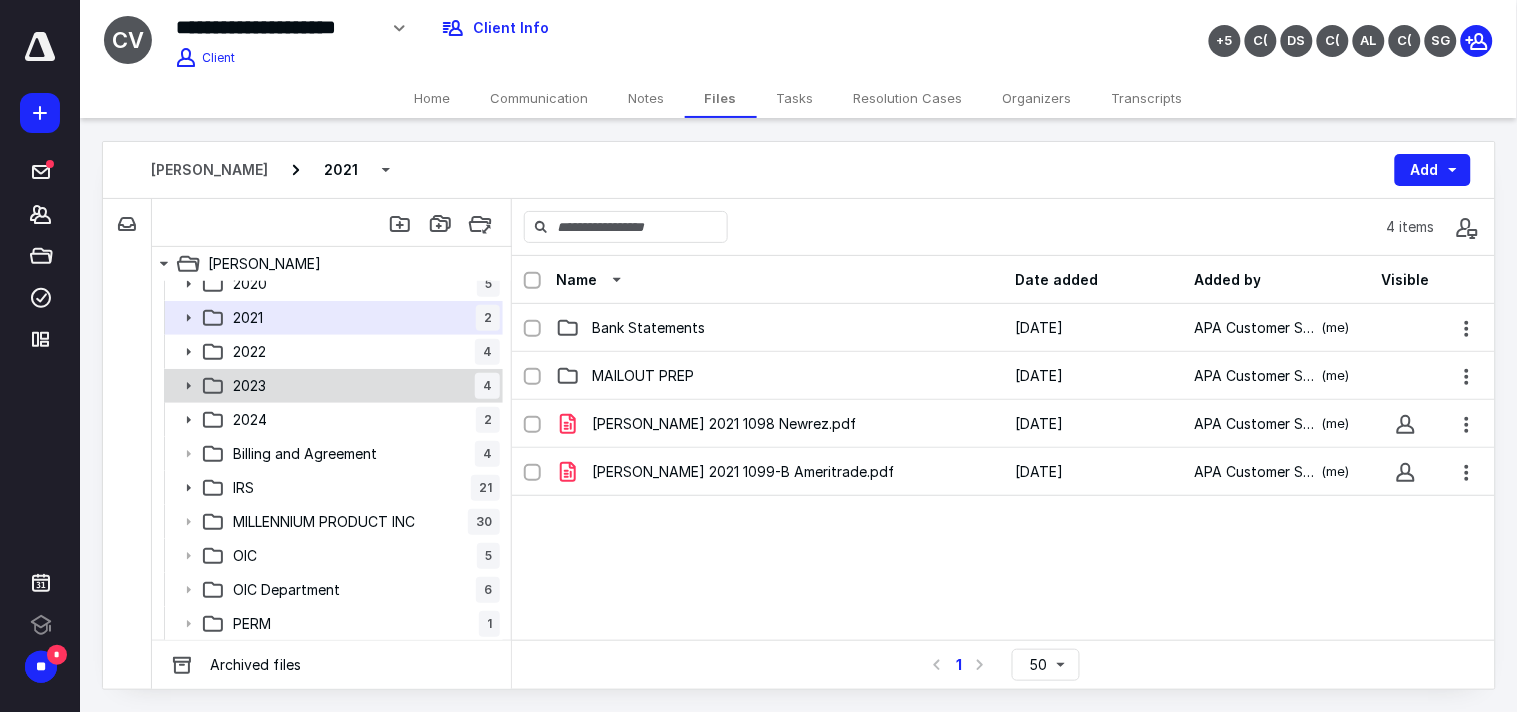 click on "2023 4" at bounding box center [332, 386] 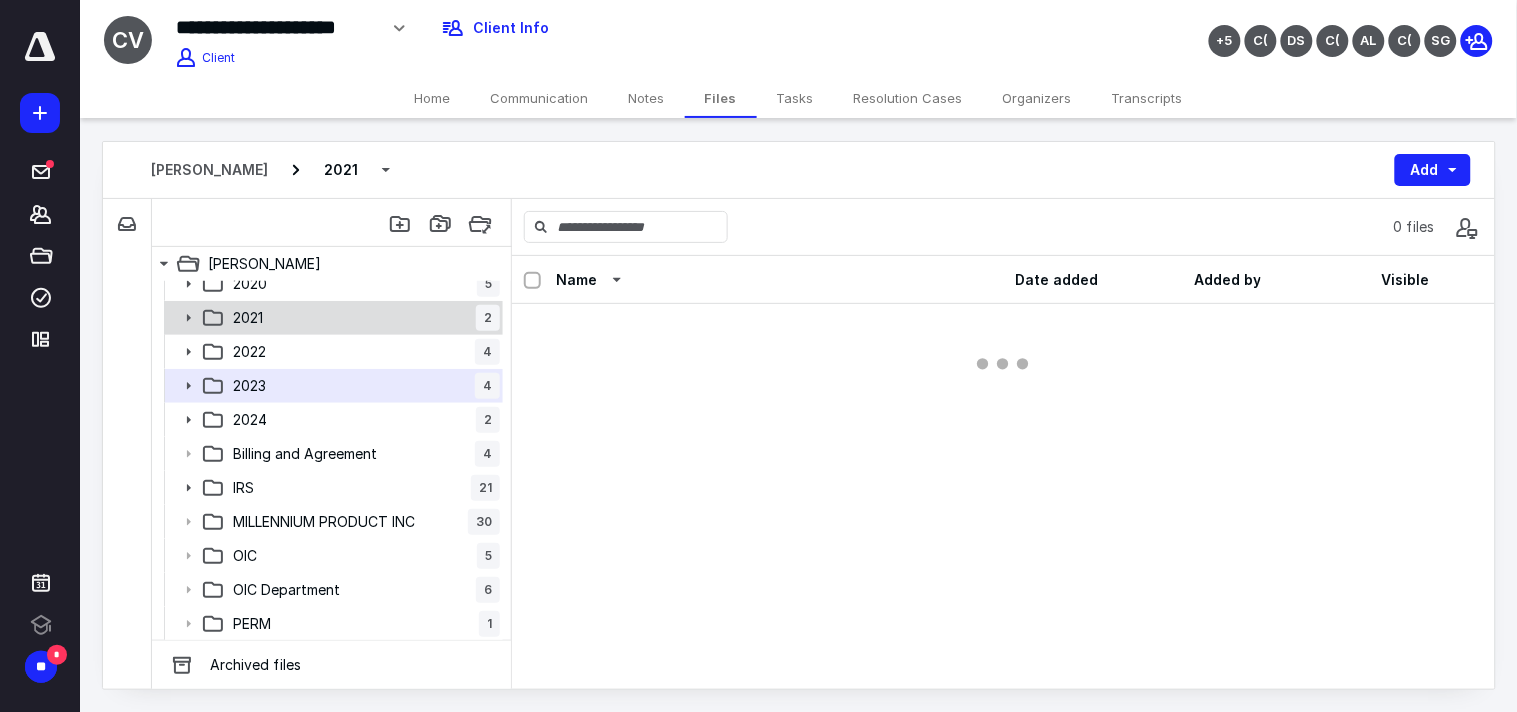 click on "2021 2" at bounding box center [332, 318] 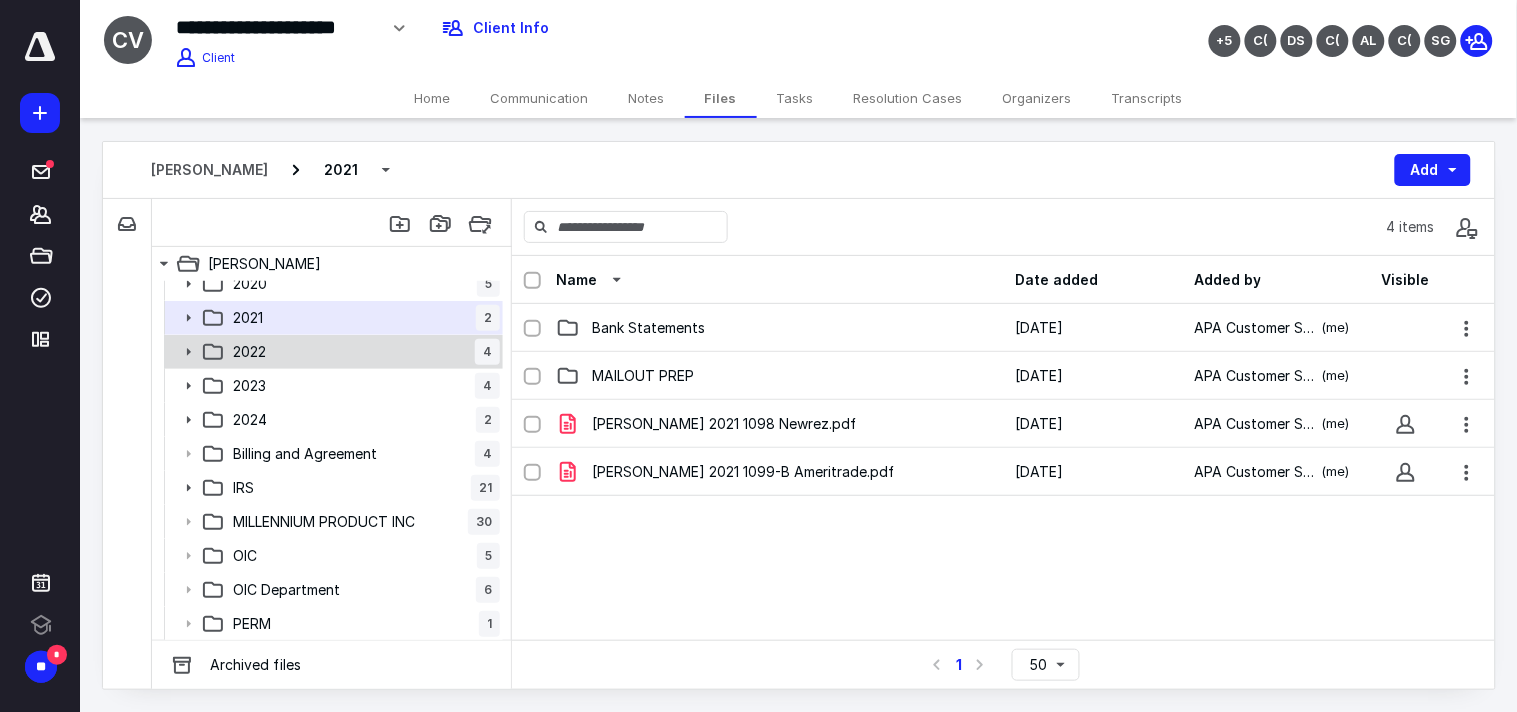 click on "2022 4" at bounding box center [362, 352] 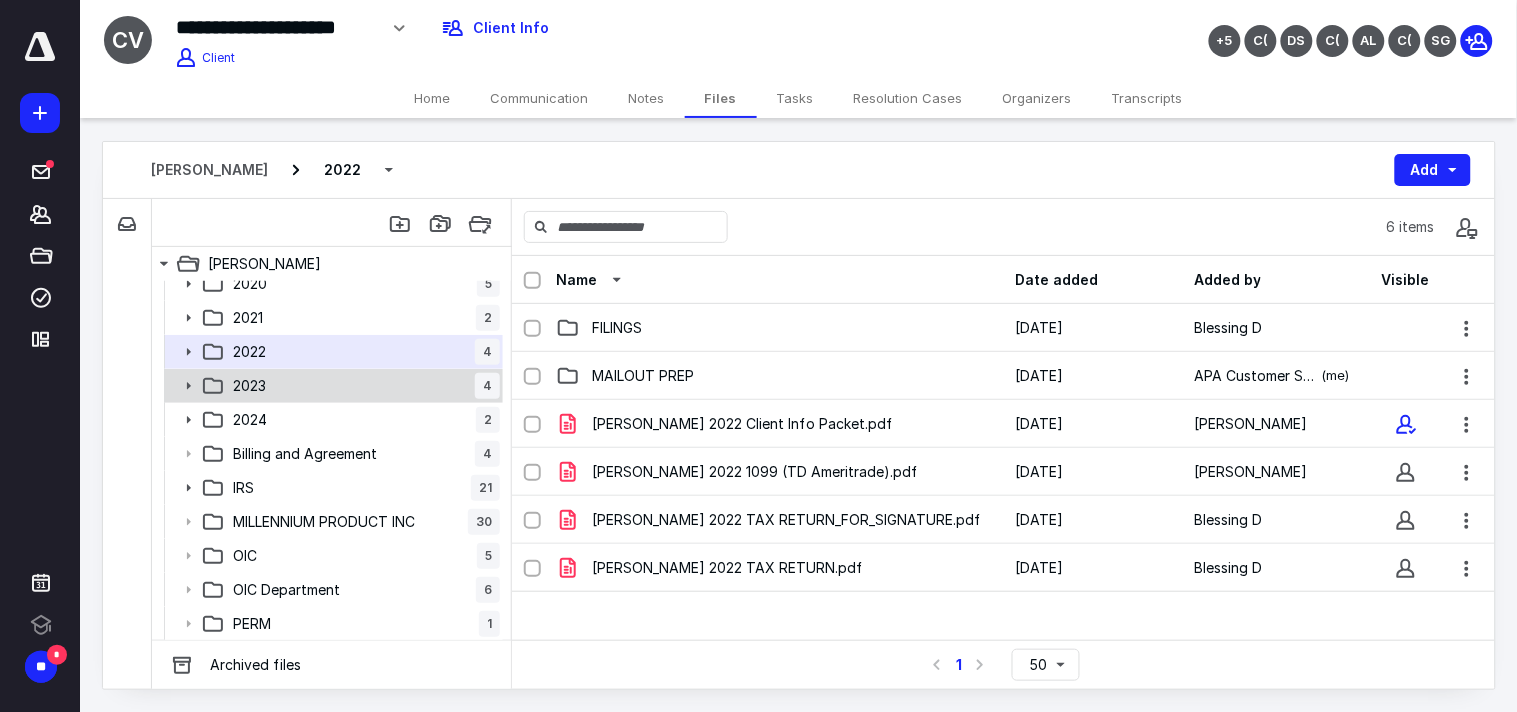 click on "2023 4" at bounding box center [362, 386] 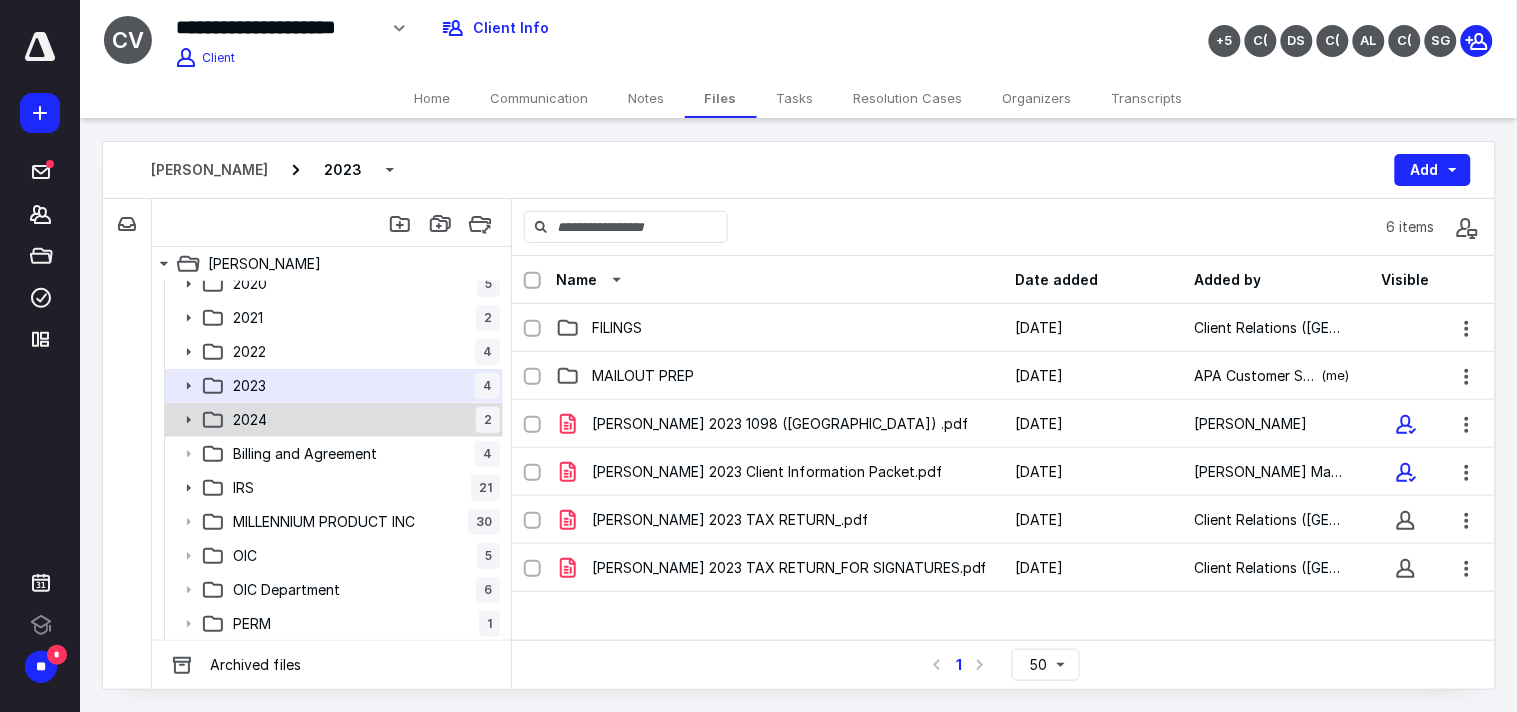 click on "2024 2" at bounding box center [362, 420] 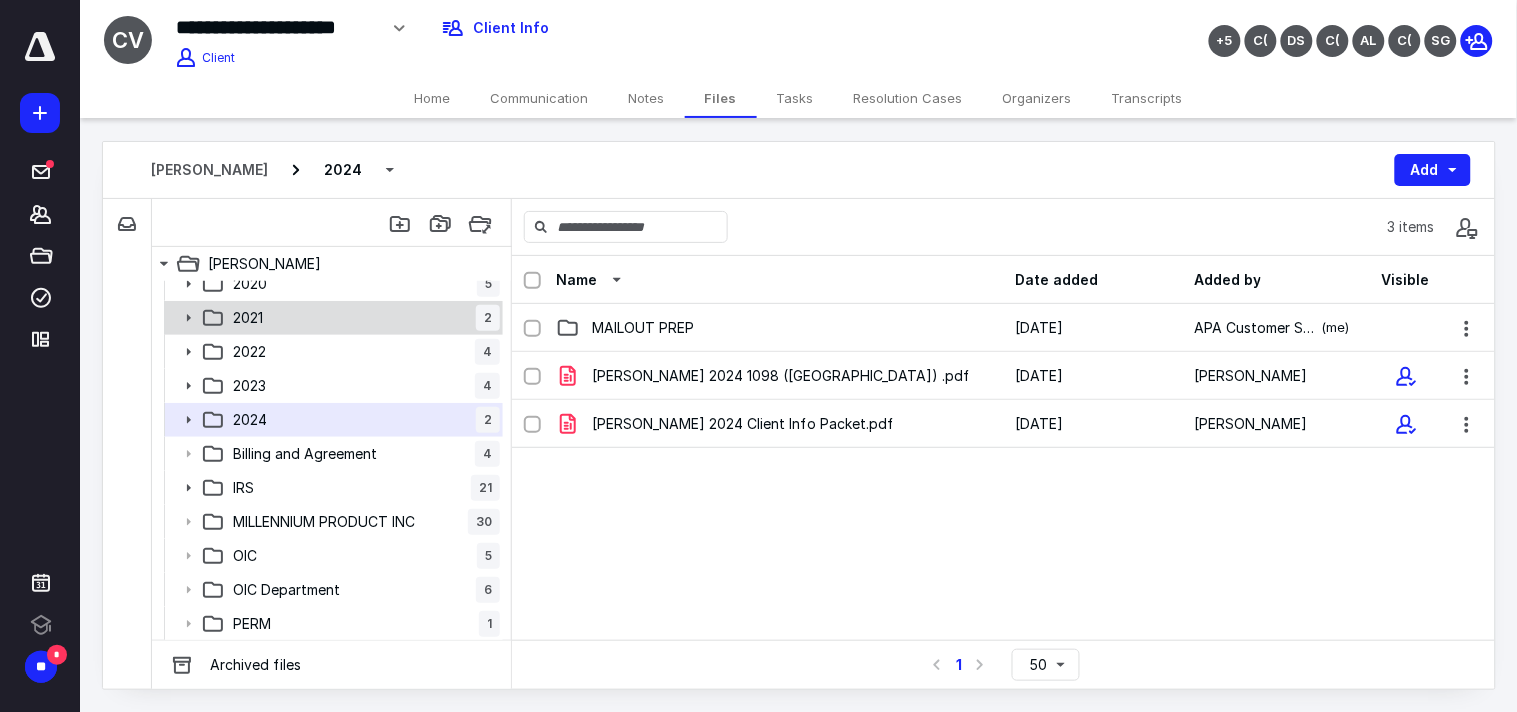 click on "2021 2" at bounding box center [362, 318] 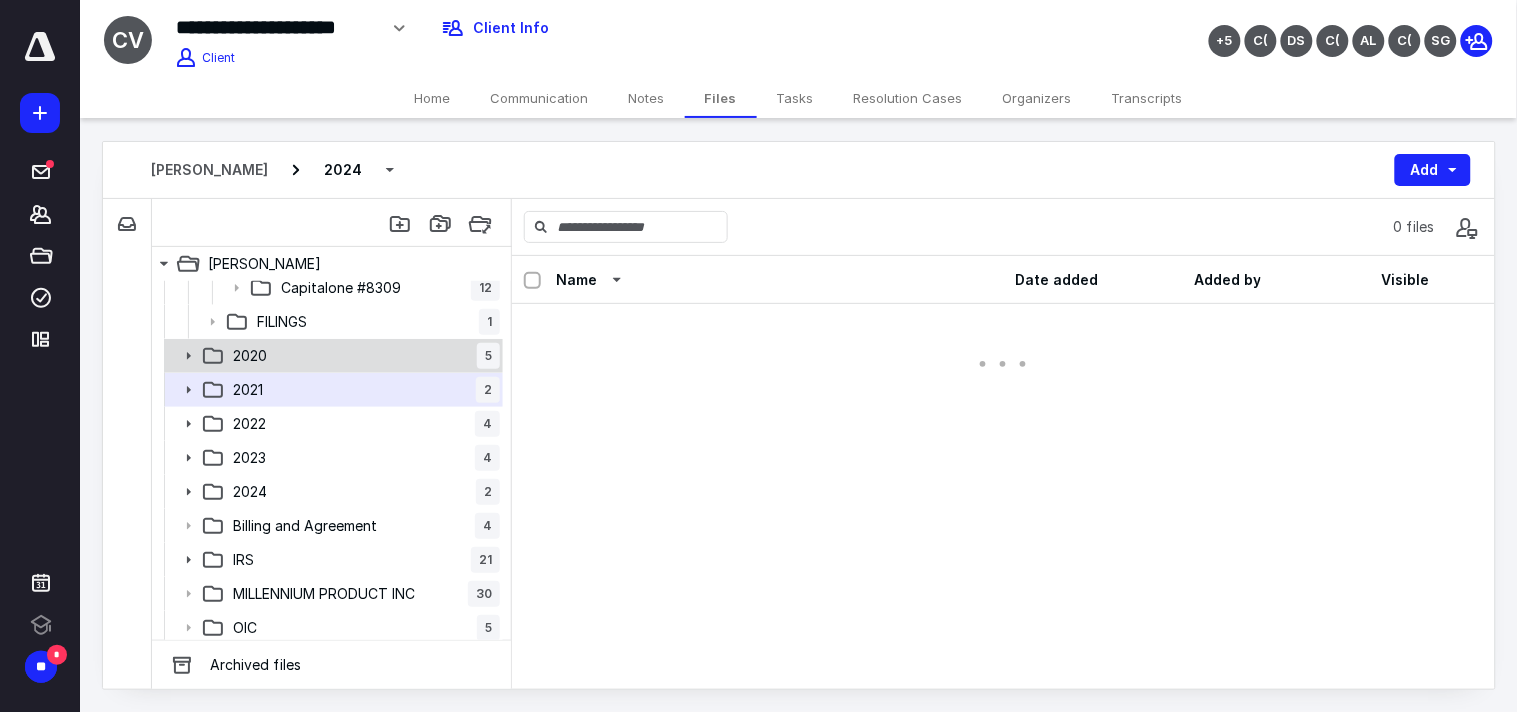 scroll, scrollTop: 345, scrollLeft: 0, axis: vertical 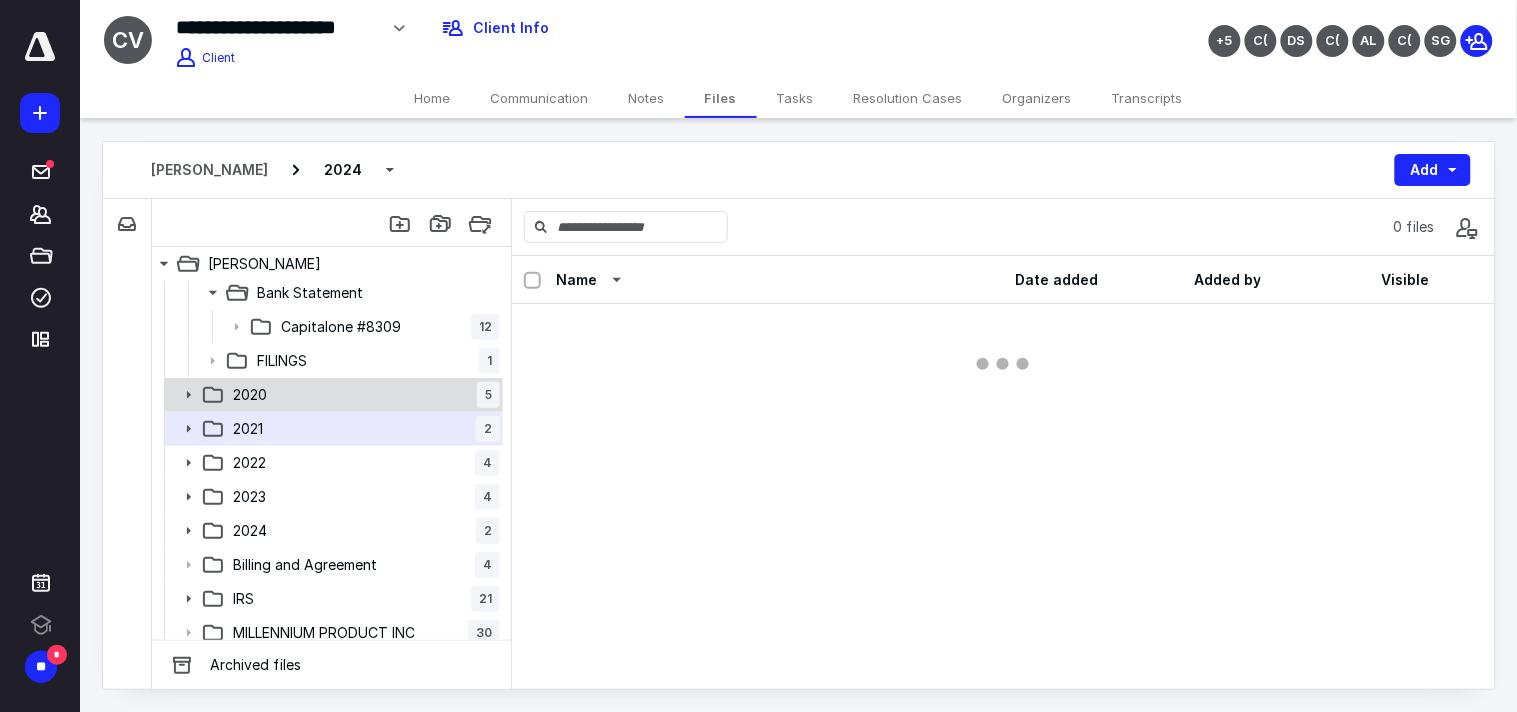 click on "2020 5" at bounding box center (362, 395) 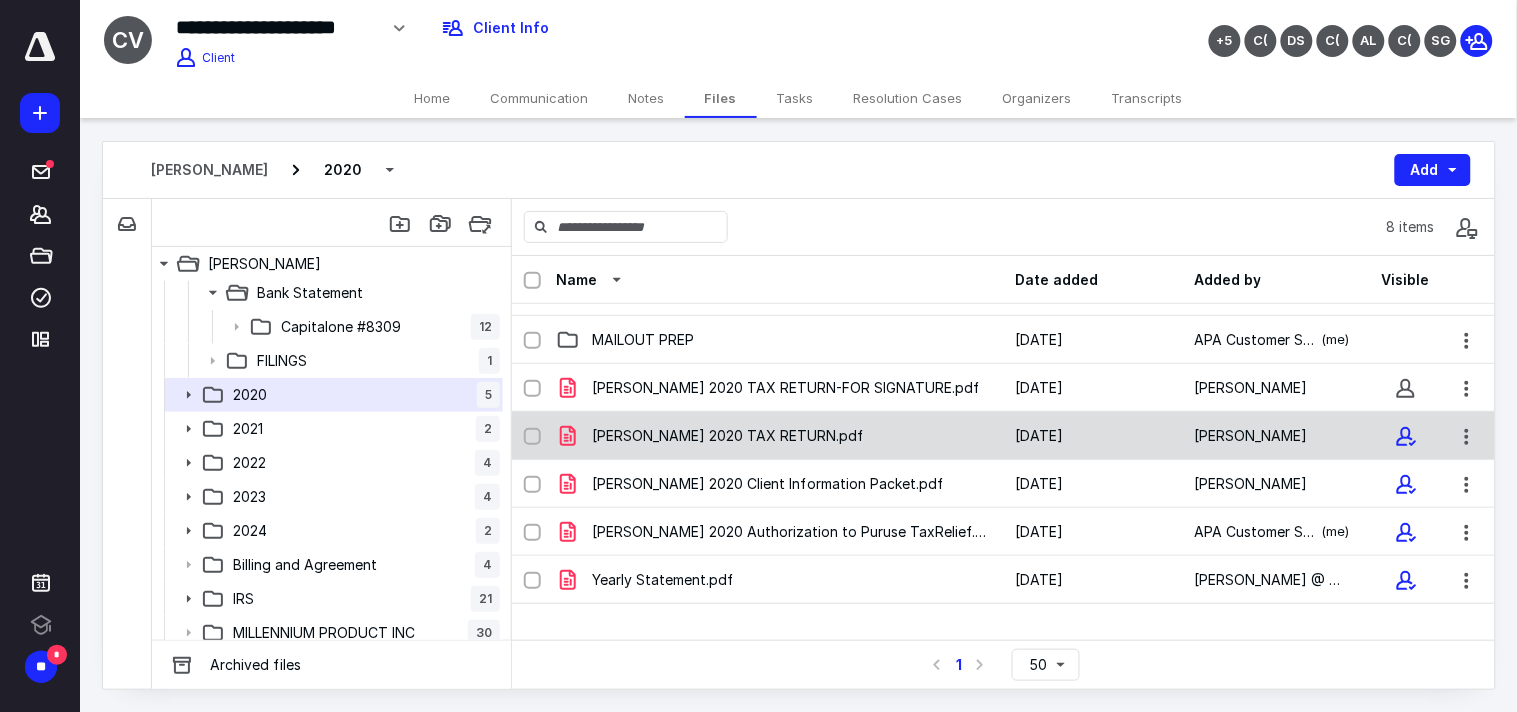 scroll, scrollTop: 108, scrollLeft: 0, axis: vertical 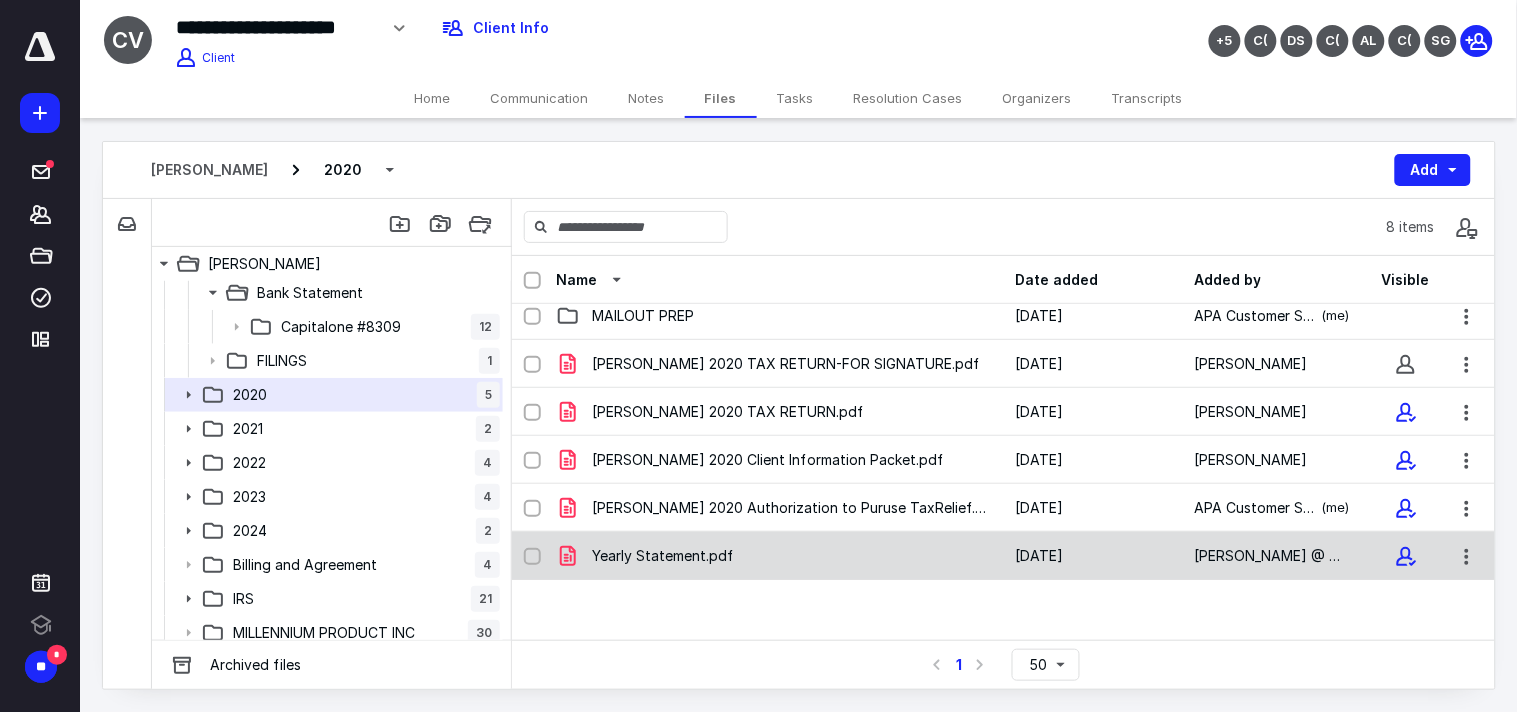 click on "[DATE]" at bounding box center (1092, 556) 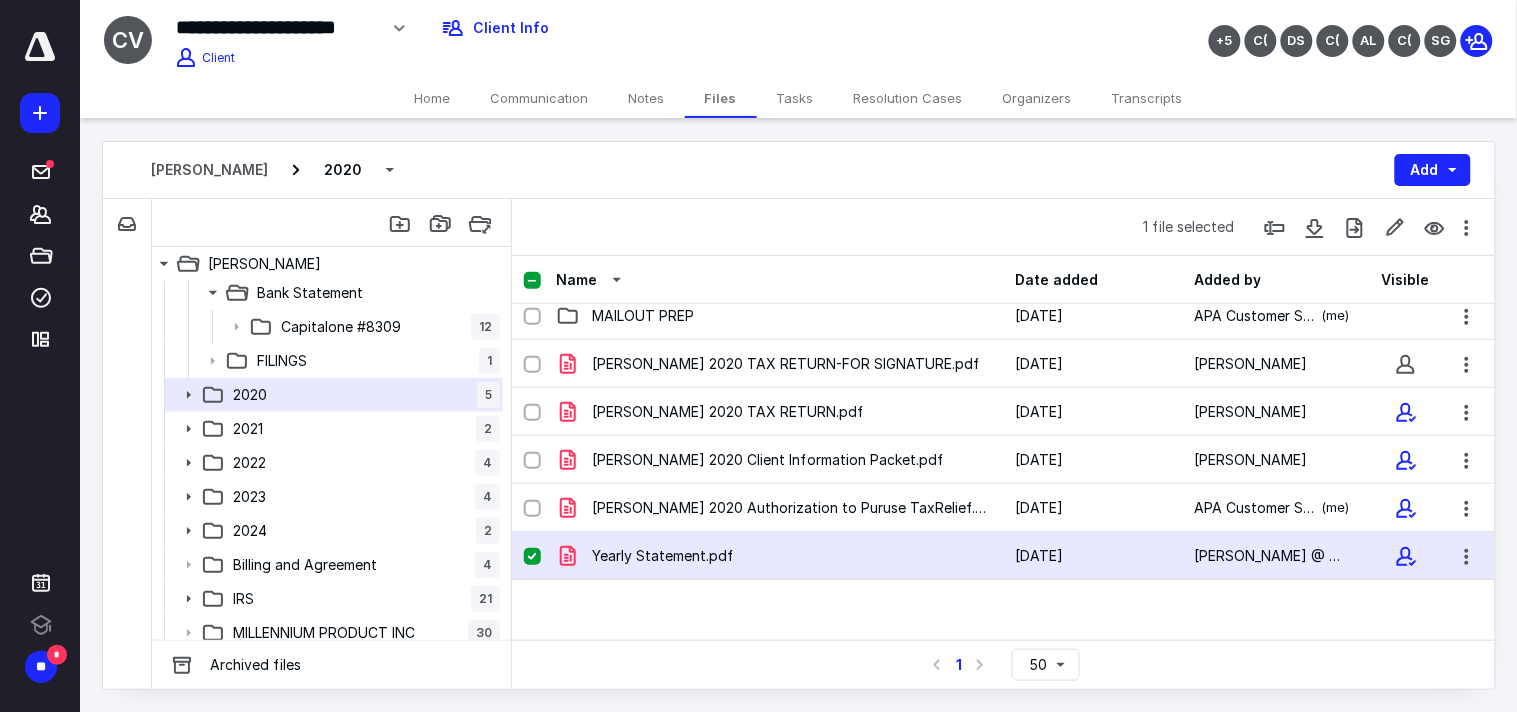 click on "[DATE]" at bounding box center (1092, 556) 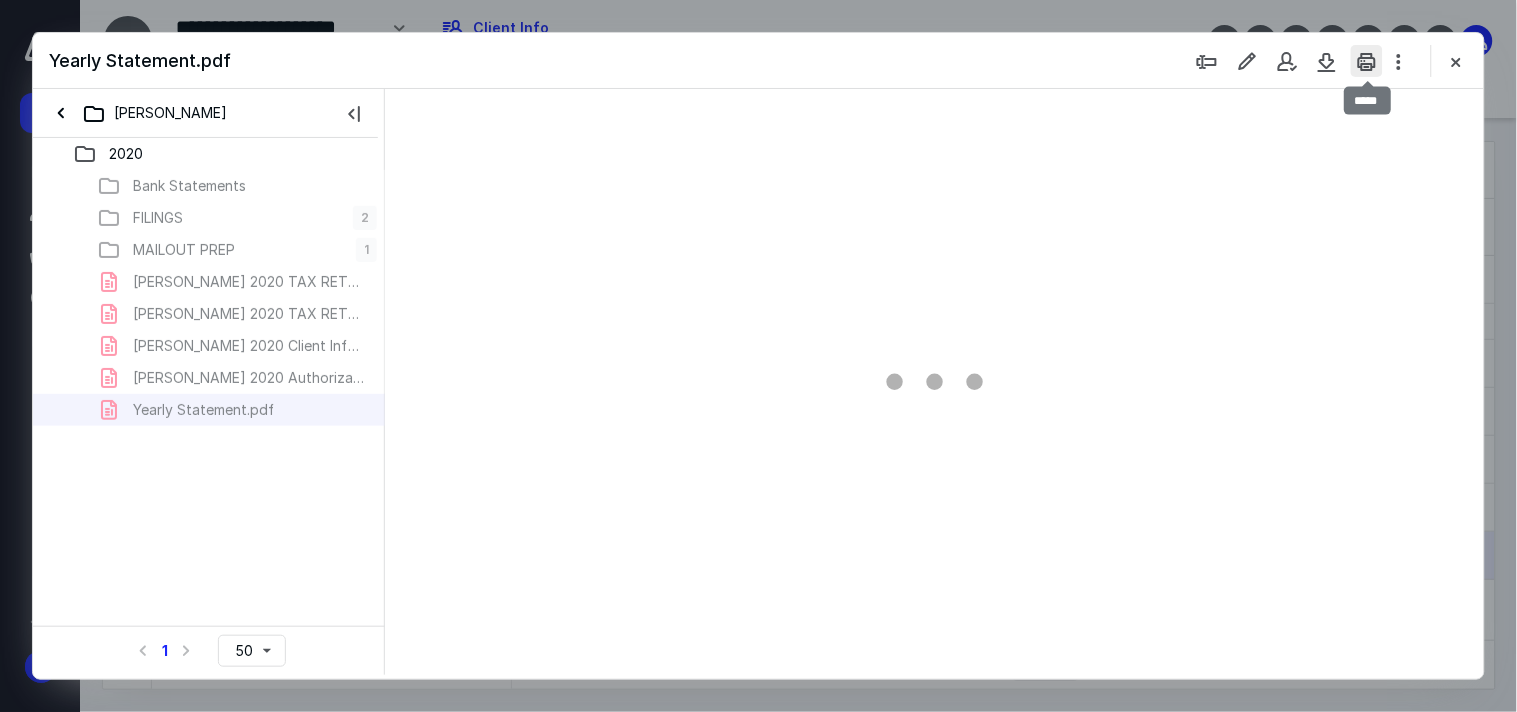 click at bounding box center (1367, 61) 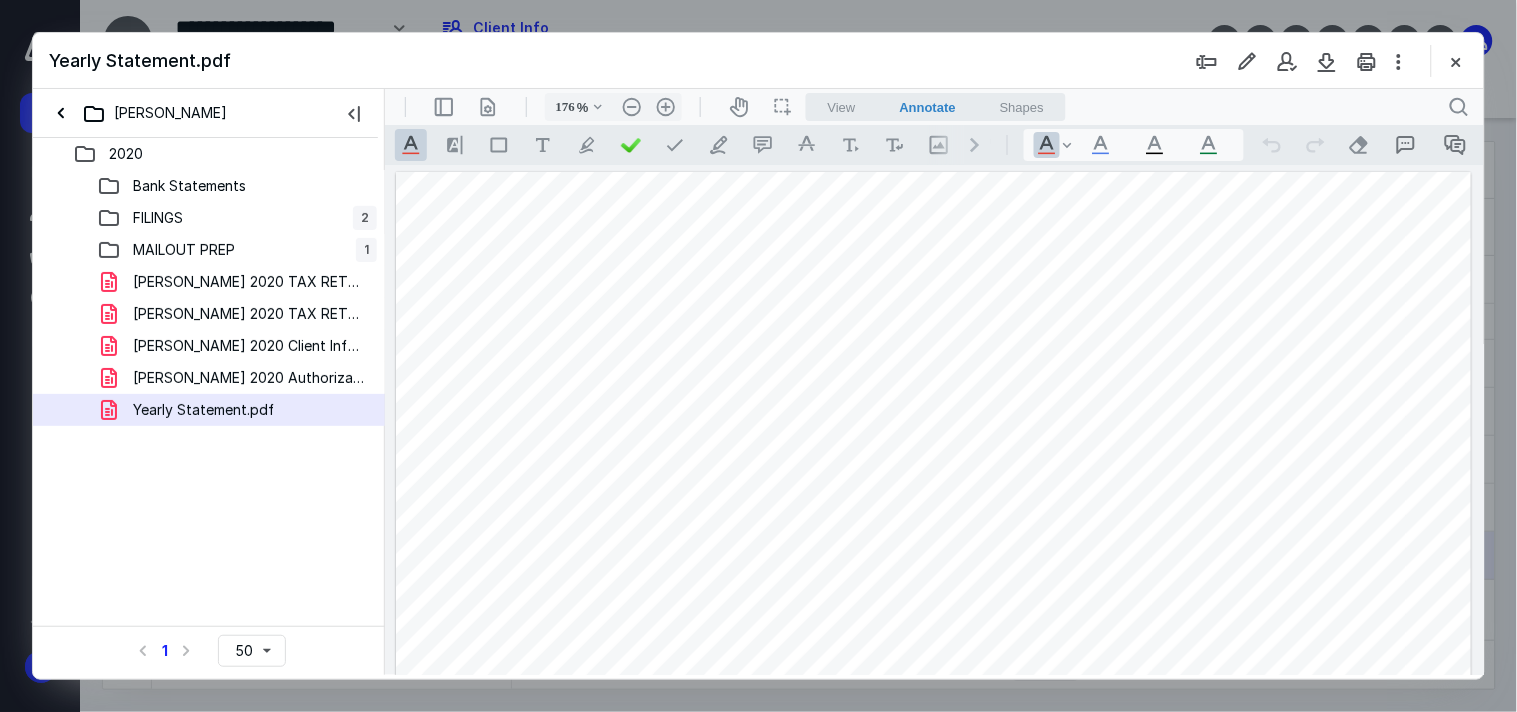 scroll, scrollTop: 0, scrollLeft: 0, axis: both 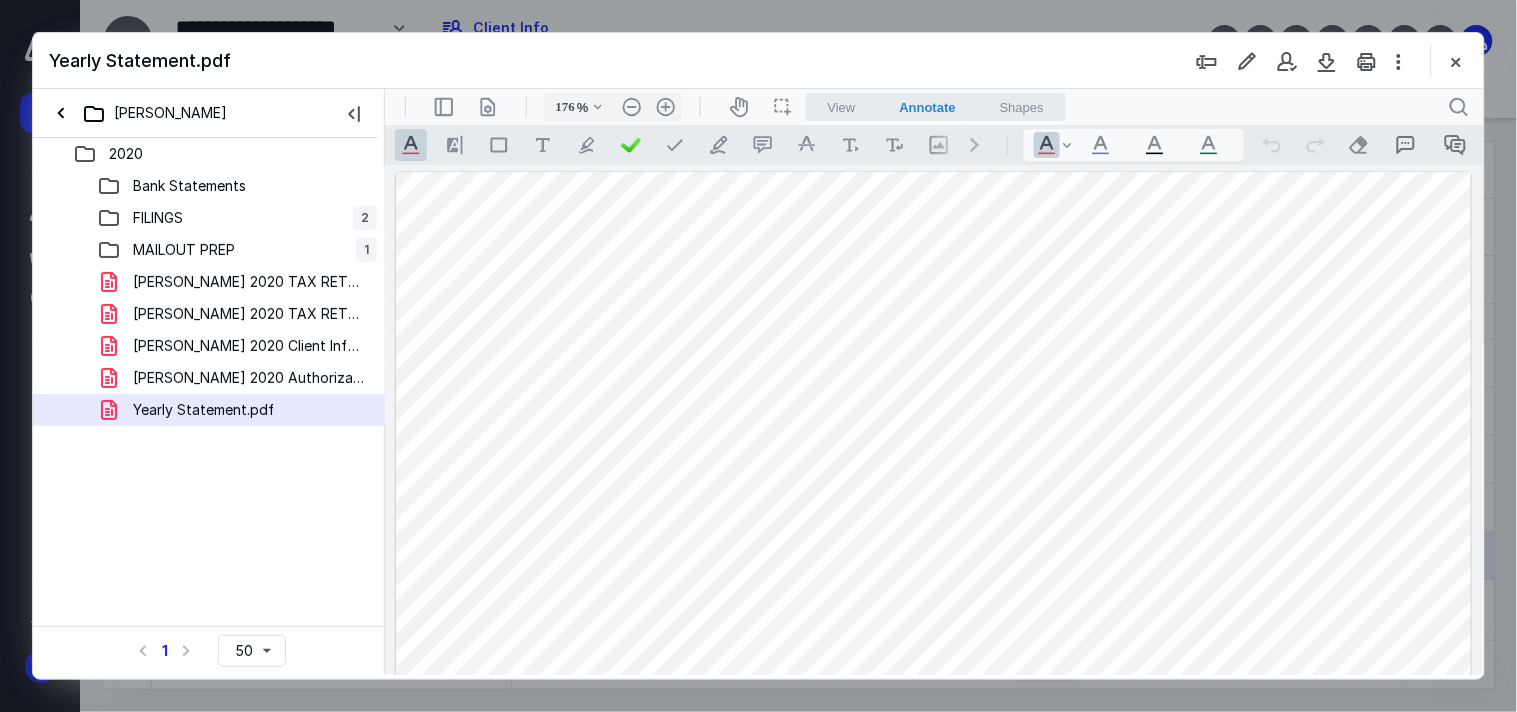 click at bounding box center (1456, 61) 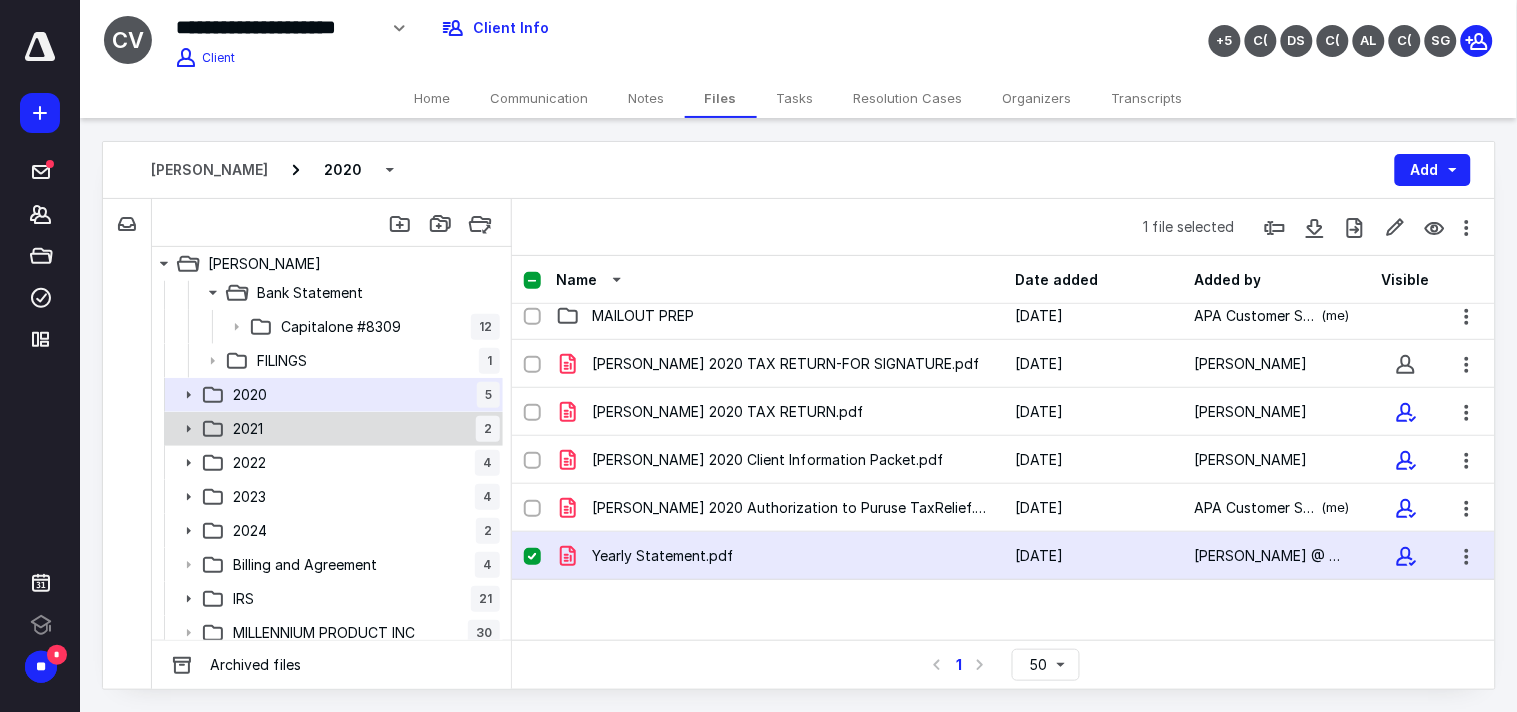 click on "2021 2" at bounding box center (362, 429) 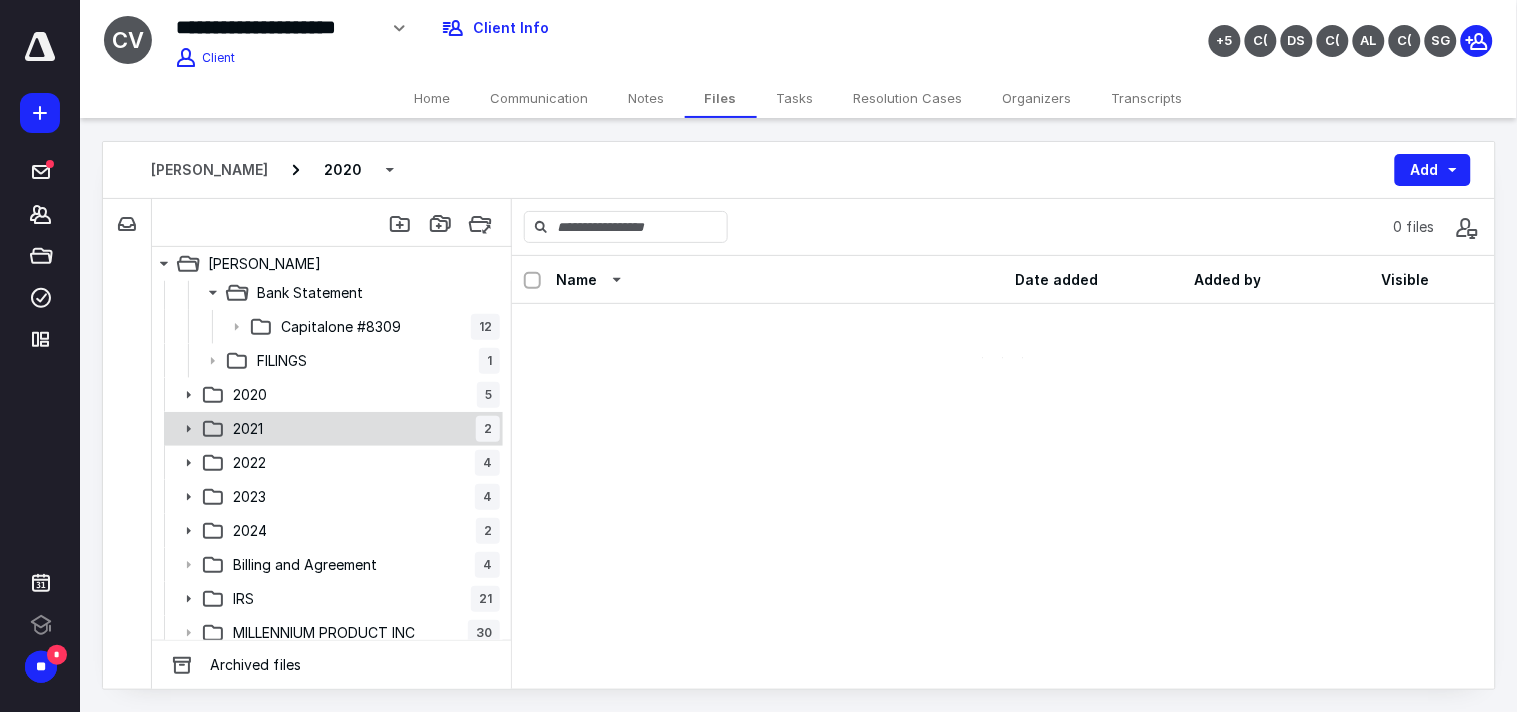 scroll, scrollTop: 0, scrollLeft: 0, axis: both 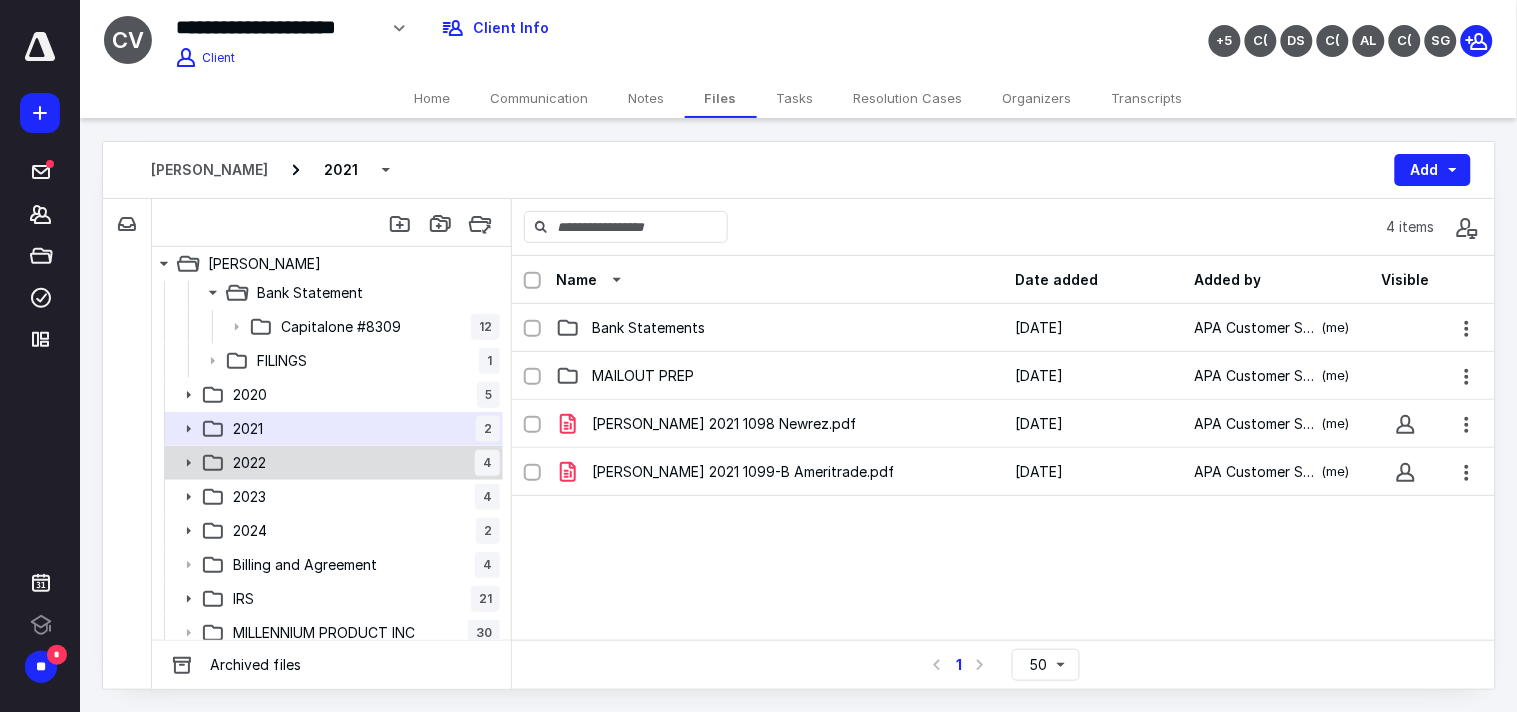click on "2022 4" at bounding box center [362, 463] 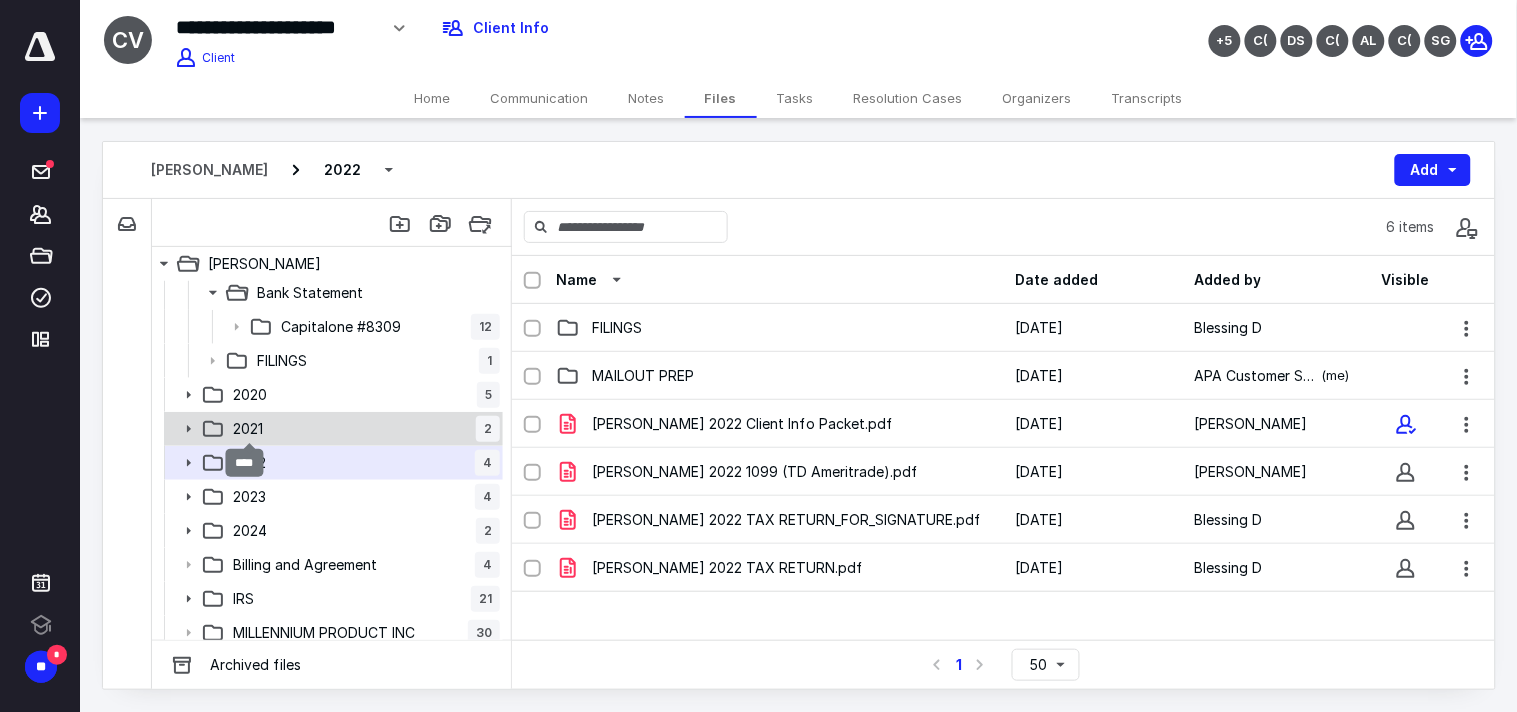 click on "2021" at bounding box center [248, 429] 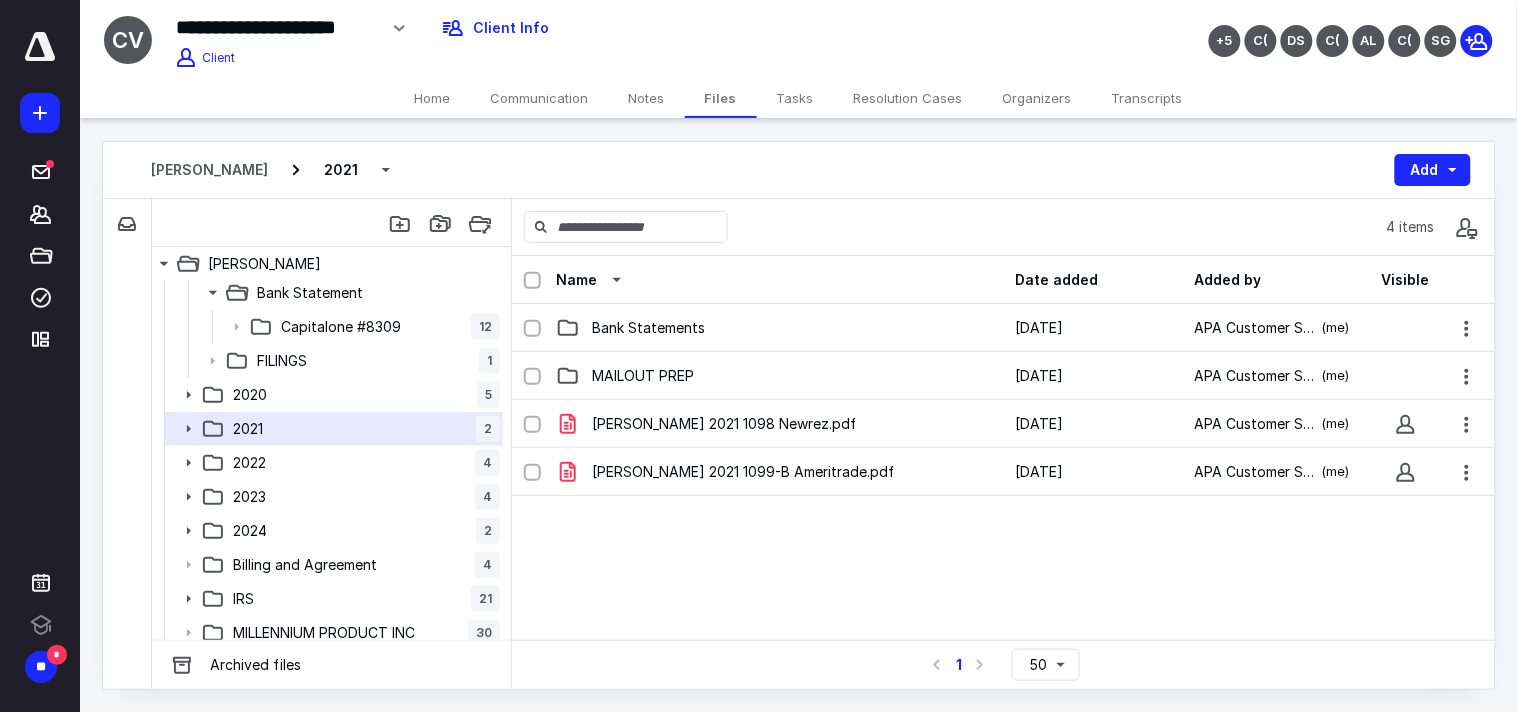 click on "Home" at bounding box center (433, 98) 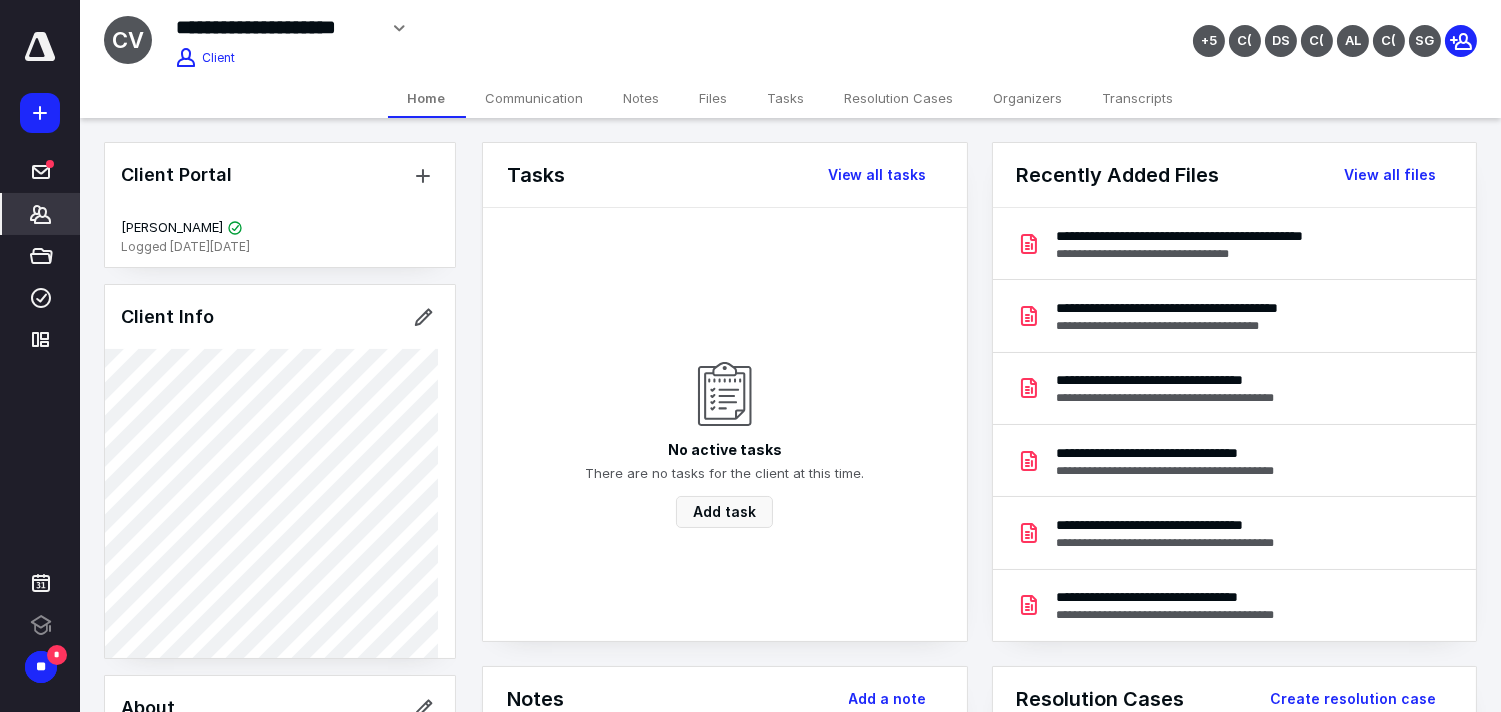 click on "+5 C( DS C( AL C( SG" at bounding box center [1253, 28] 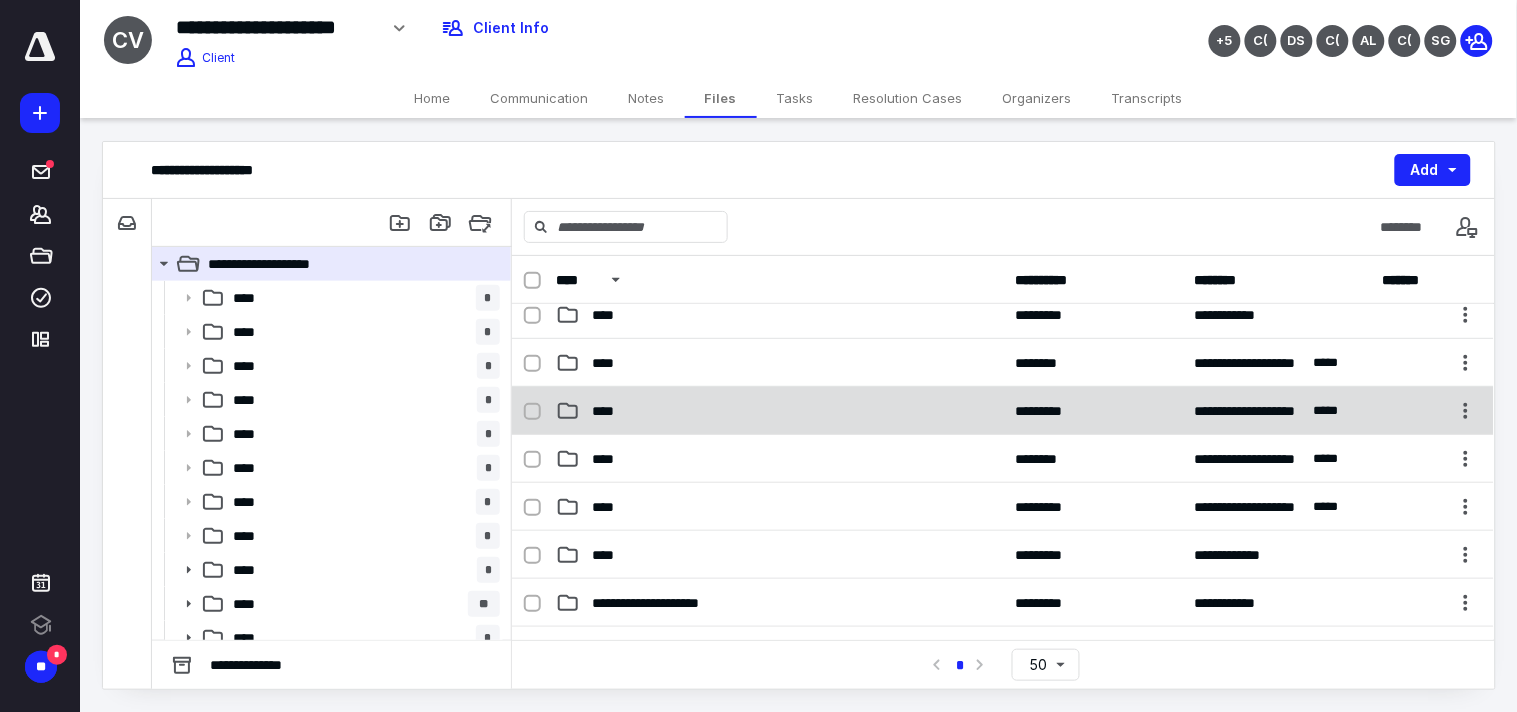 scroll, scrollTop: 444, scrollLeft: 0, axis: vertical 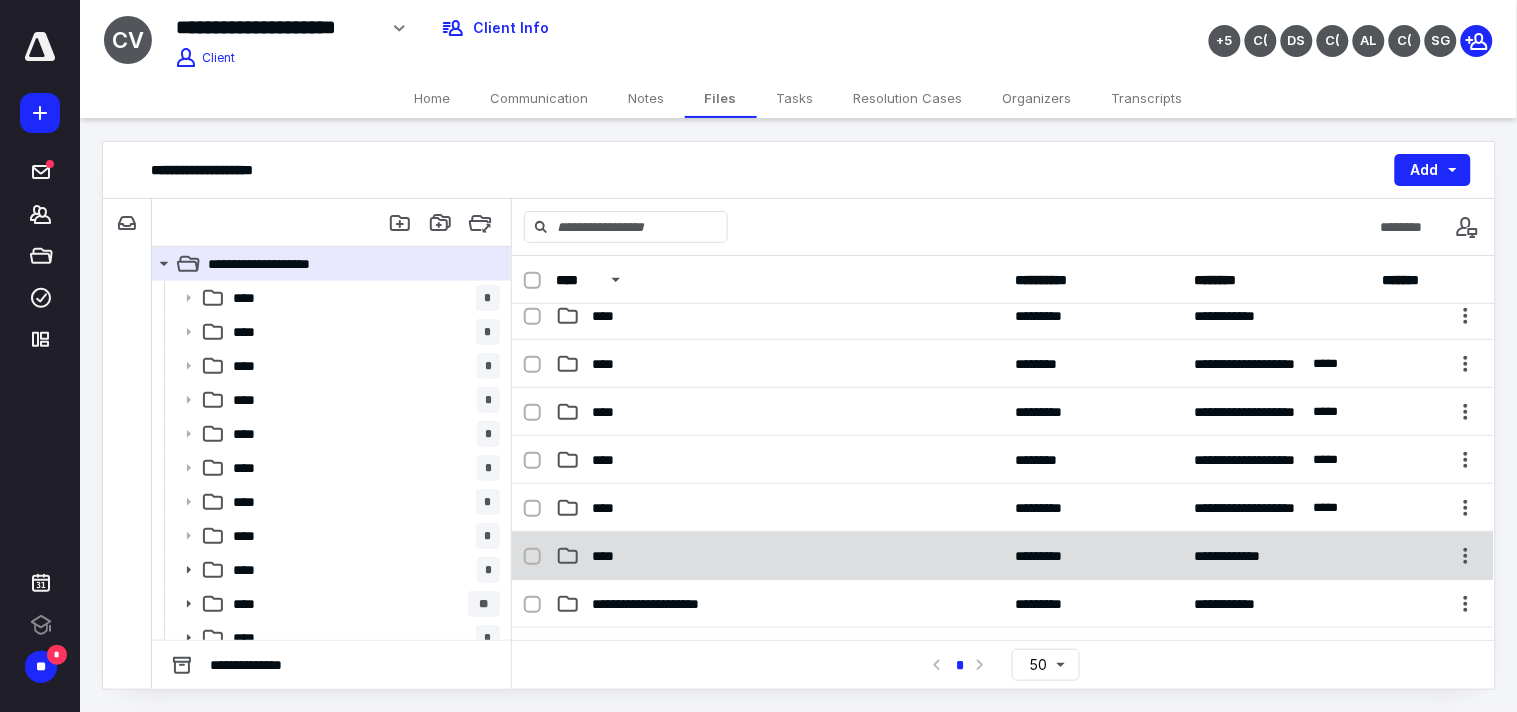 click on "****" at bounding box center (779, 556) 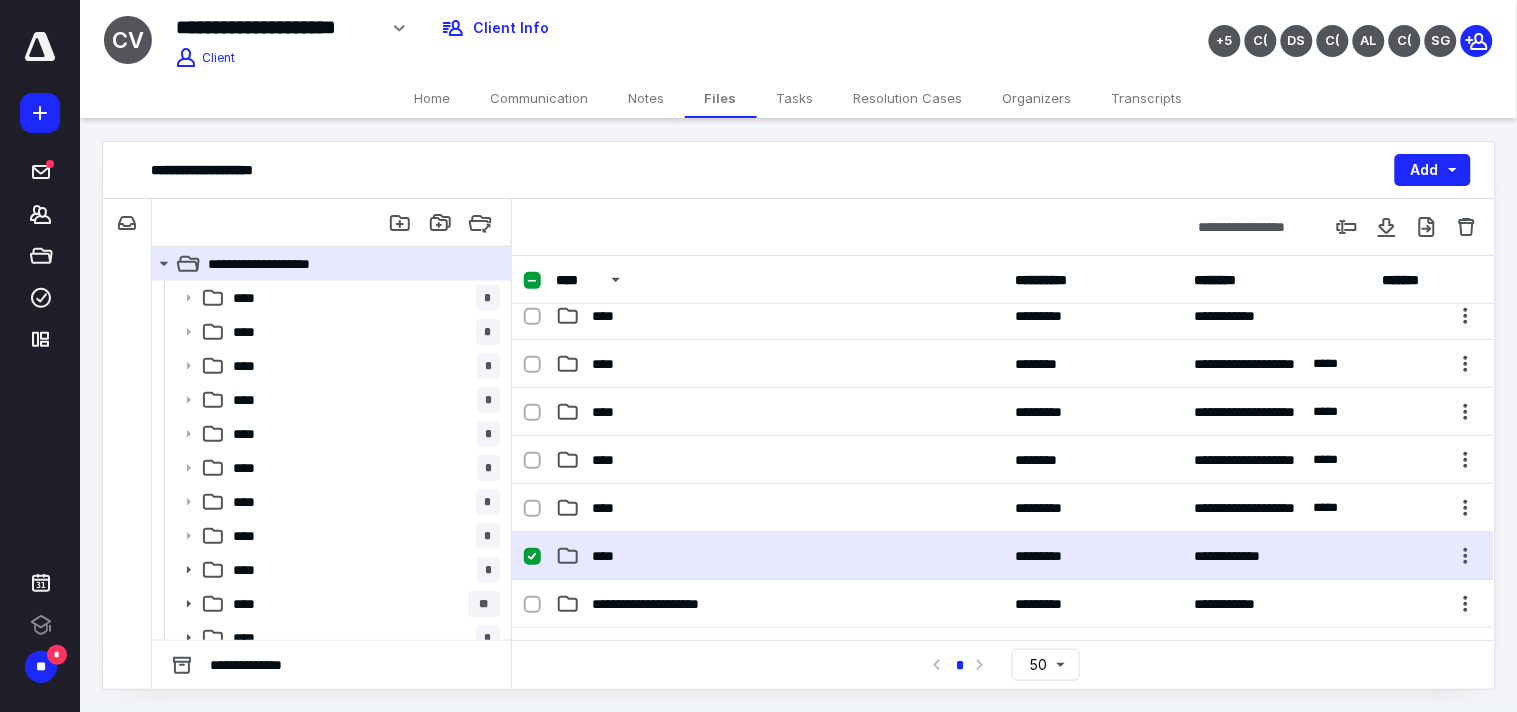 click on "****" at bounding box center [779, 556] 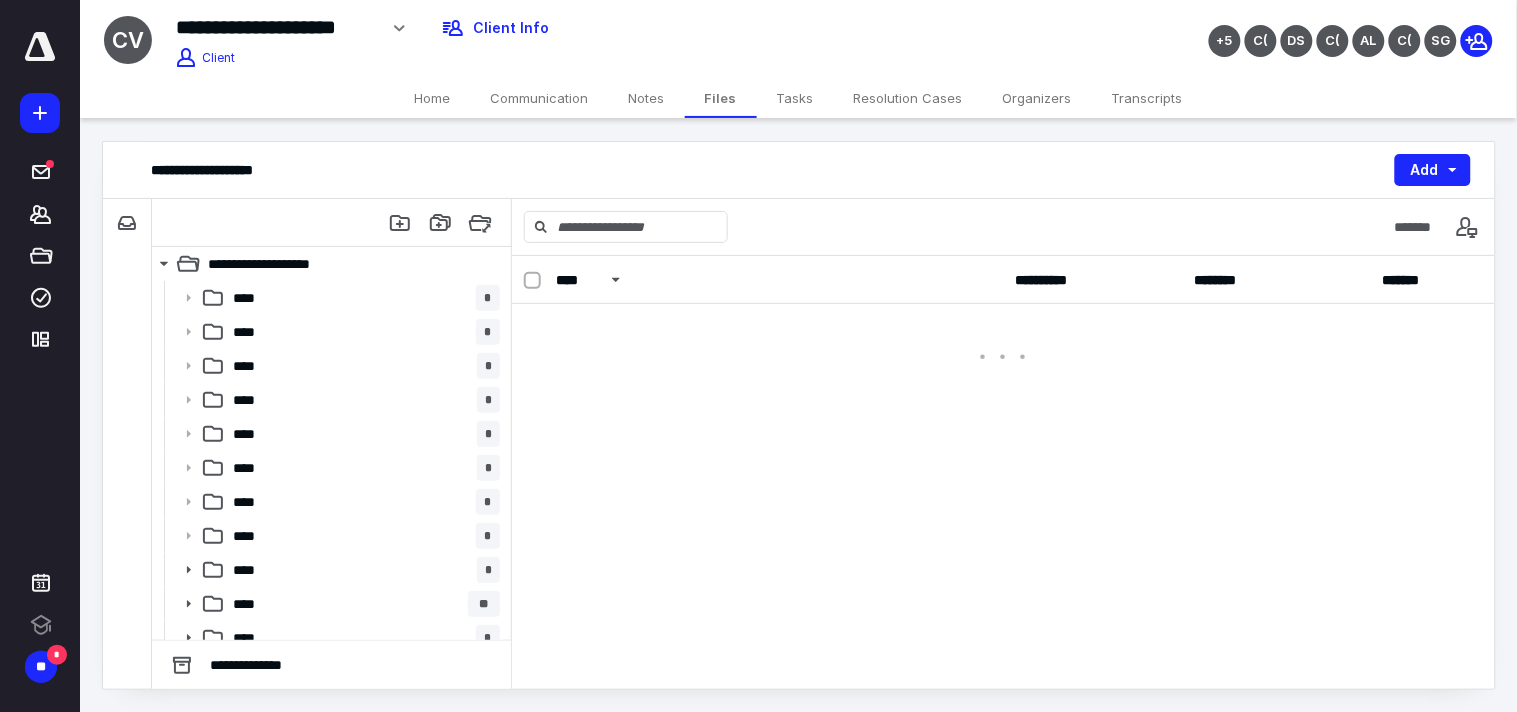 scroll, scrollTop: 0, scrollLeft: 0, axis: both 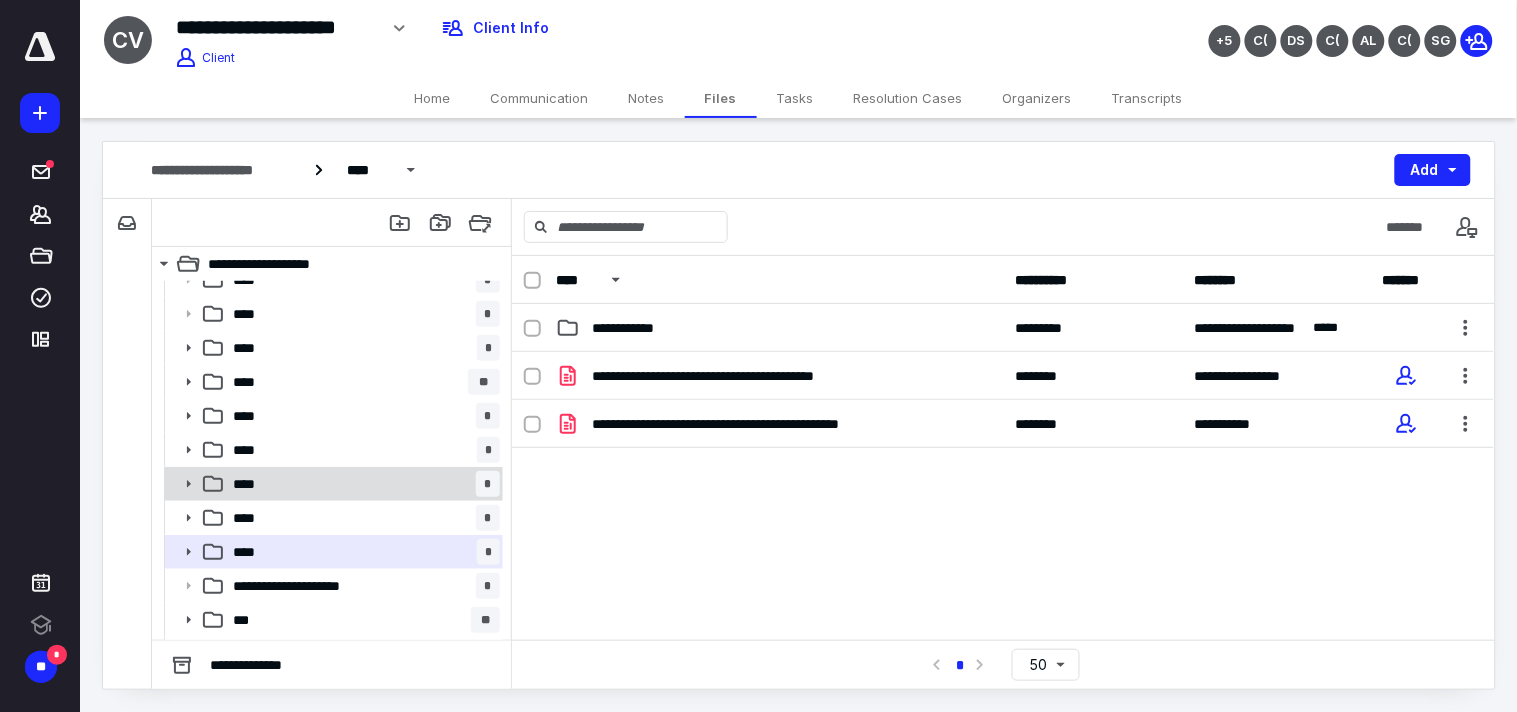 click on "**** *" at bounding box center (362, 484) 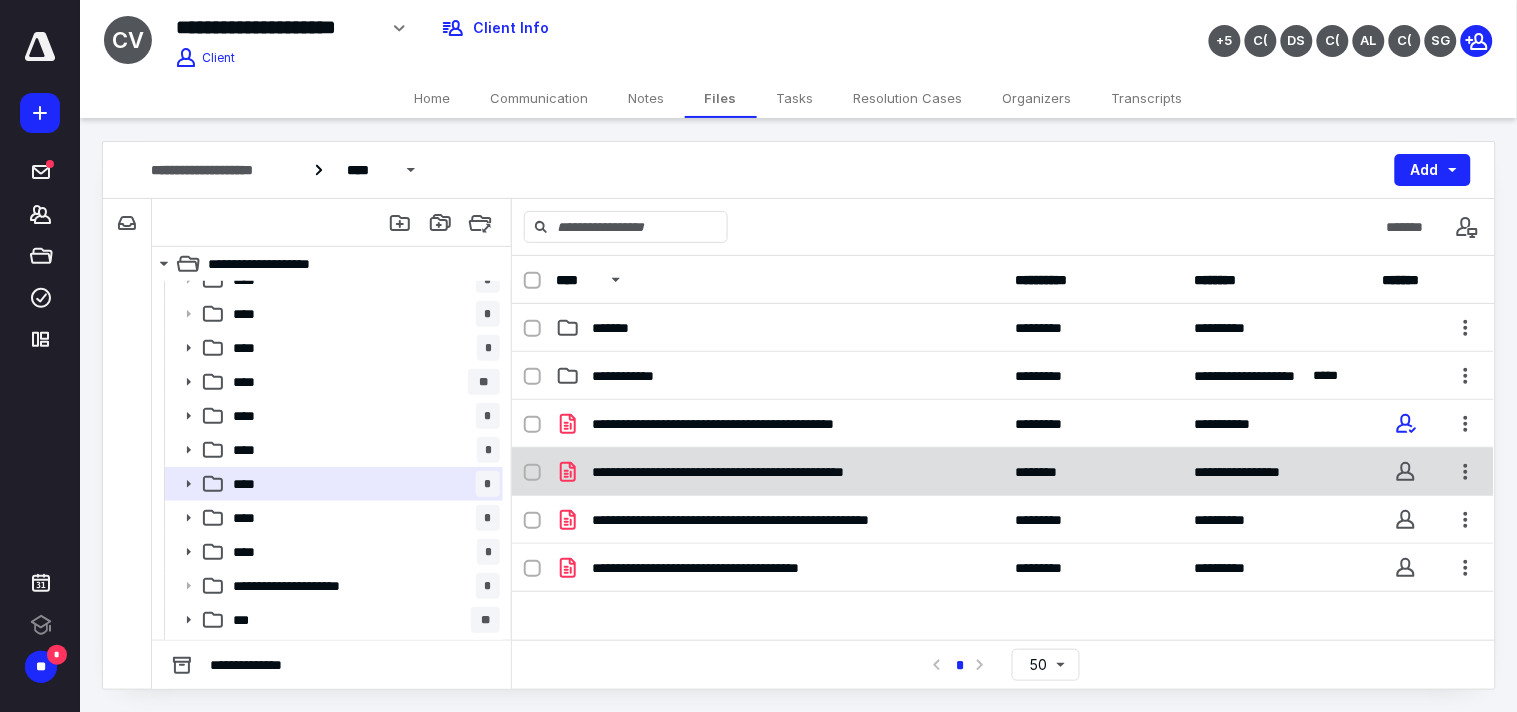 scroll, scrollTop: 60, scrollLeft: 0, axis: vertical 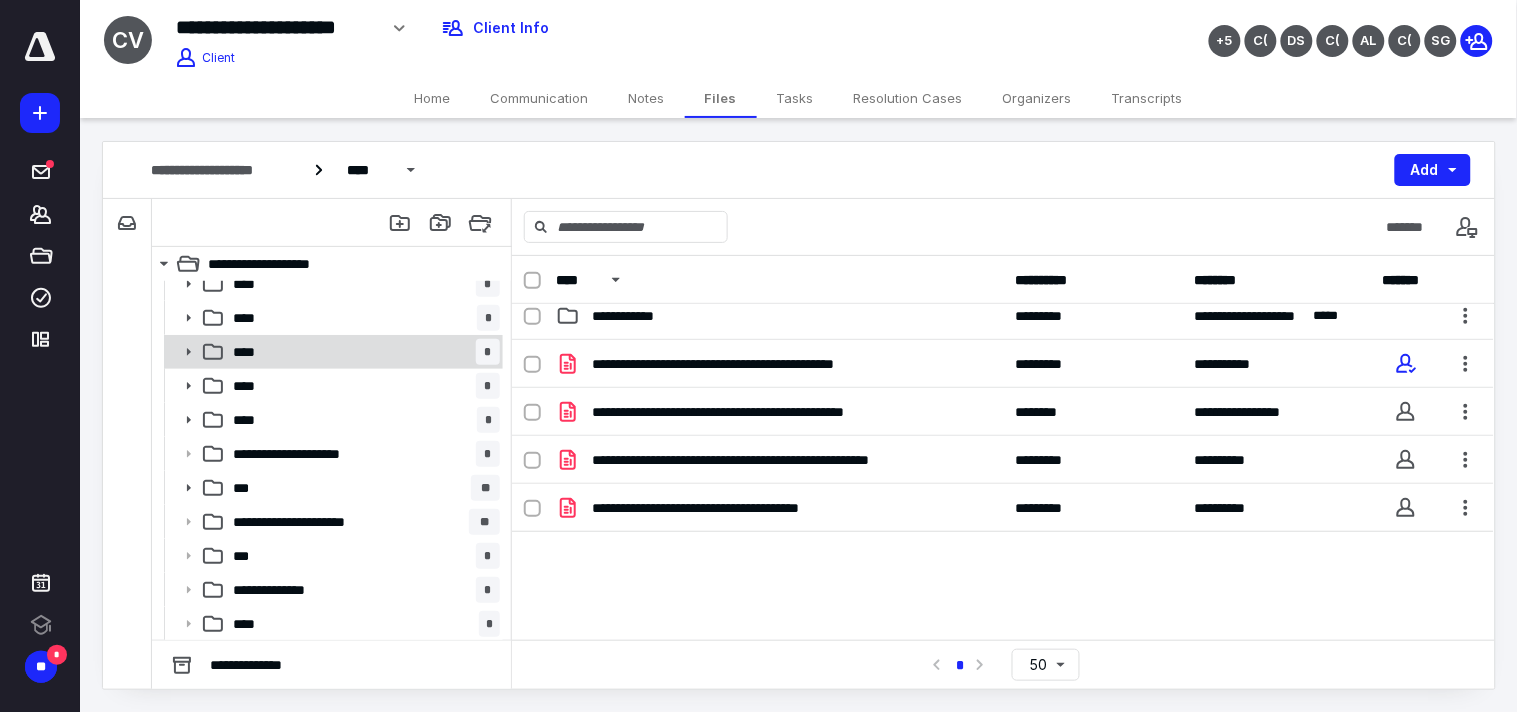 click on "**** *" at bounding box center (362, 352) 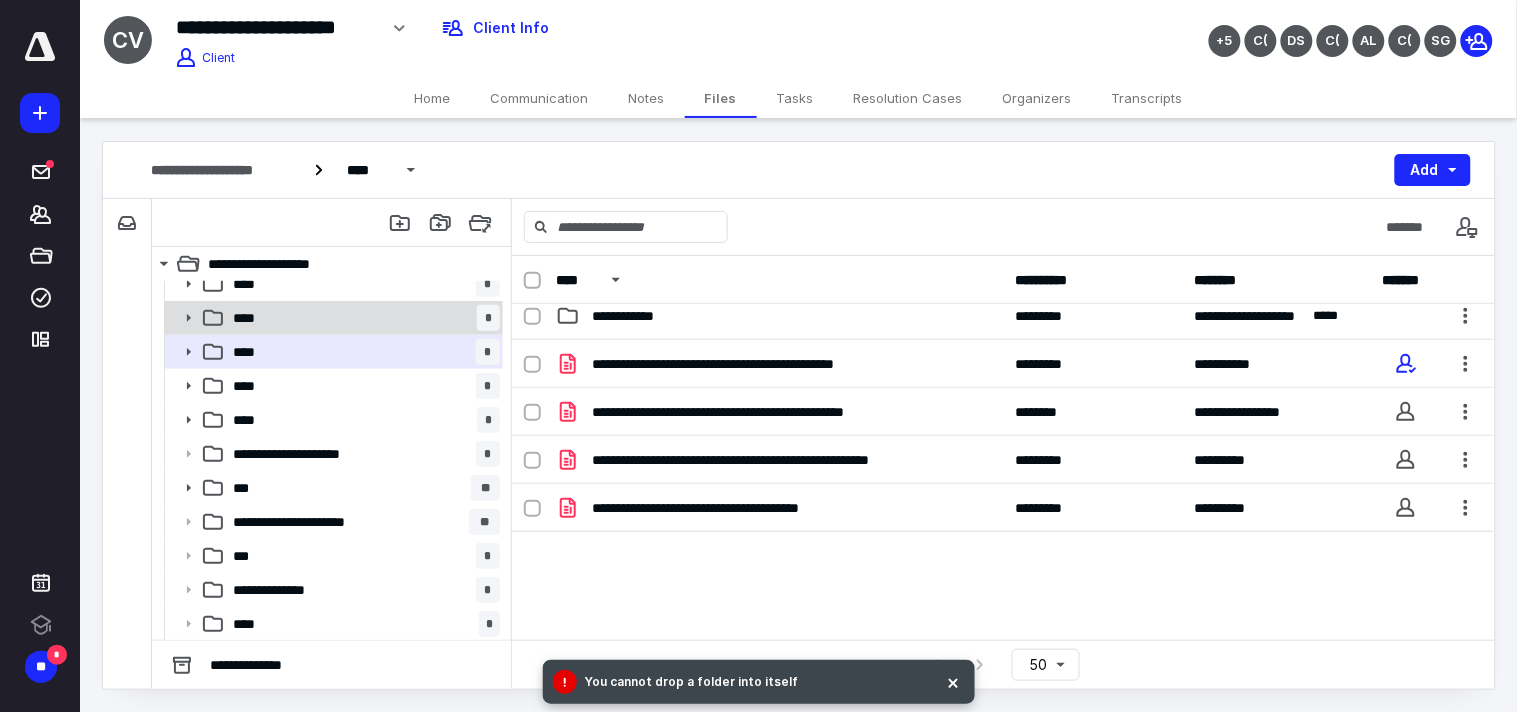 click on "****" at bounding box center (249, 318) 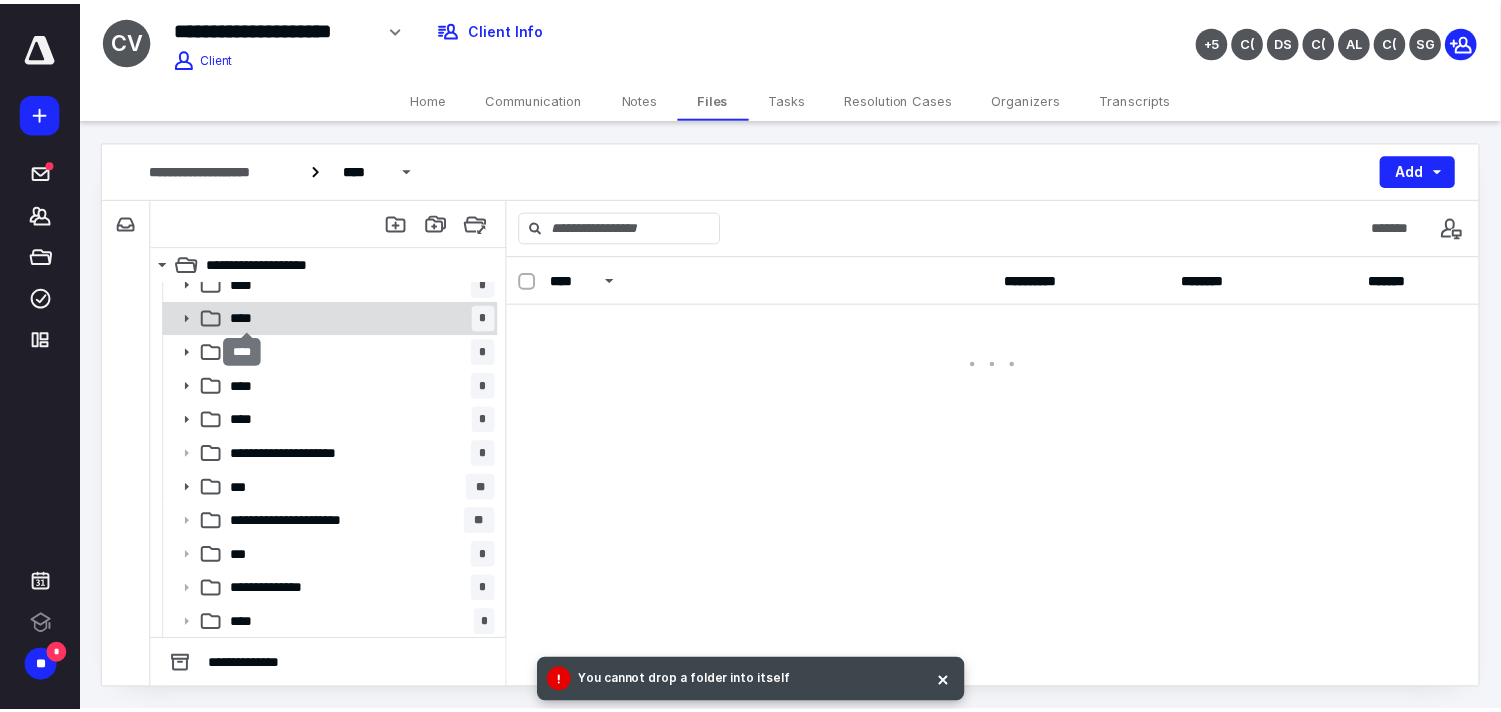 scroll, scrollTop: 0, scrollLeft: 0, axis: both 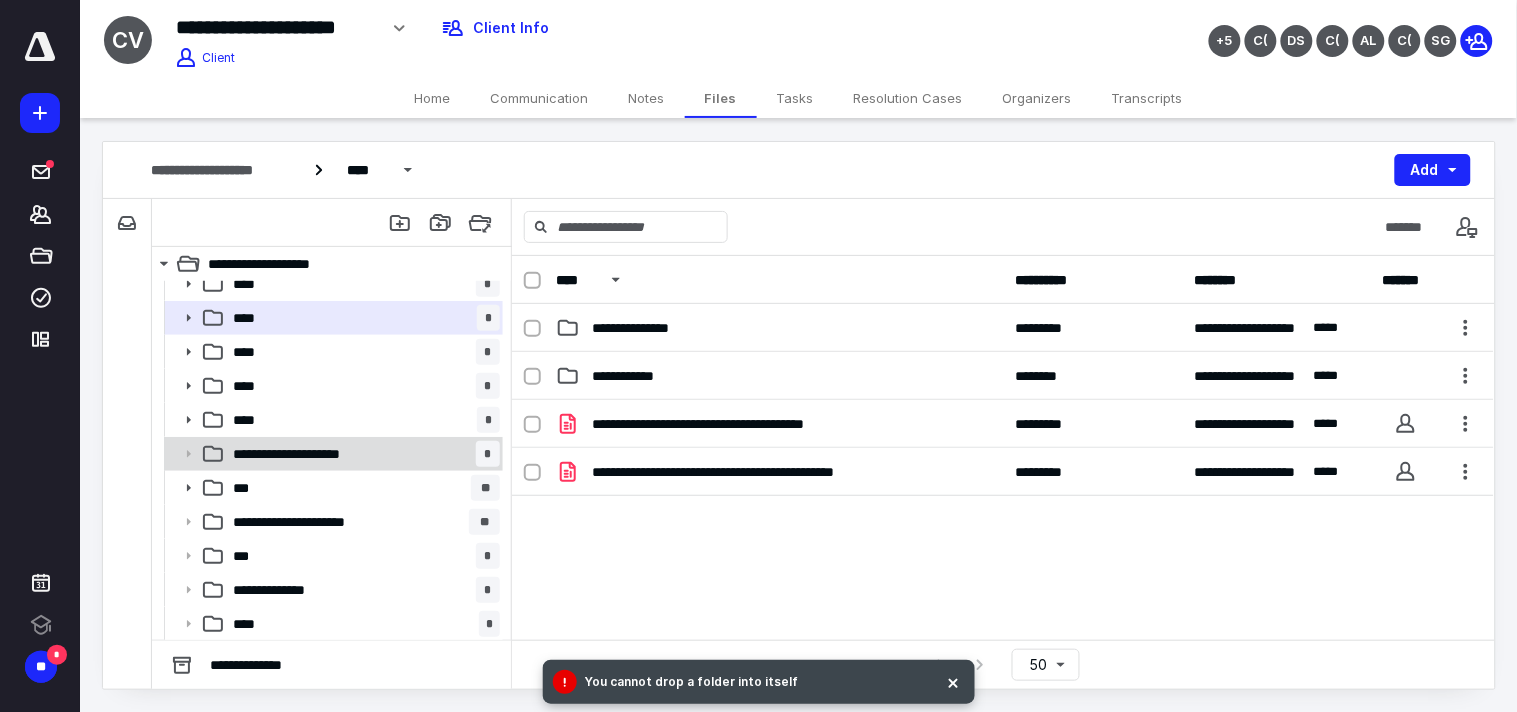 click on "**********" at bounding box center (362, 454) 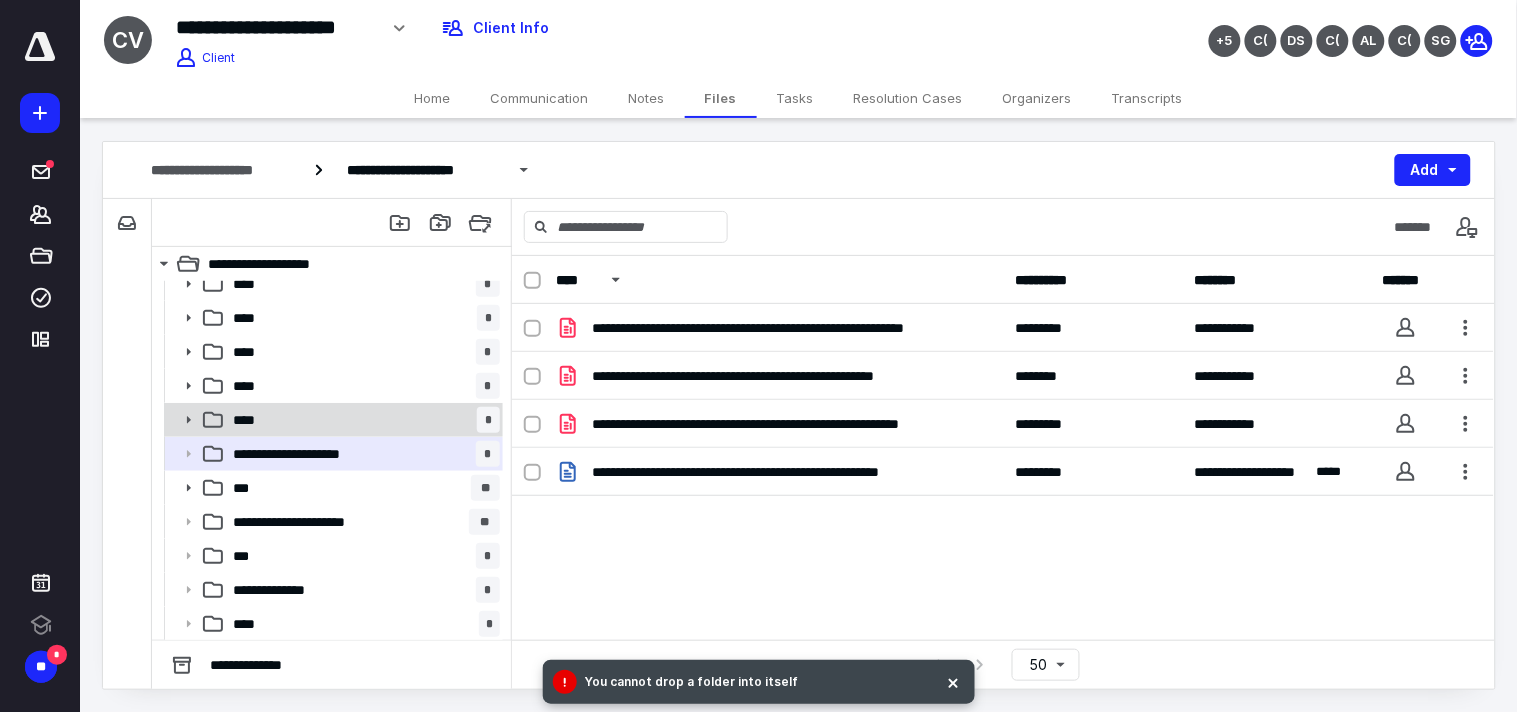 click on "**** *" at bounding box center [362, 420] 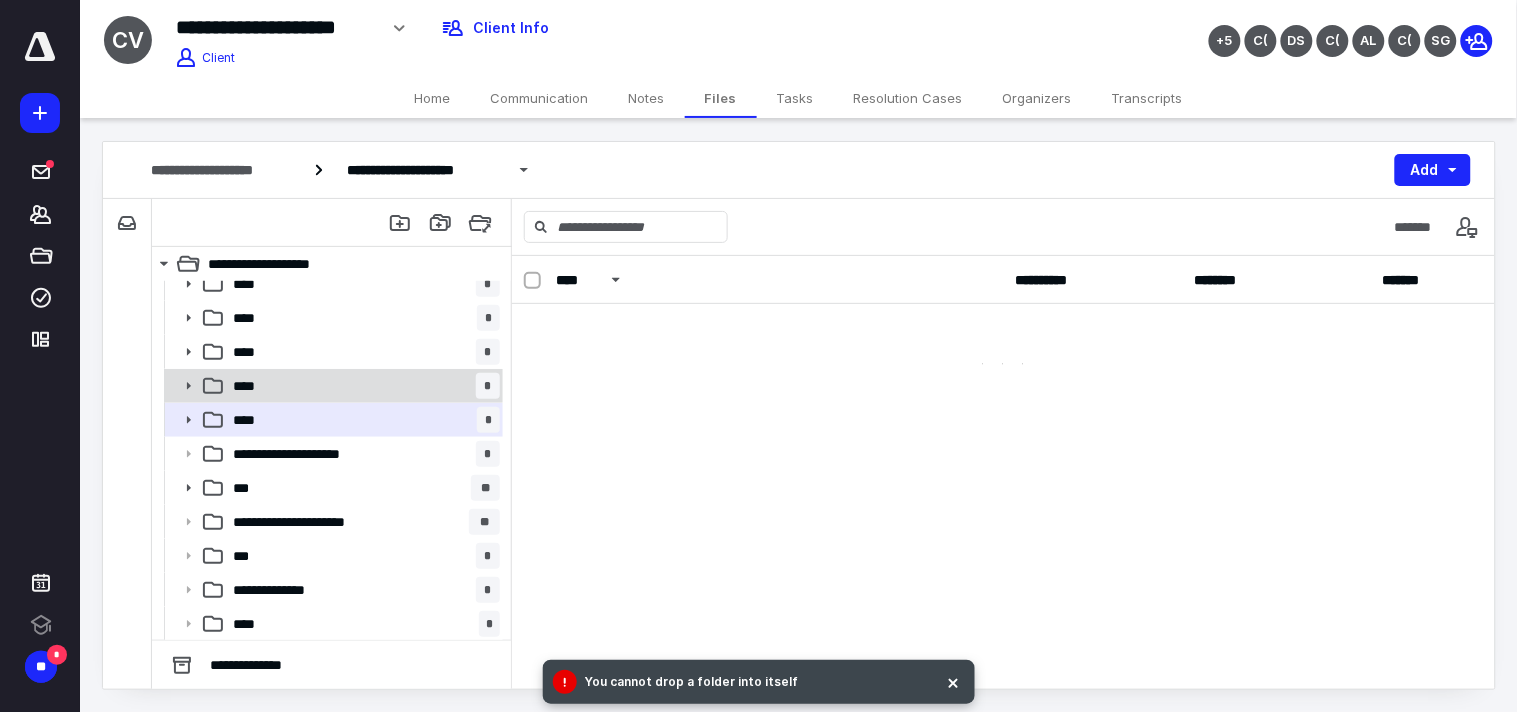 click on "**** *" at bounding box center (332, 386) 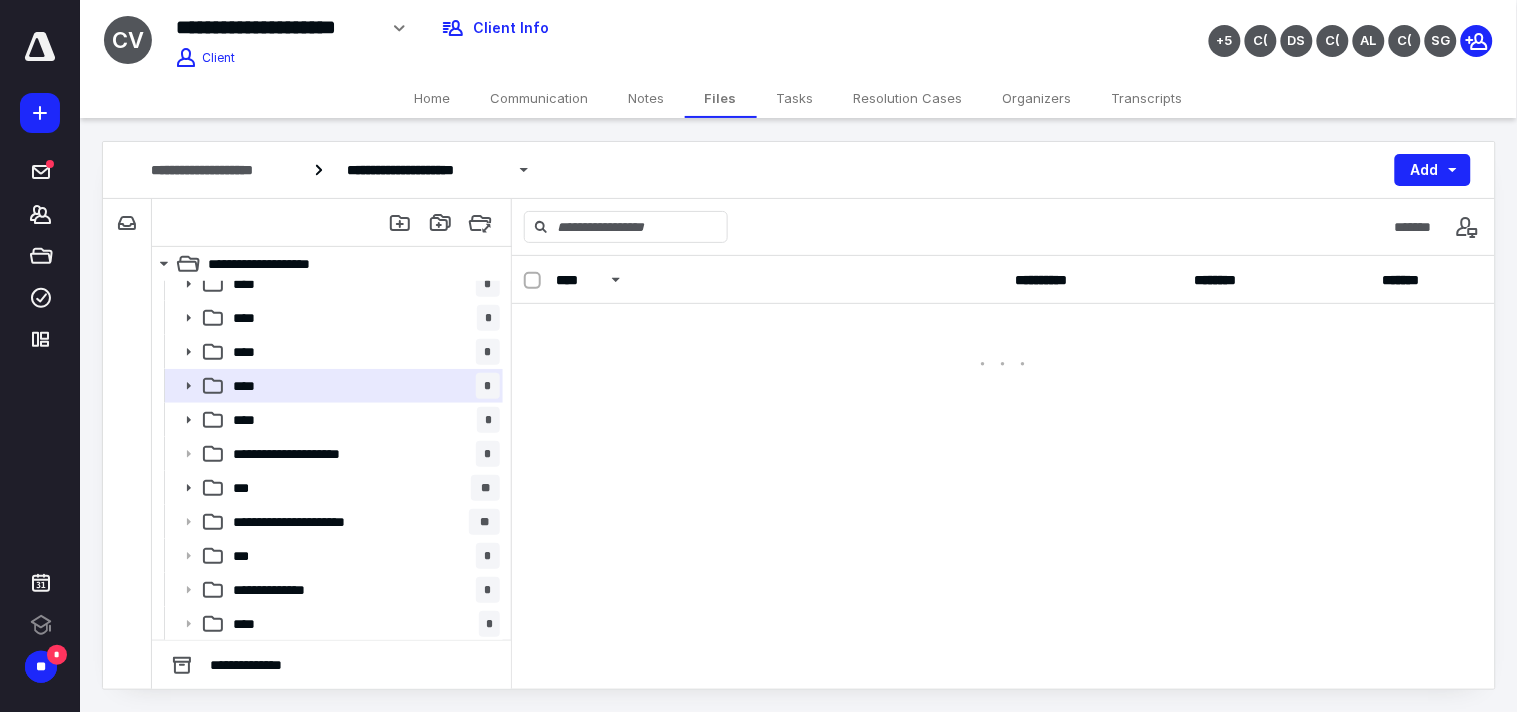 click on "Home" at bounding box center [433, 98] 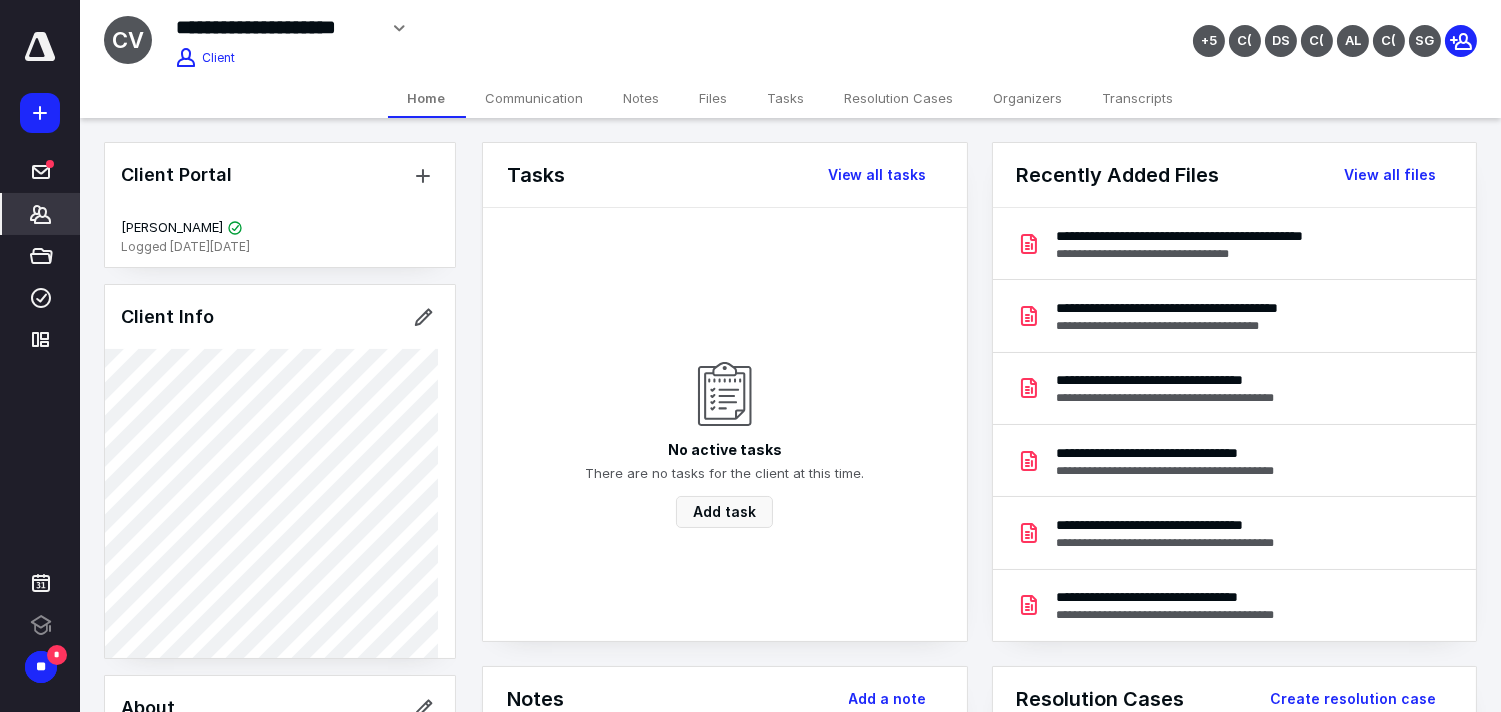 drag, startPoint x: 91, startPoint y: 233, endPoint x: 78, endPoint y: 227, distance: 14.3178215 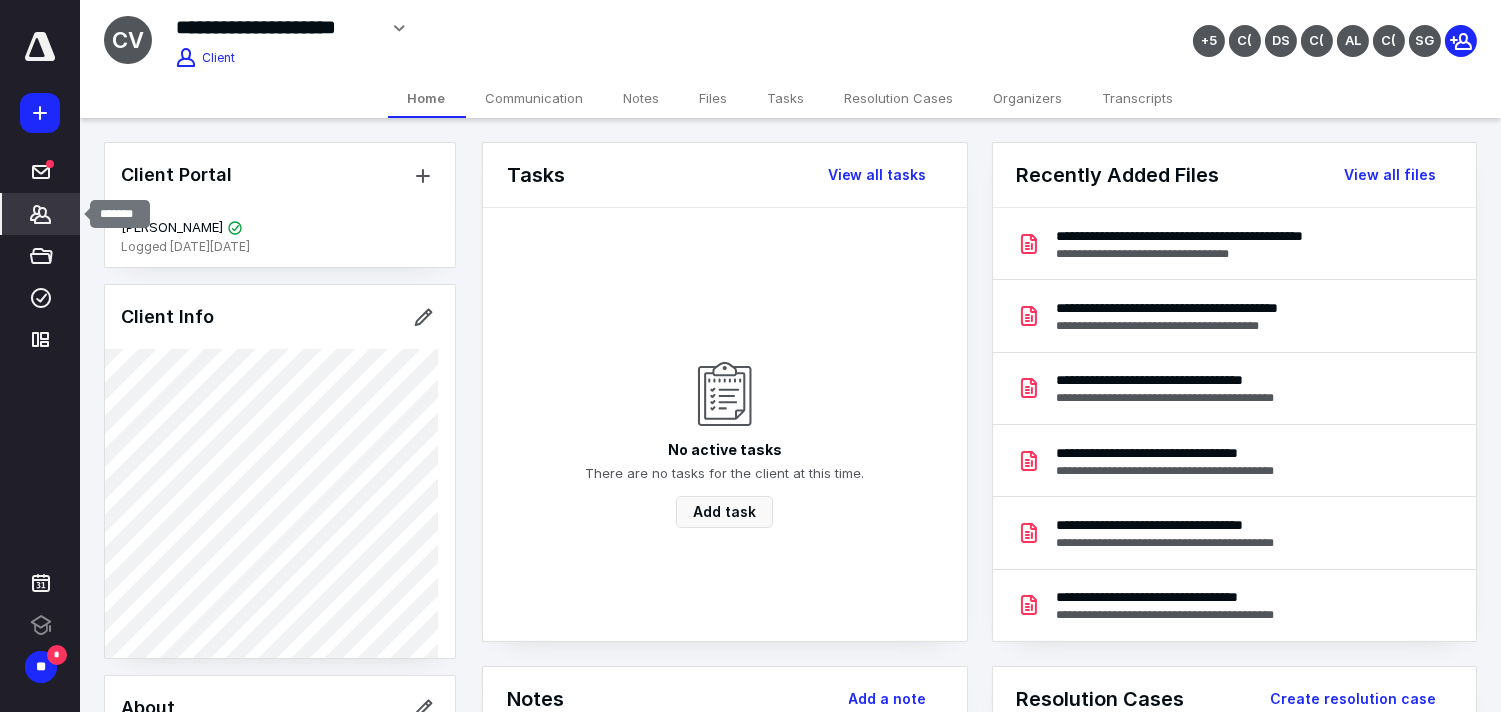 click on "*******" at bounding box center (41, 214) 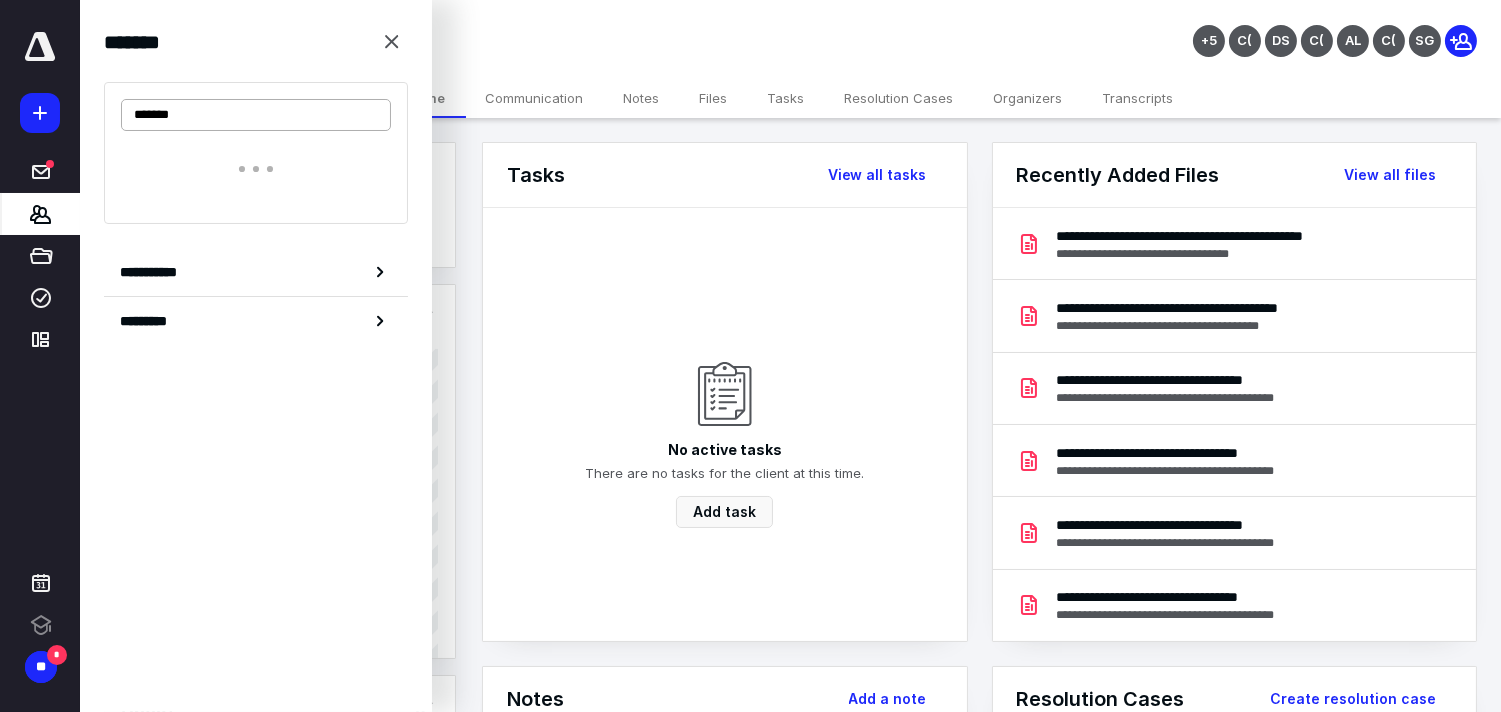 click on "*******" at bounding box center (256, 115) 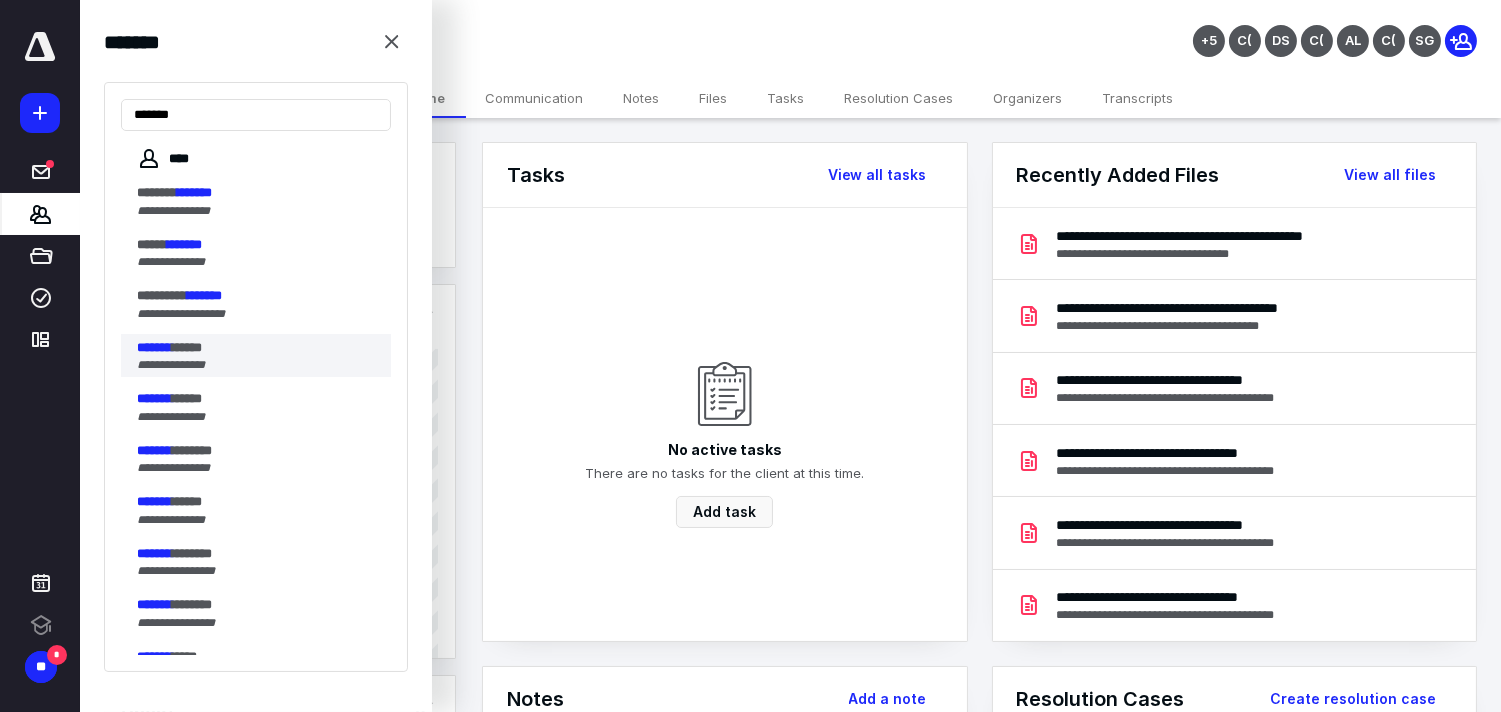 type on "*******" 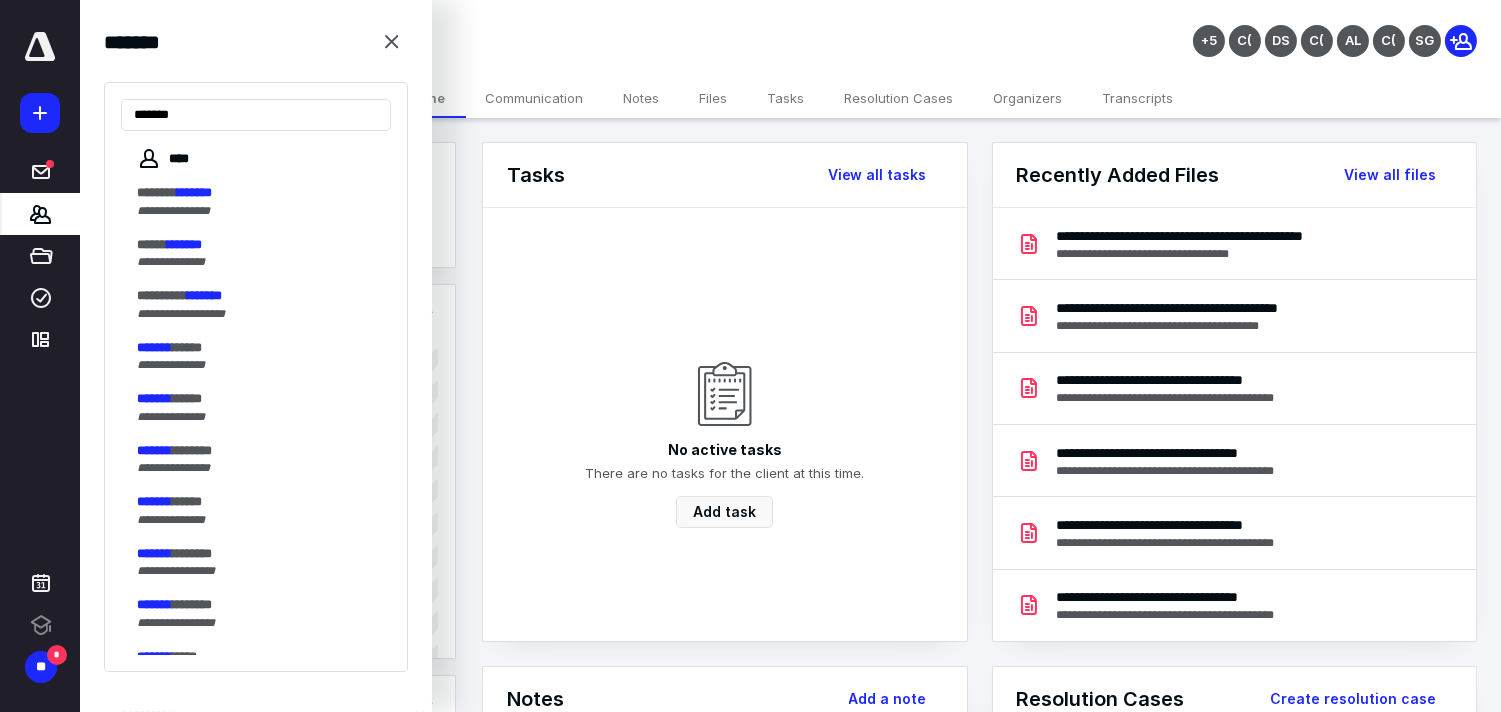 click on "**********" at bounding box center (258, 365) 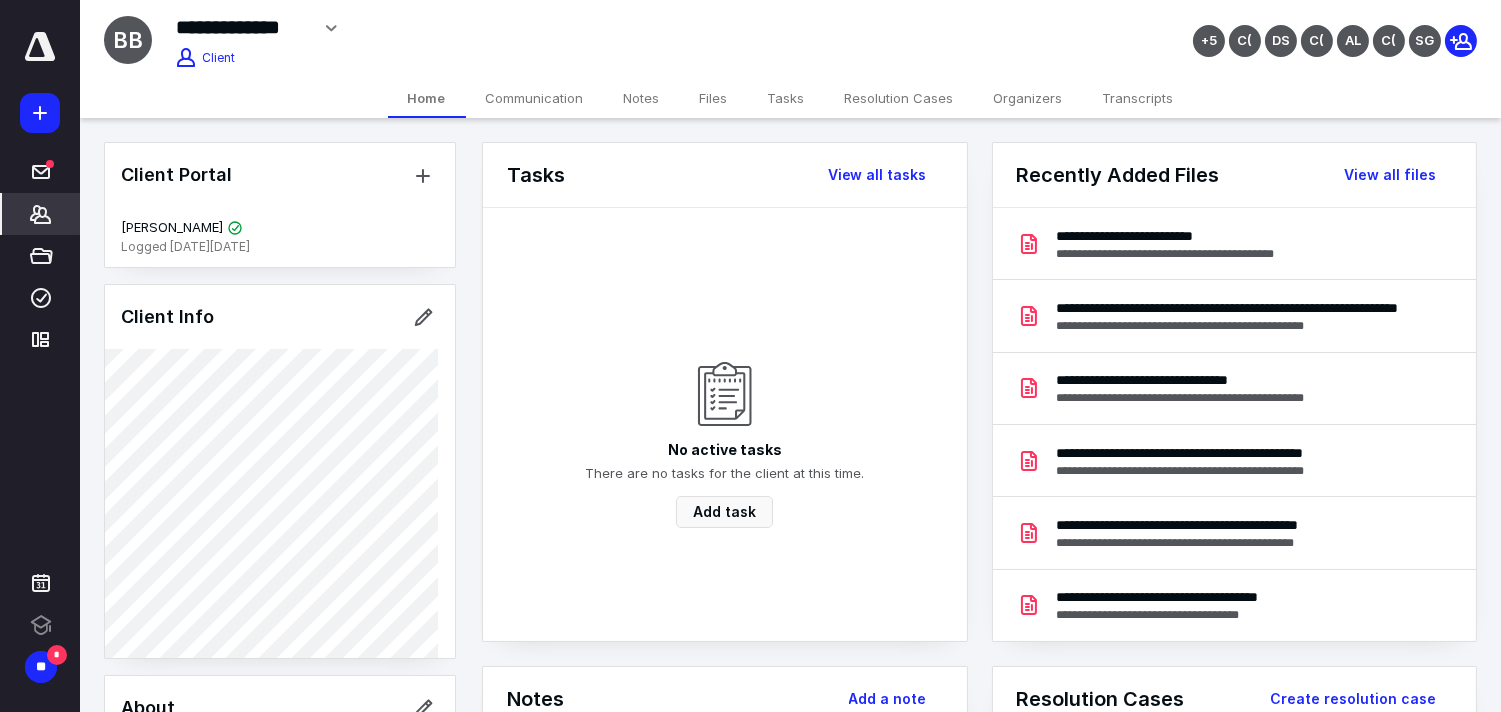 click on "Files" at bounding box center (714, 98) 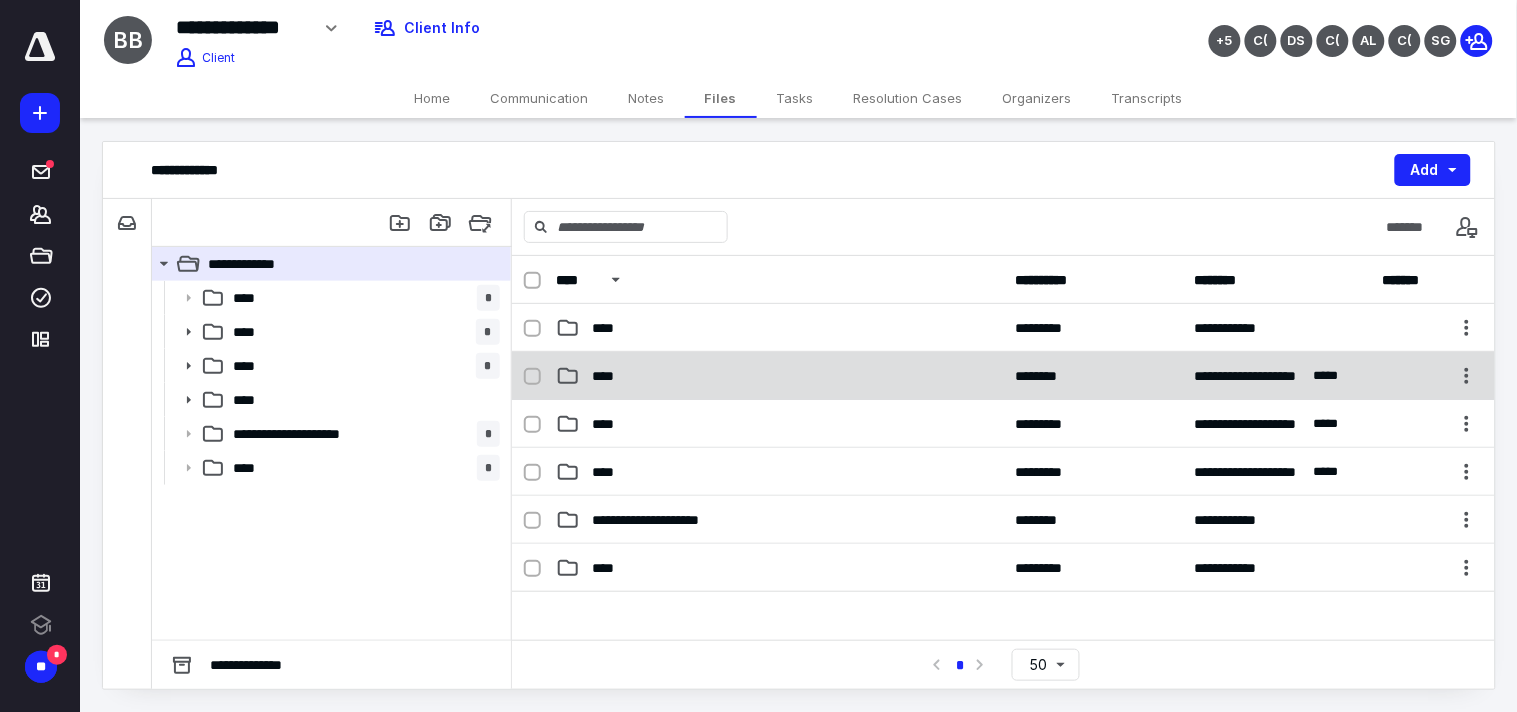click on "****" at bounding box center (609, 376) 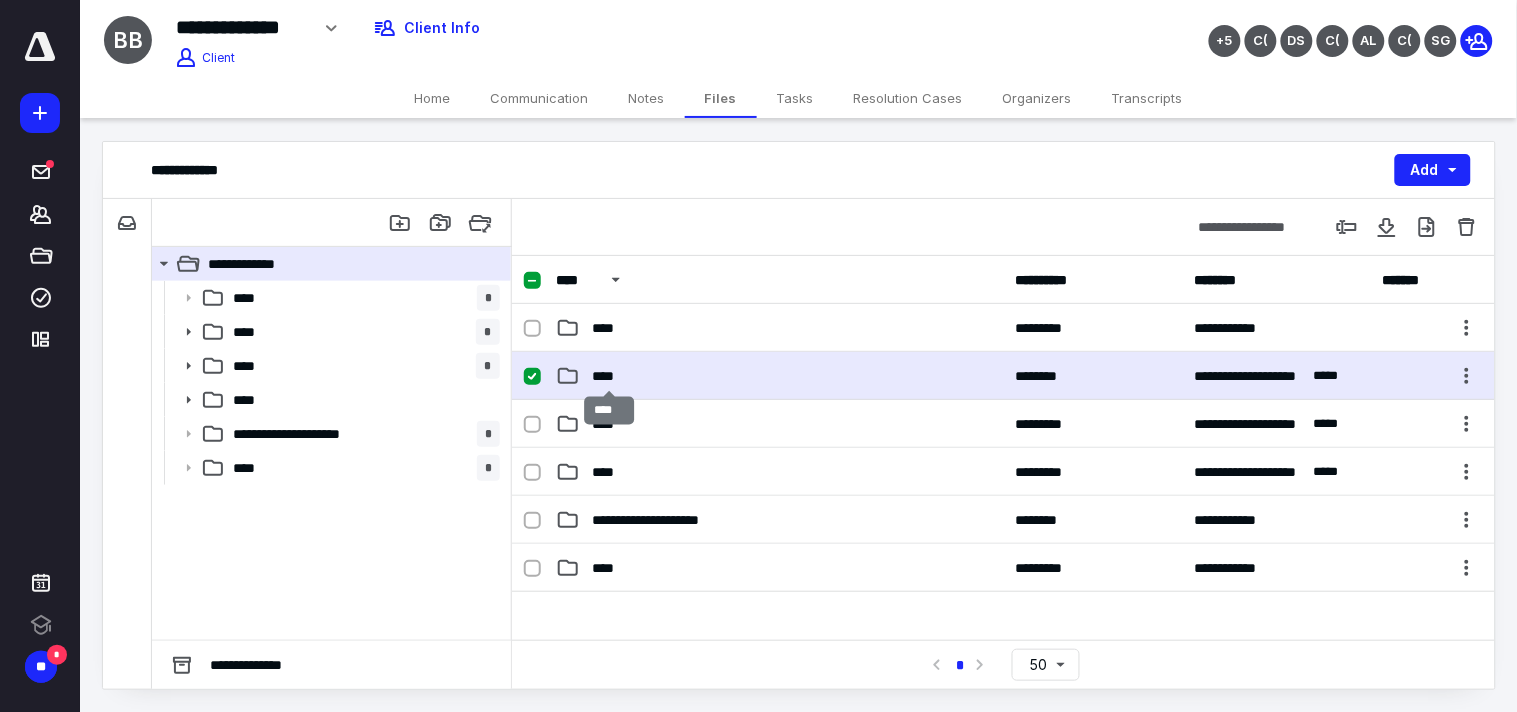 click on "****" at bounding box center (609, 376) 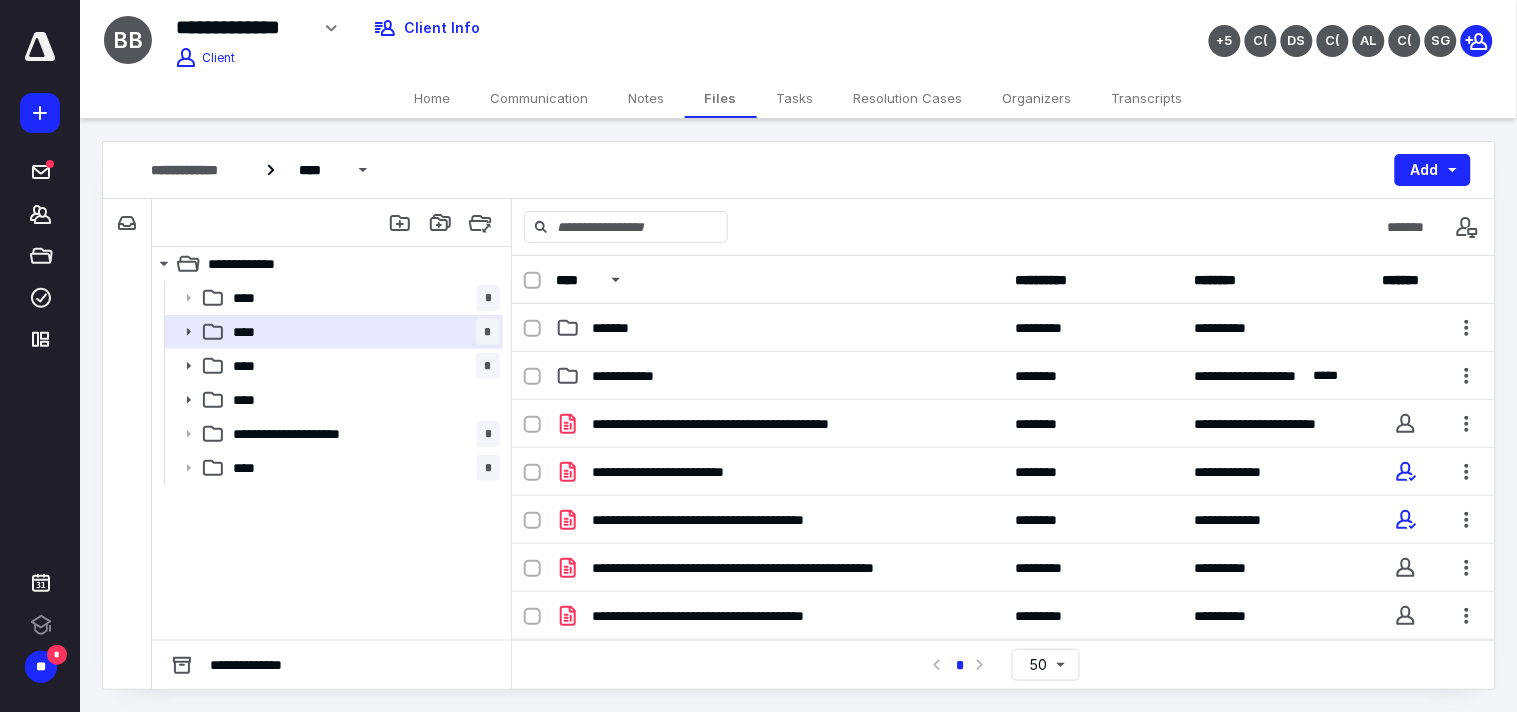 click on "**********" at bounding box center (799, 415) 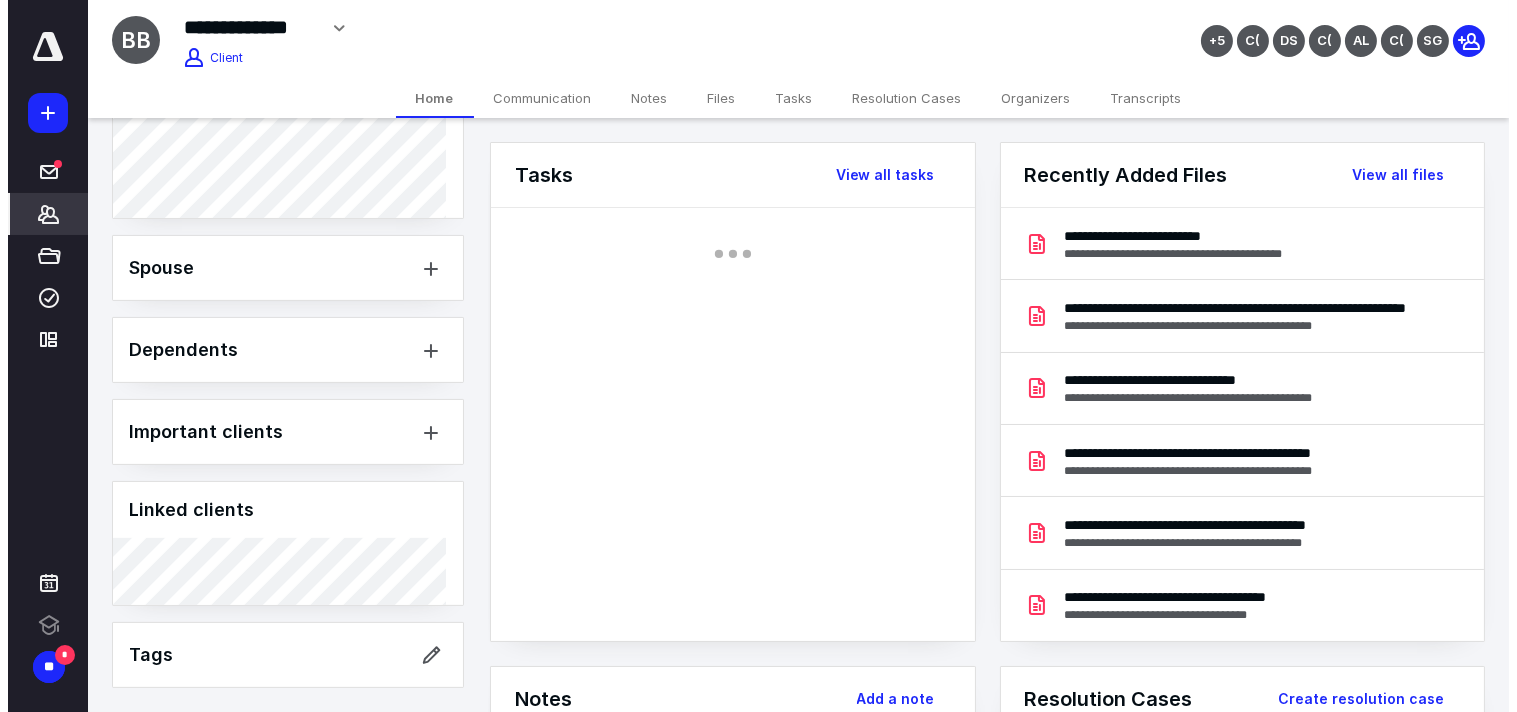 scroll, scrollTop: 1051, scrollLeft: 0, axis: vertical 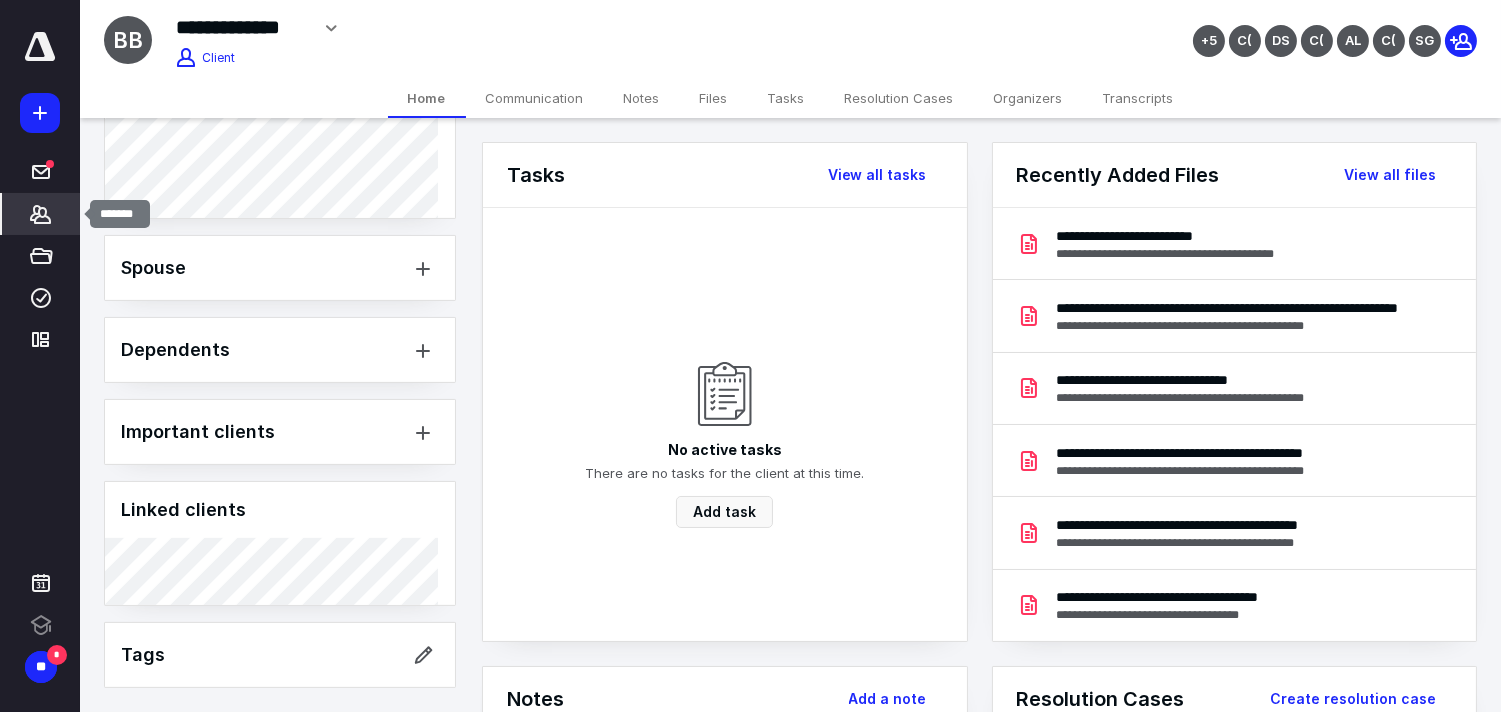 click on "*******" at bounding box center (41, 214) 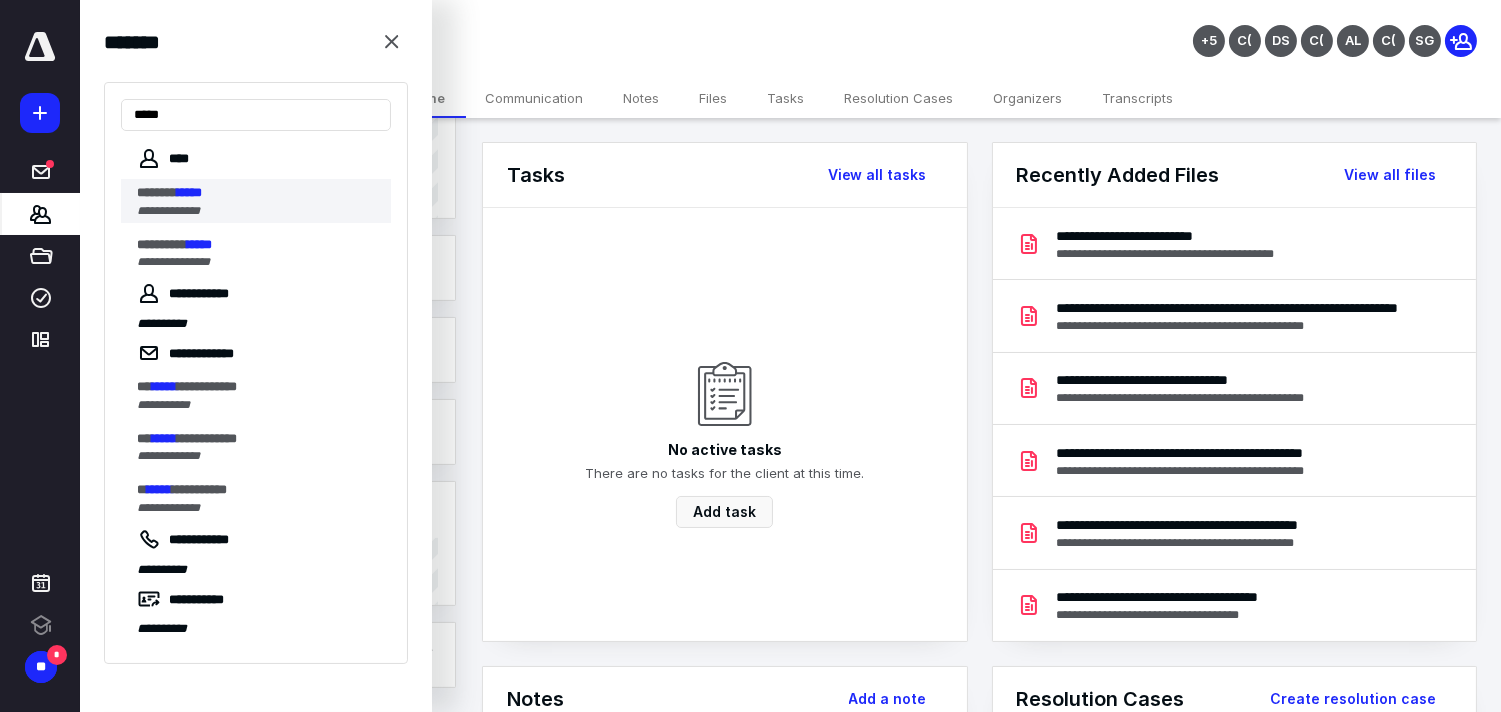 type on "*****" 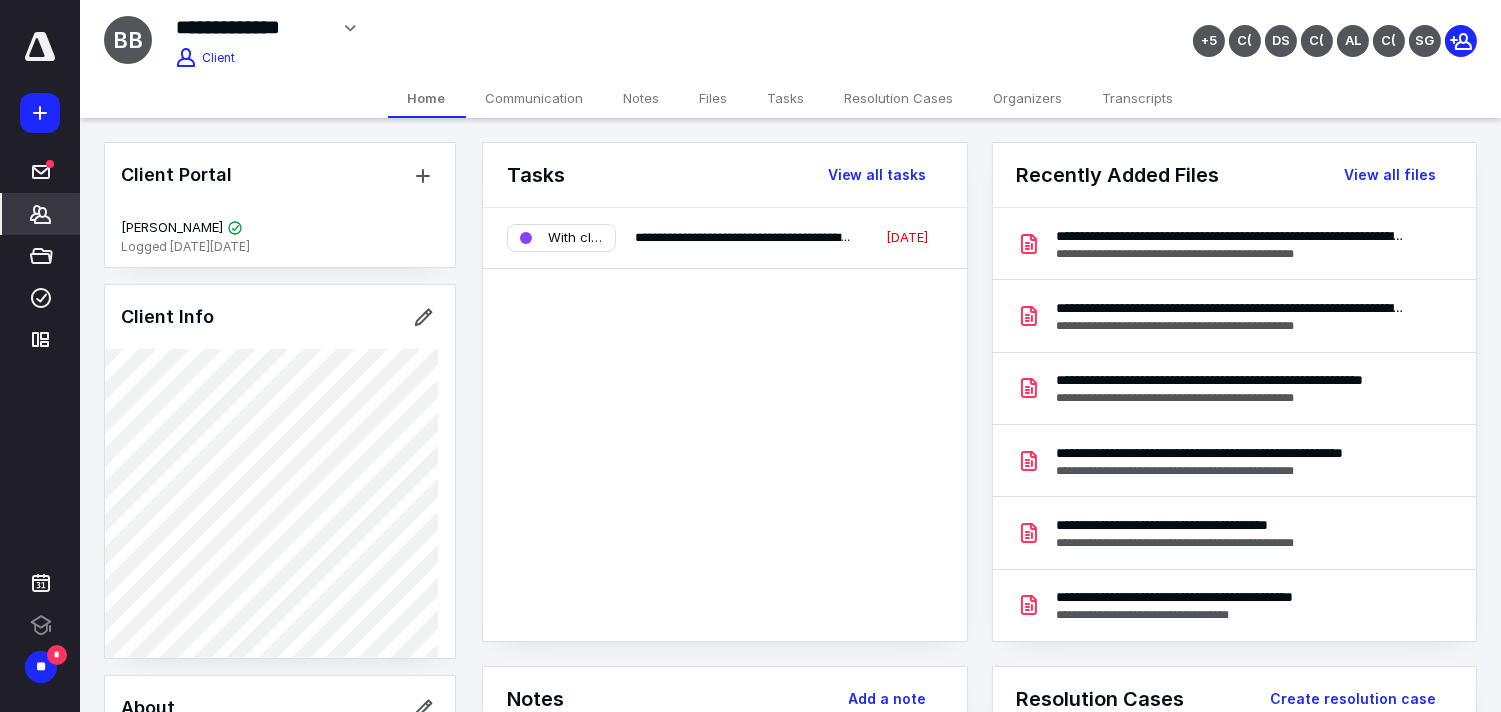 click on "**********" at bounding box center (790, 39) 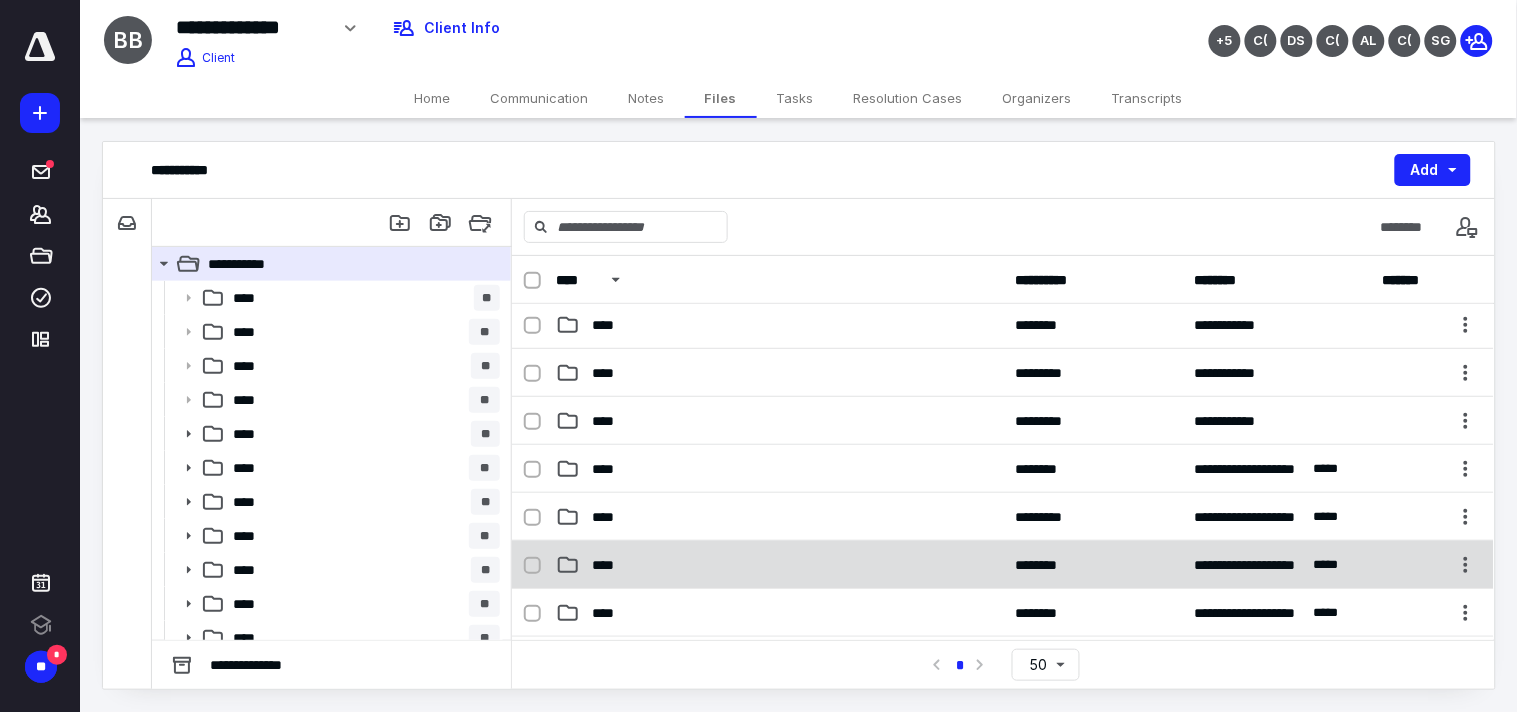 scroll, scrollTop: 222, scrollLeft: 0, axis: vertical 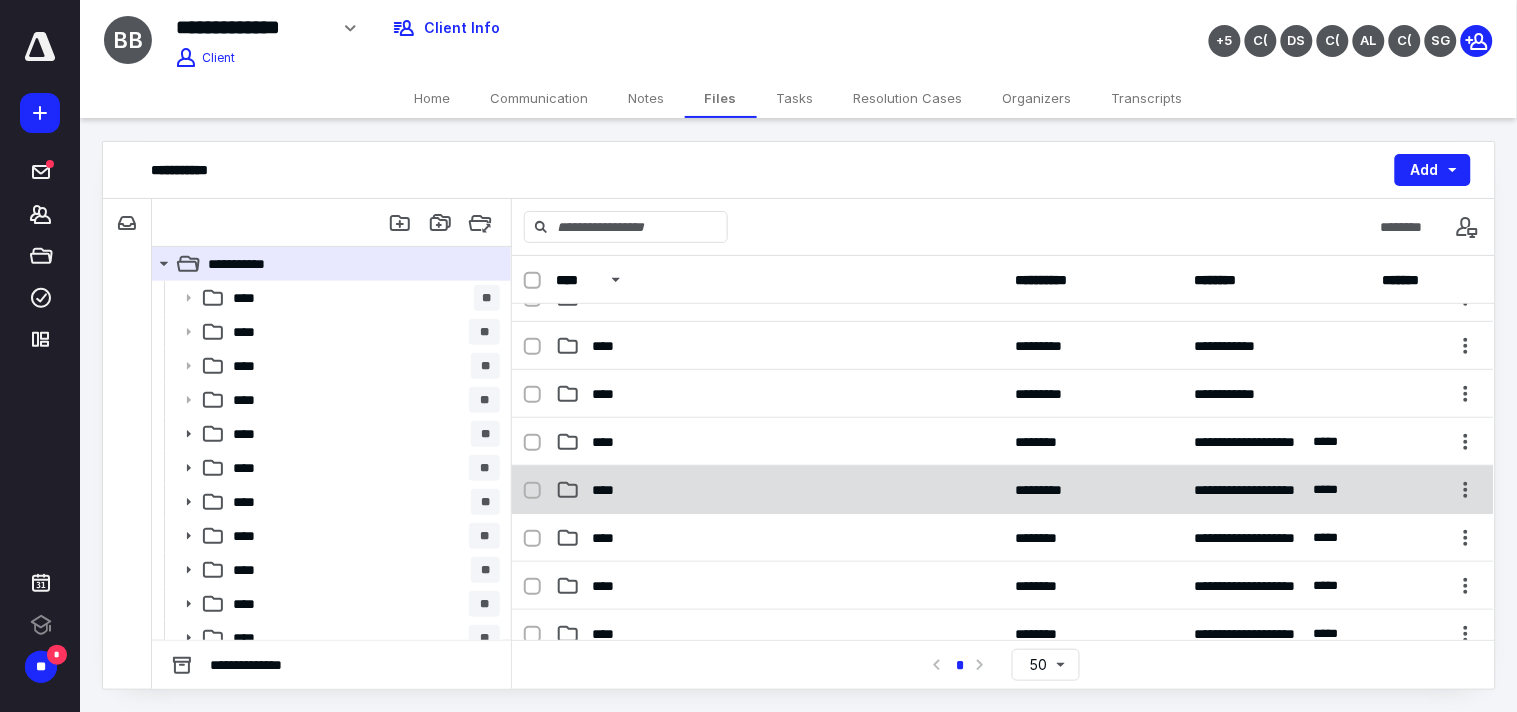click on "****" at bounding box center [779, 490] 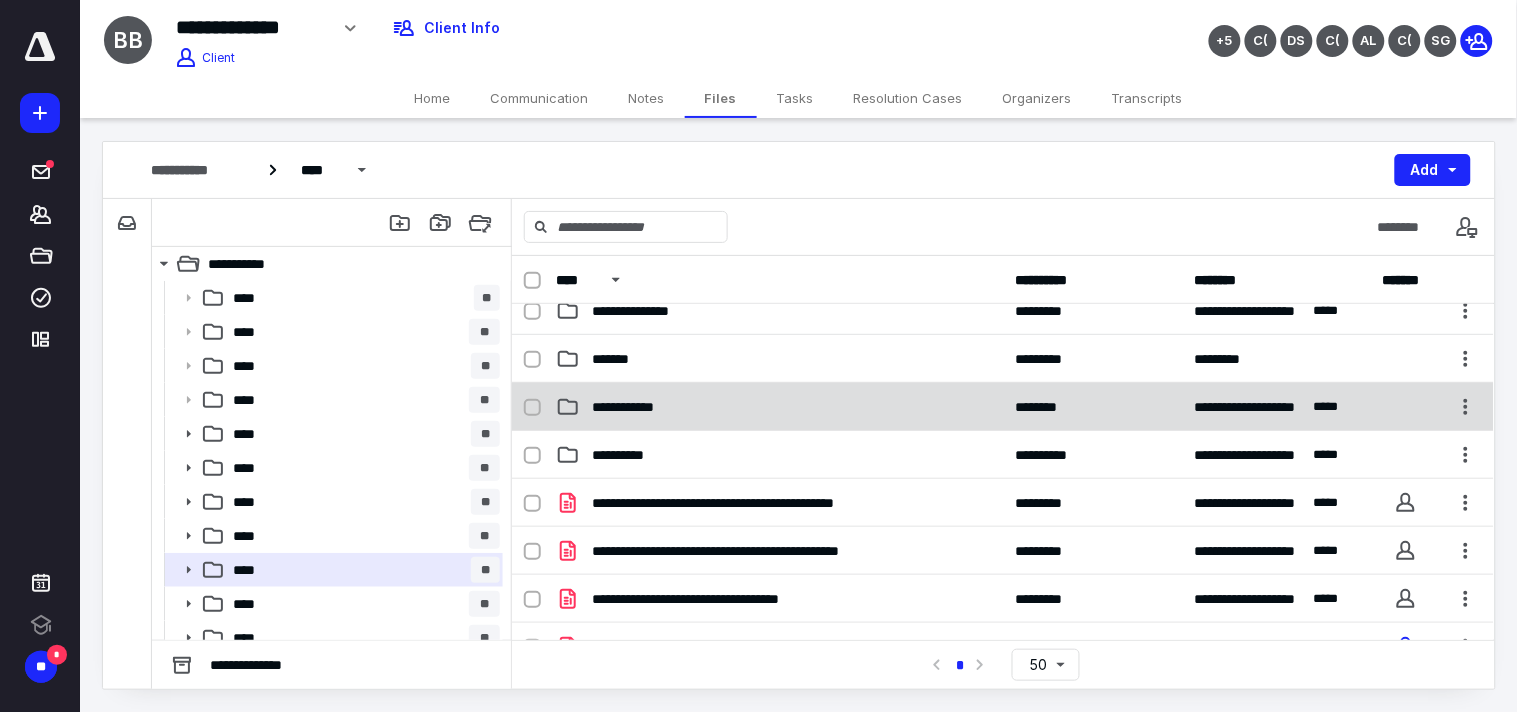 scroll, scrollTop: 0, scrollLeft: 0, axis: both 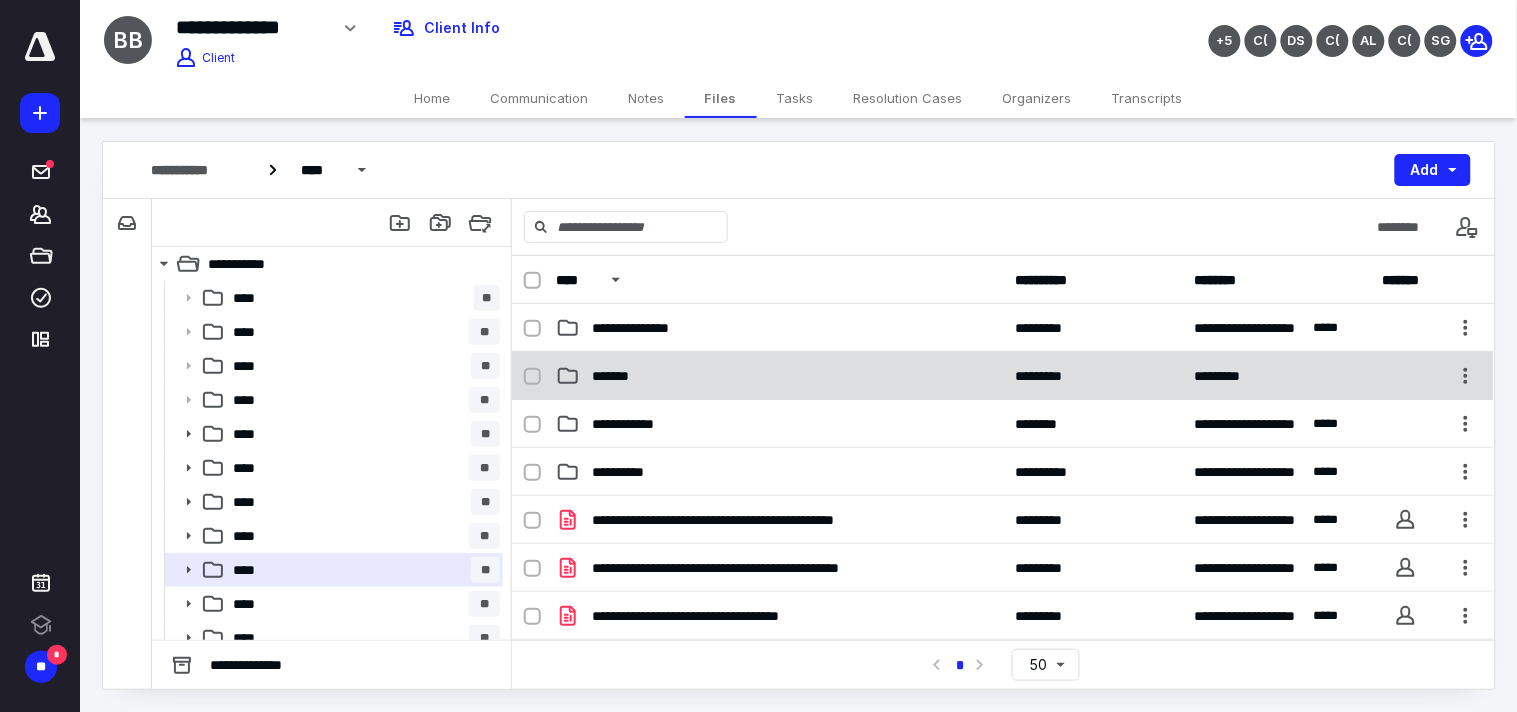 click on "*******" at bounding box center (779, 376) 